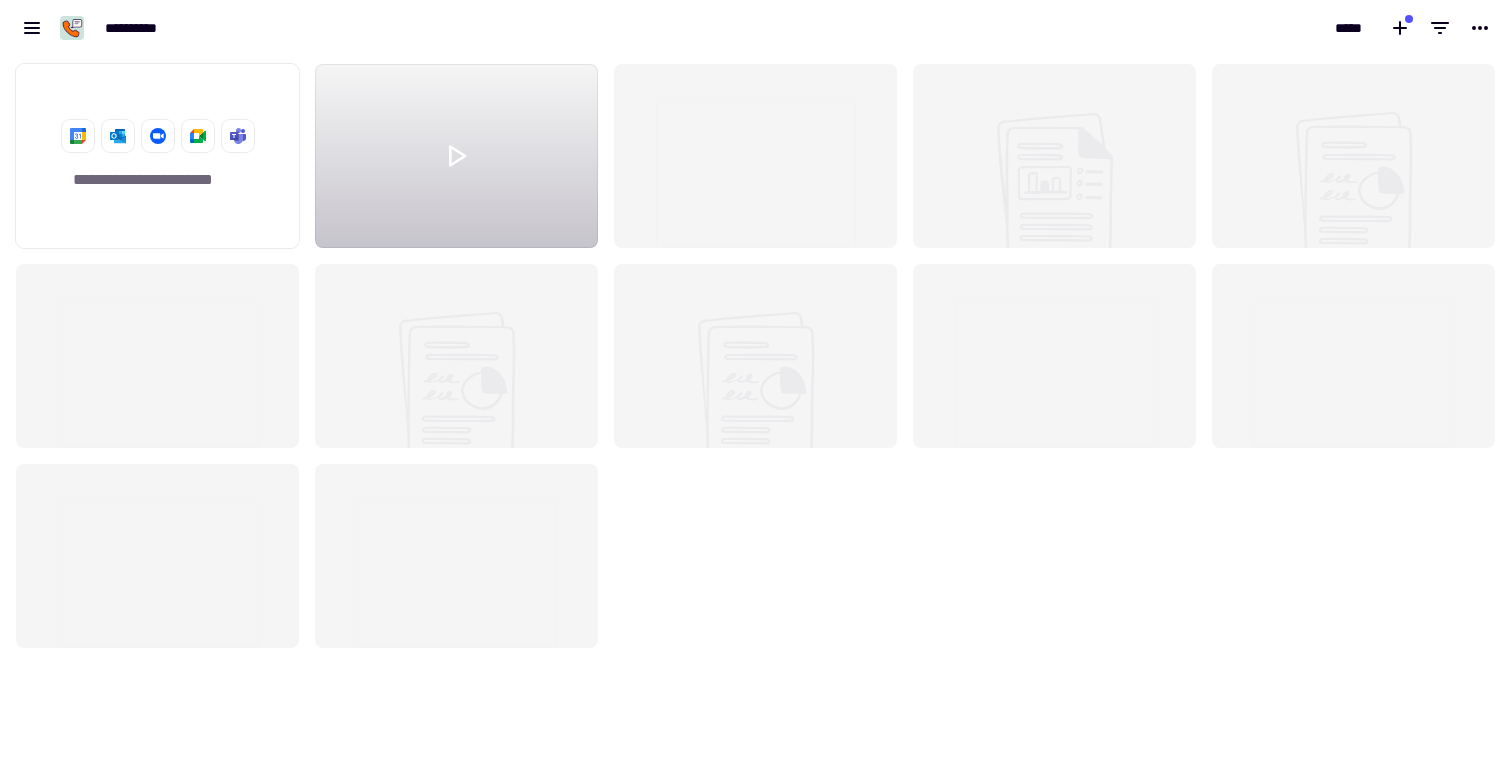 scroll, scrollTop: 0, scrollLeft: 0, axis: both 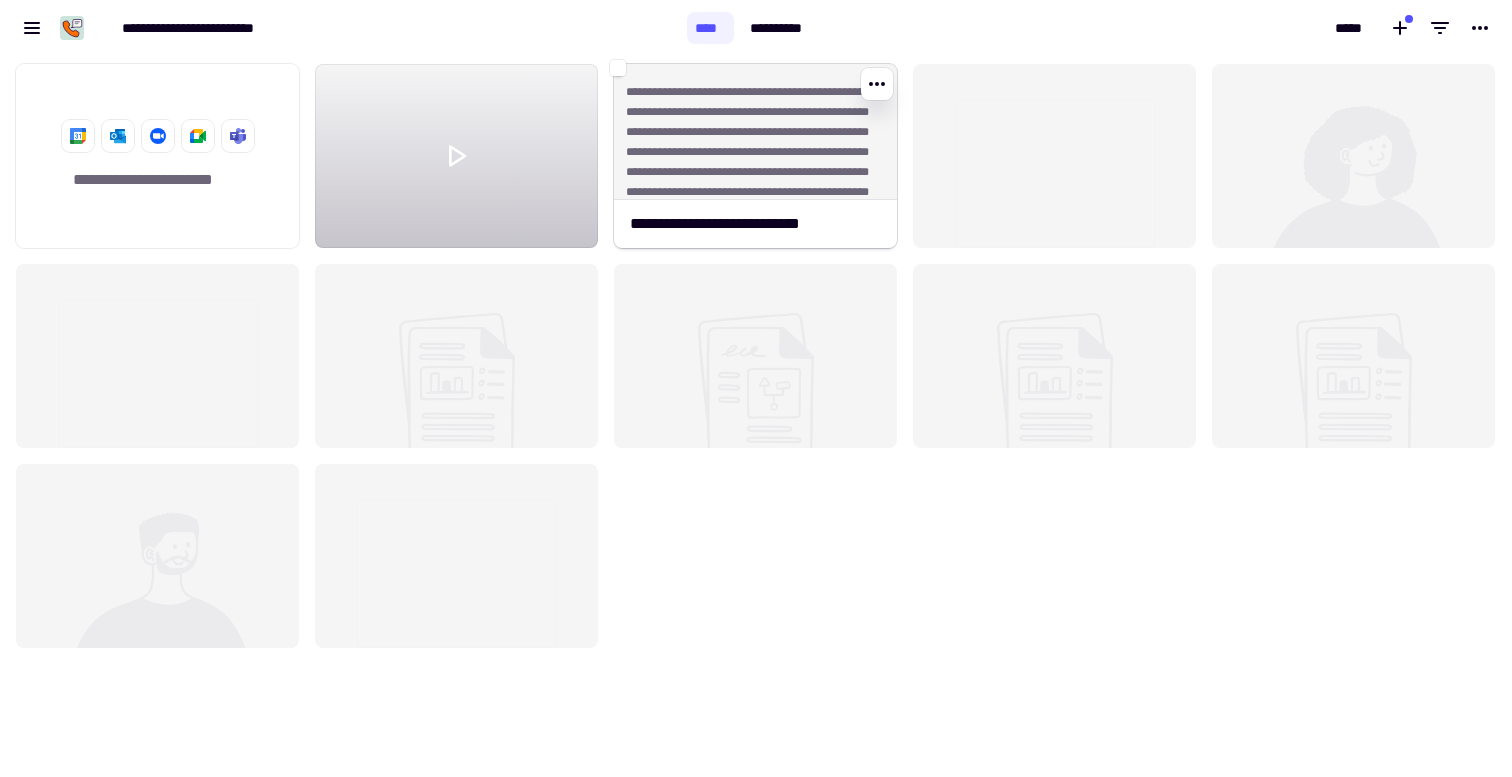 click on "**********" 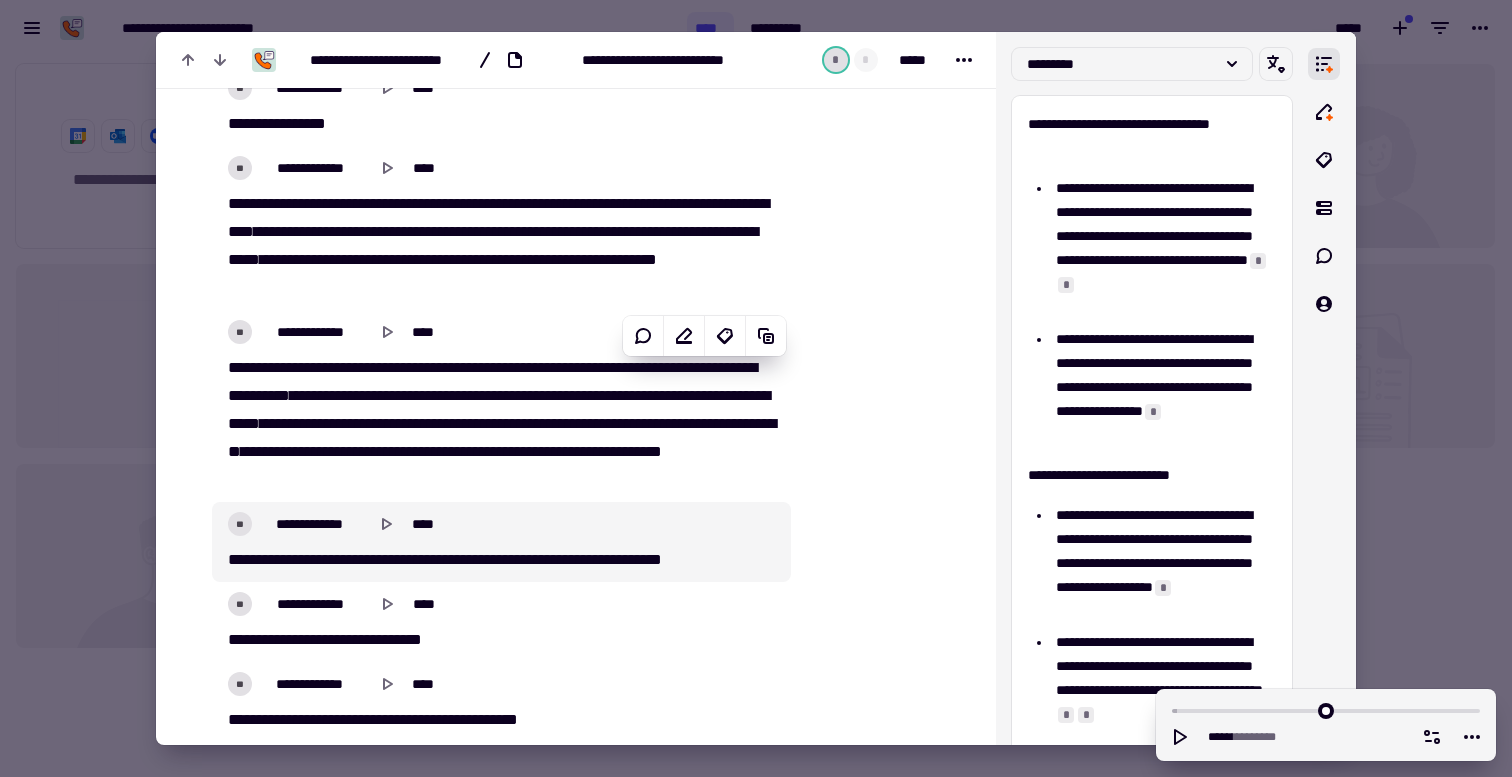 scroll, scrollTop: 3212, scrollLeft: 0, axis: vertical 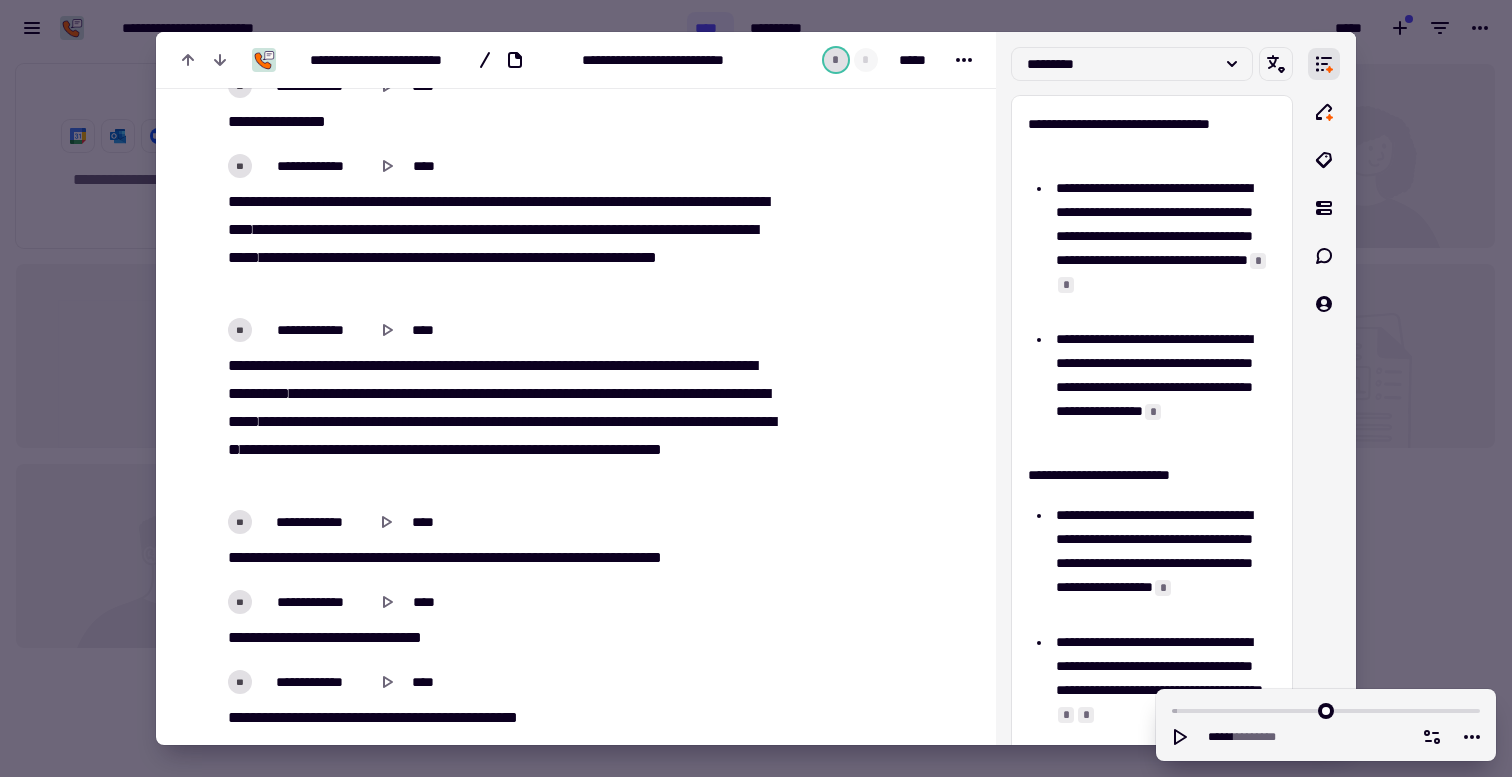 click at bounding box center [756, 388] 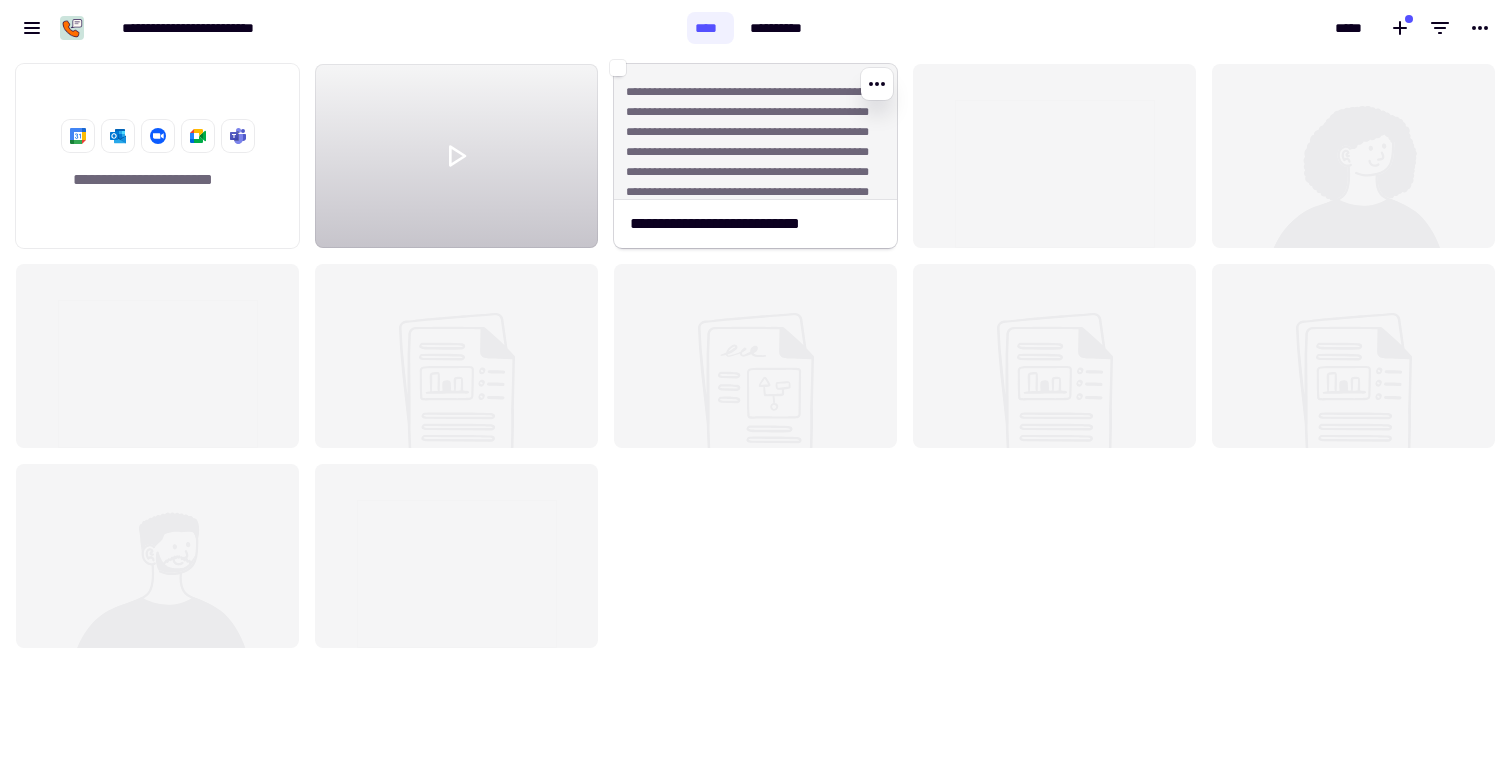 click on "**********" 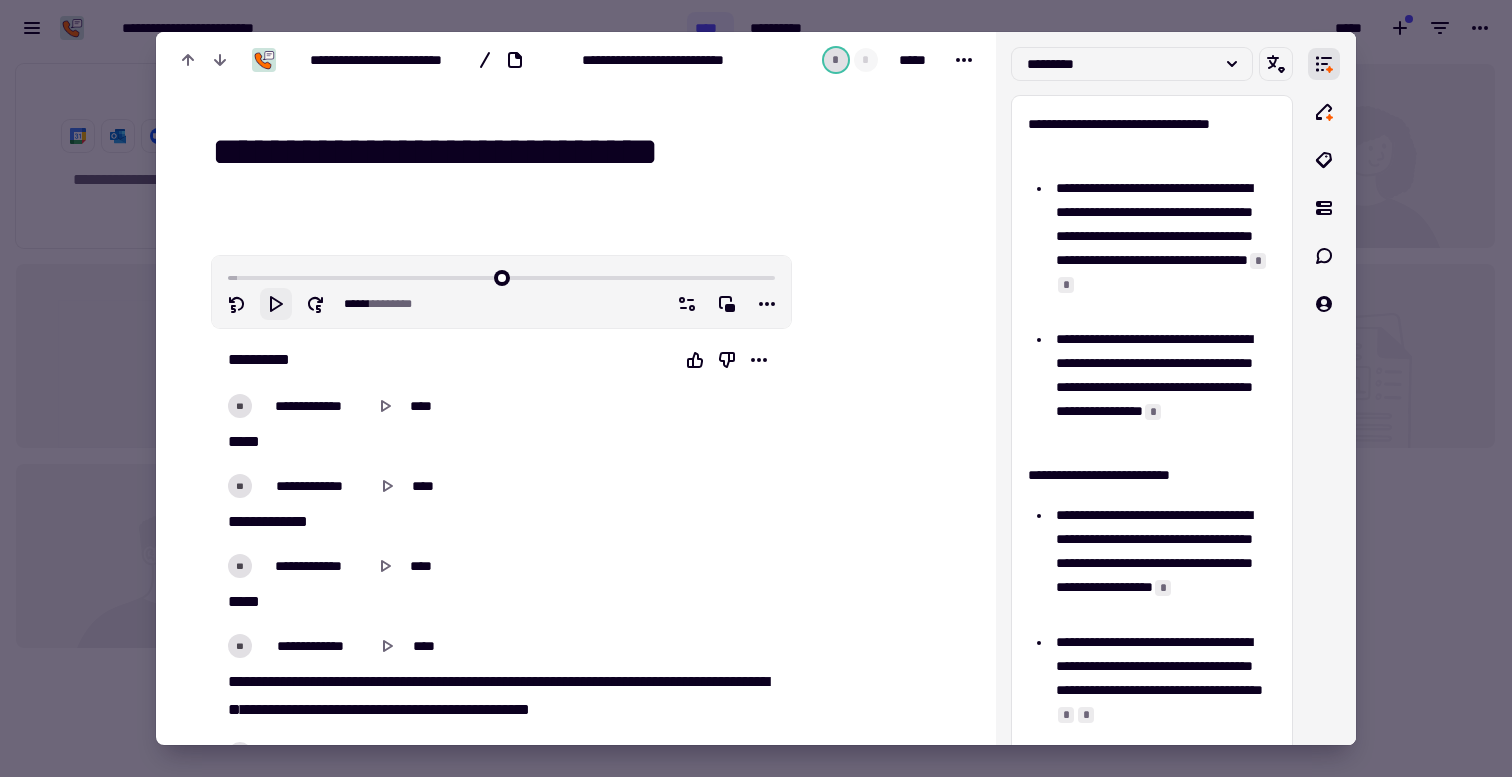 click 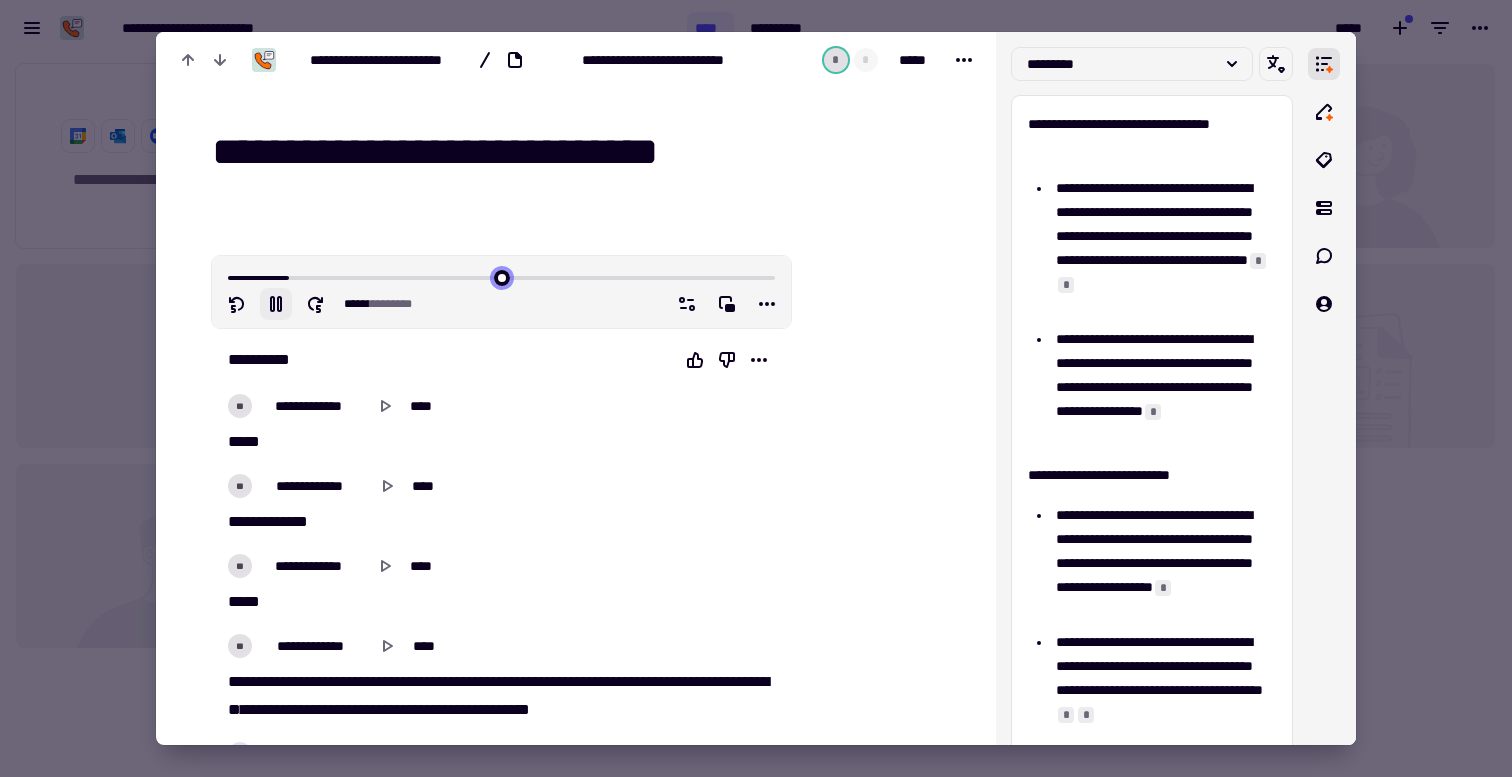 click at bounding box center (501, 276) 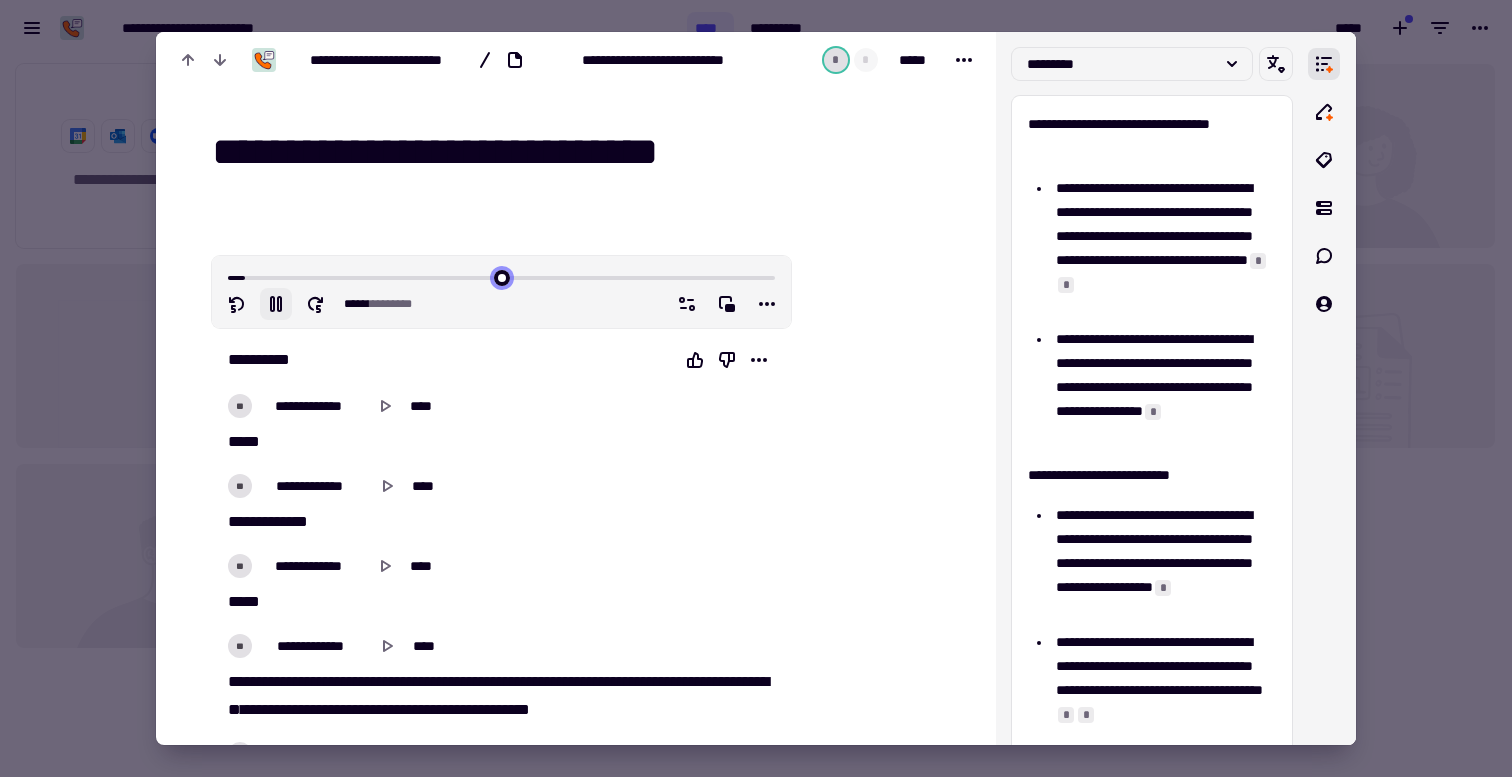 click at bounding box center [501, 276] 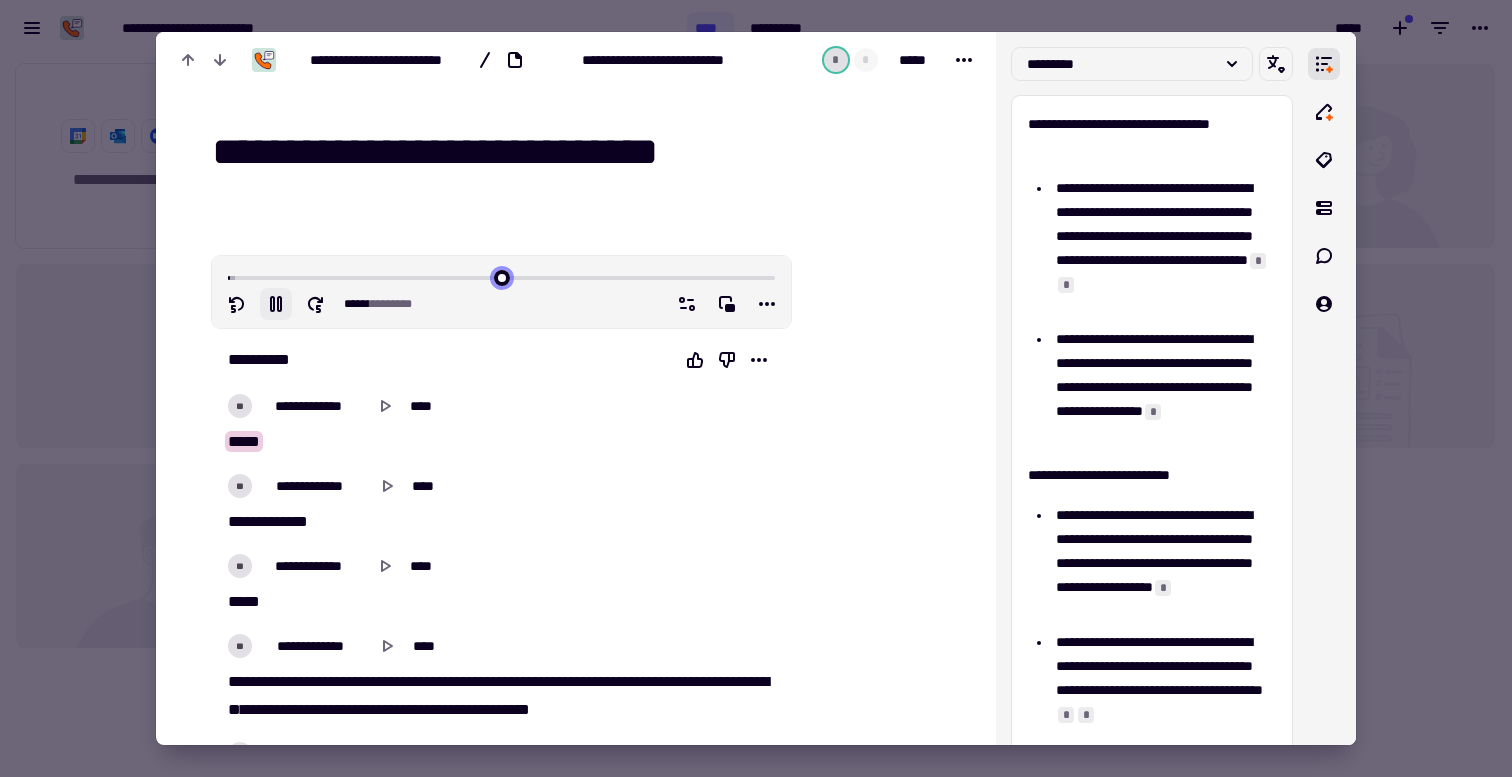 click at bounding box center [501, 276] 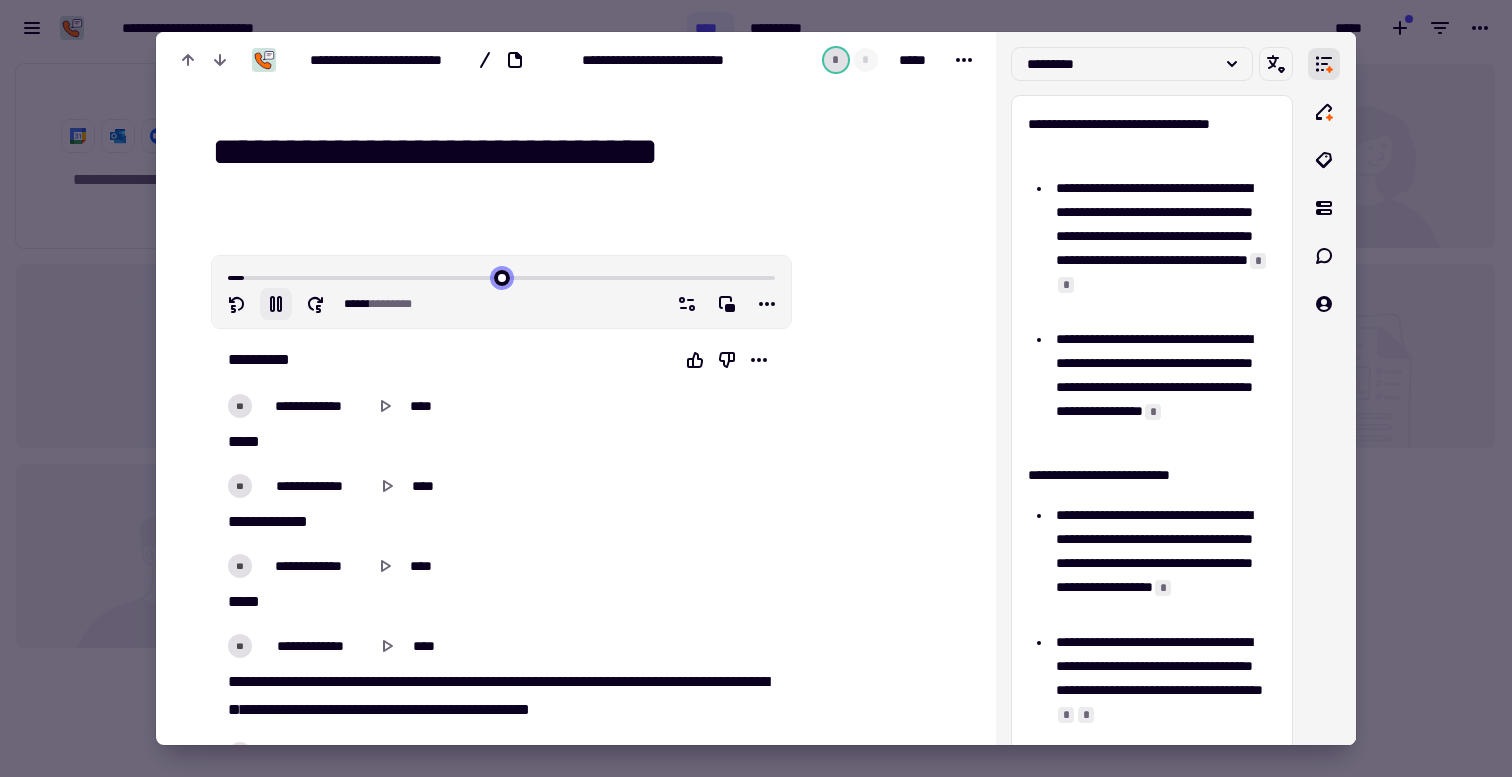 click at bounding box center [501, 276] 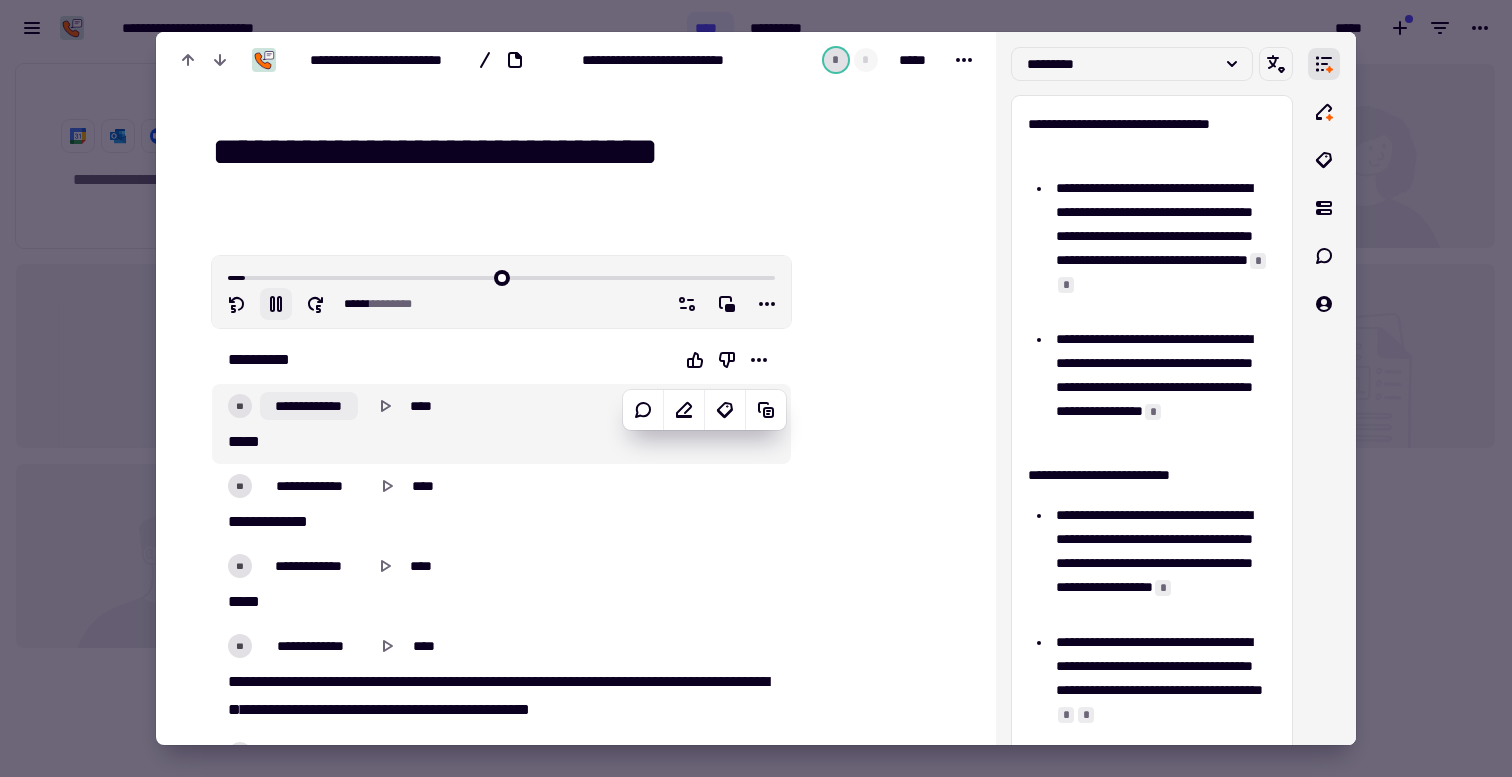click on "**********" 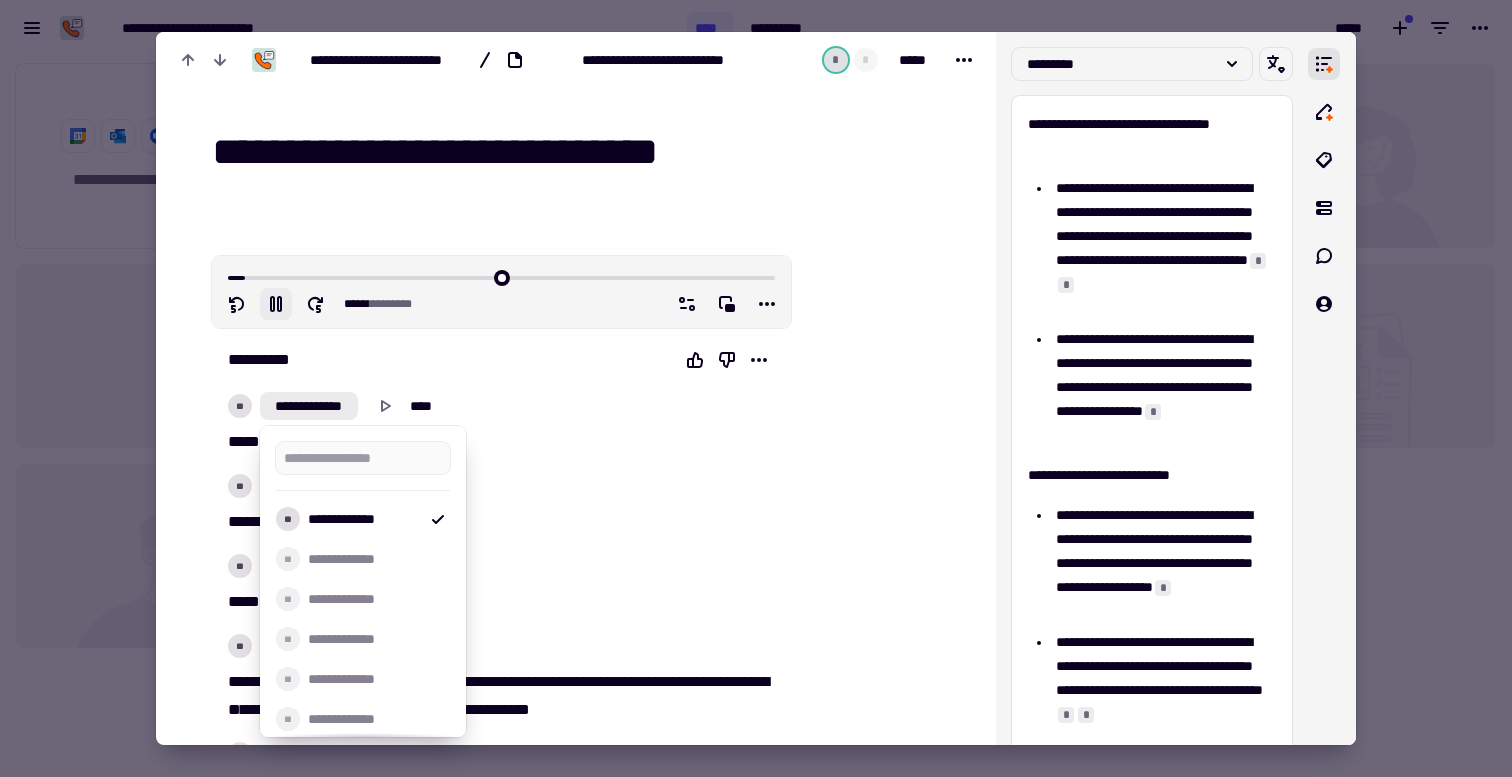 click at bounding box center (879, 26434) 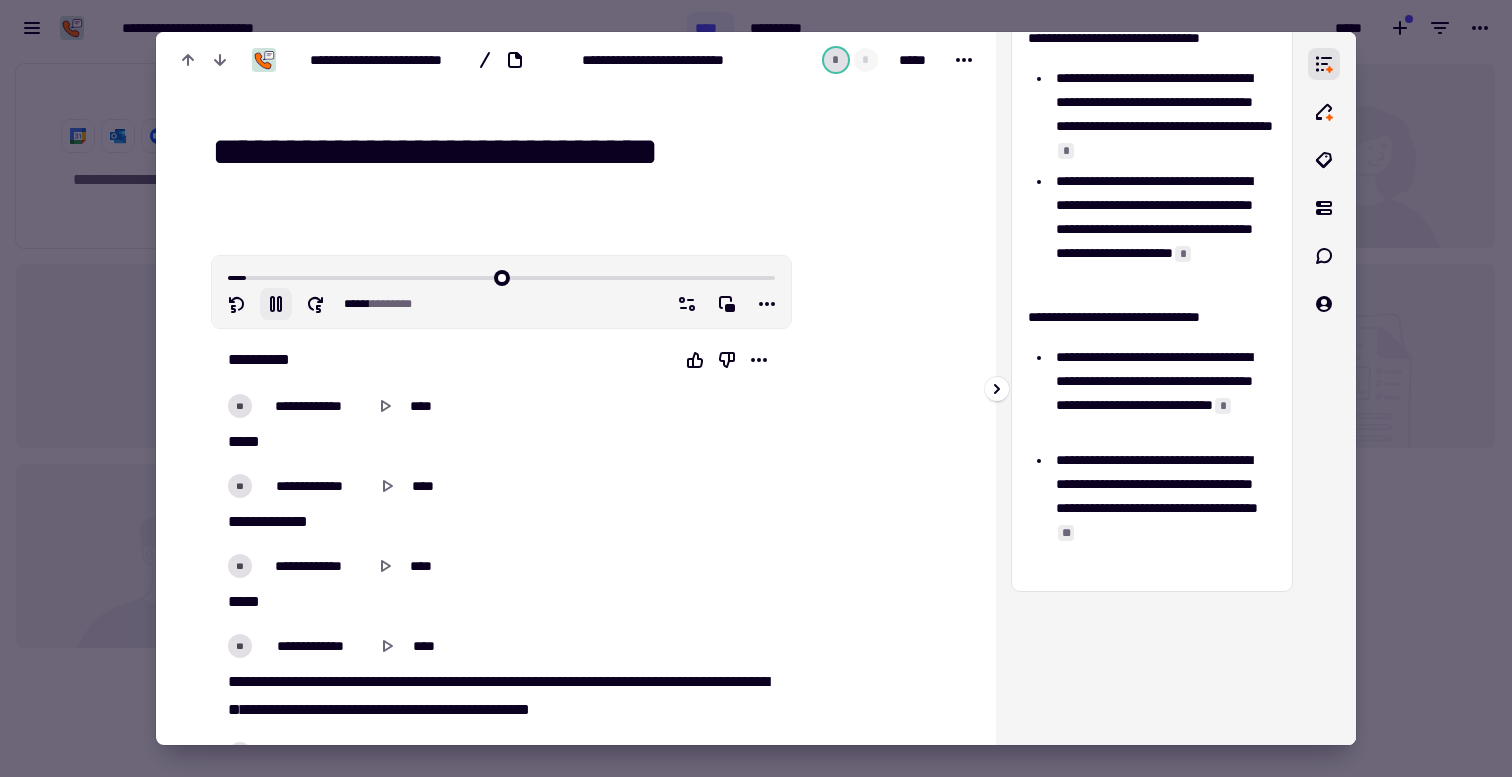 scroll, scrollTop: 769, scrollLeft: 0, axis: vertical 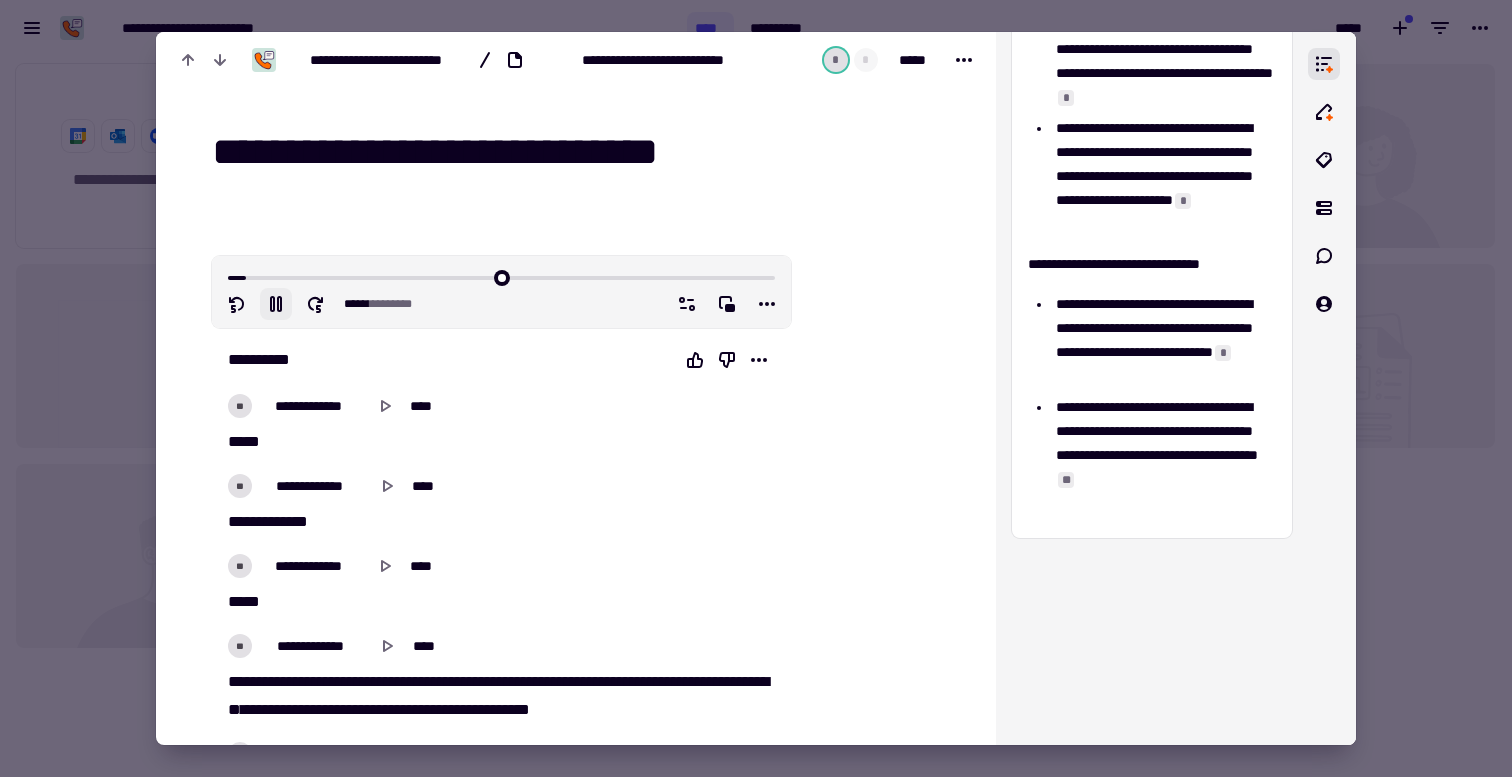 type on "******" 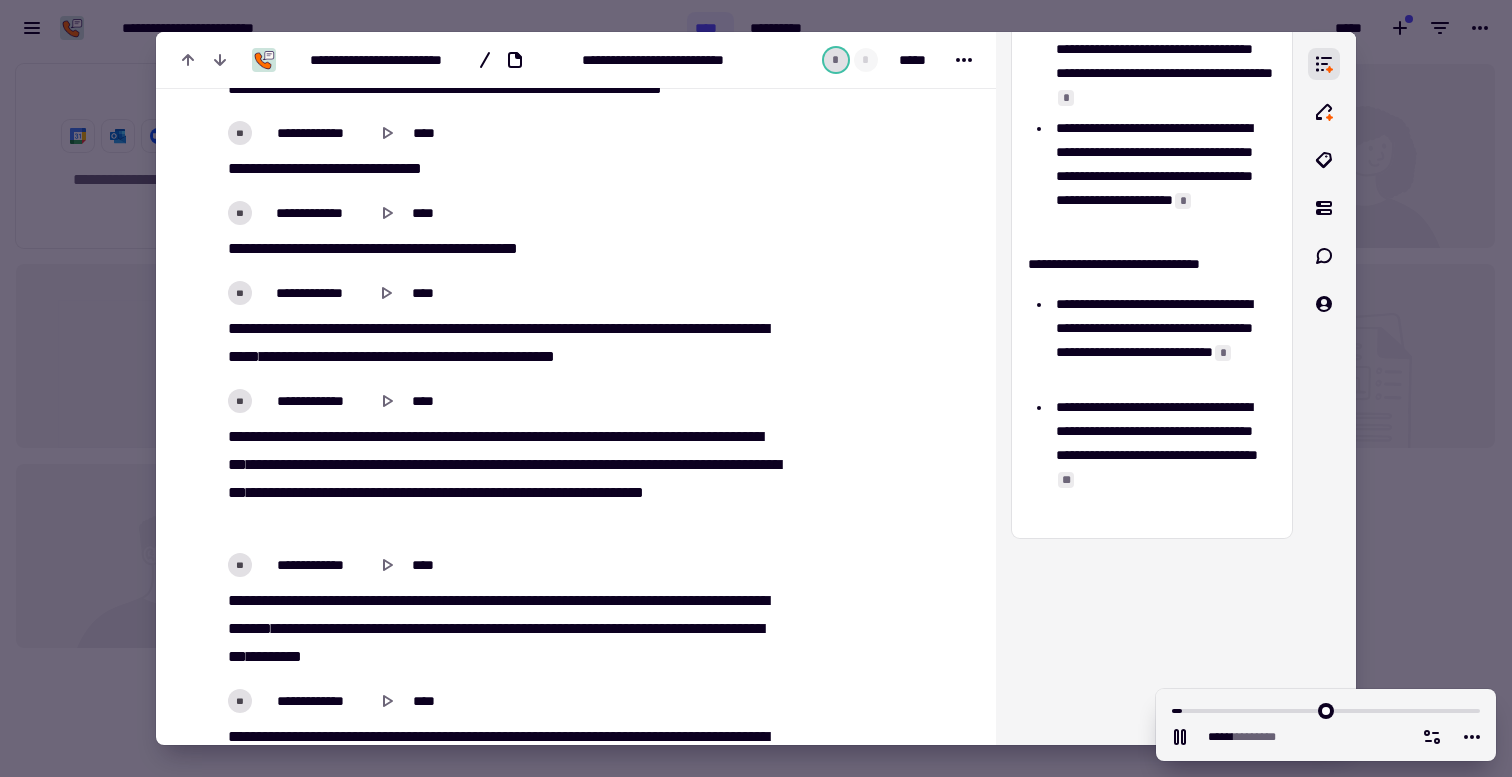 scroll, scrollTop: 3682, scrollLeft: 0, axis: vertical 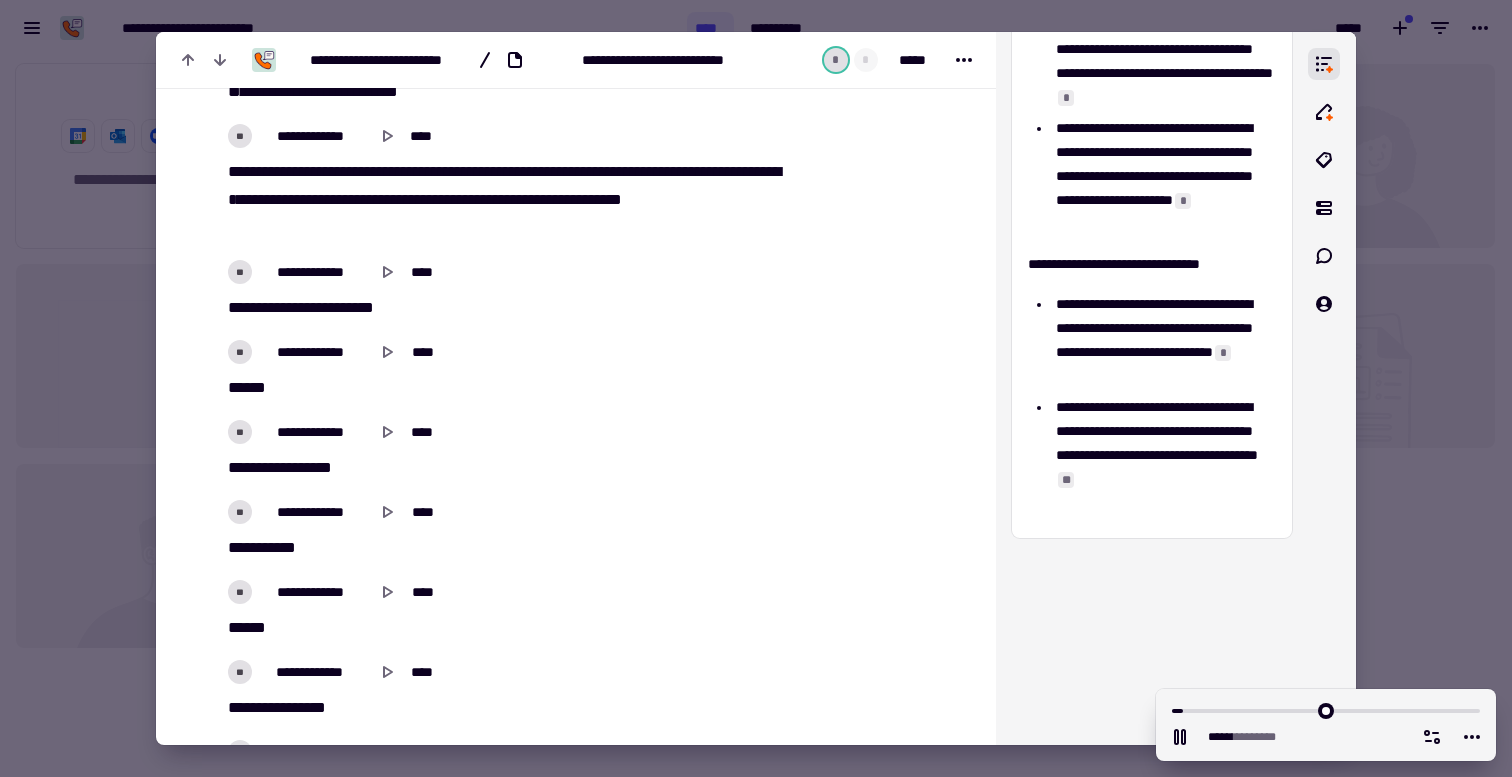 type on "******" 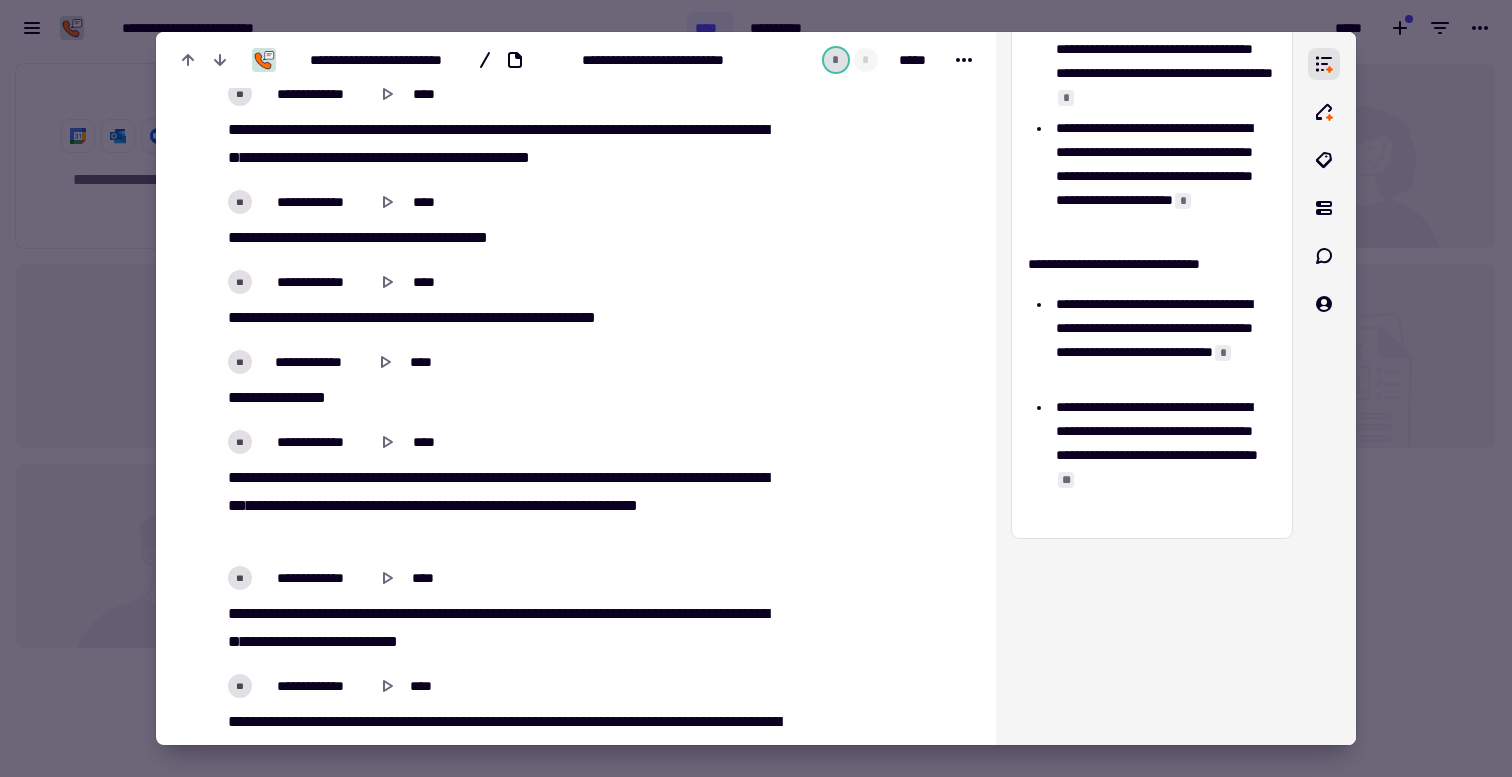 scroll, scrollTop: 0, scrollLeft: 0, axis: both 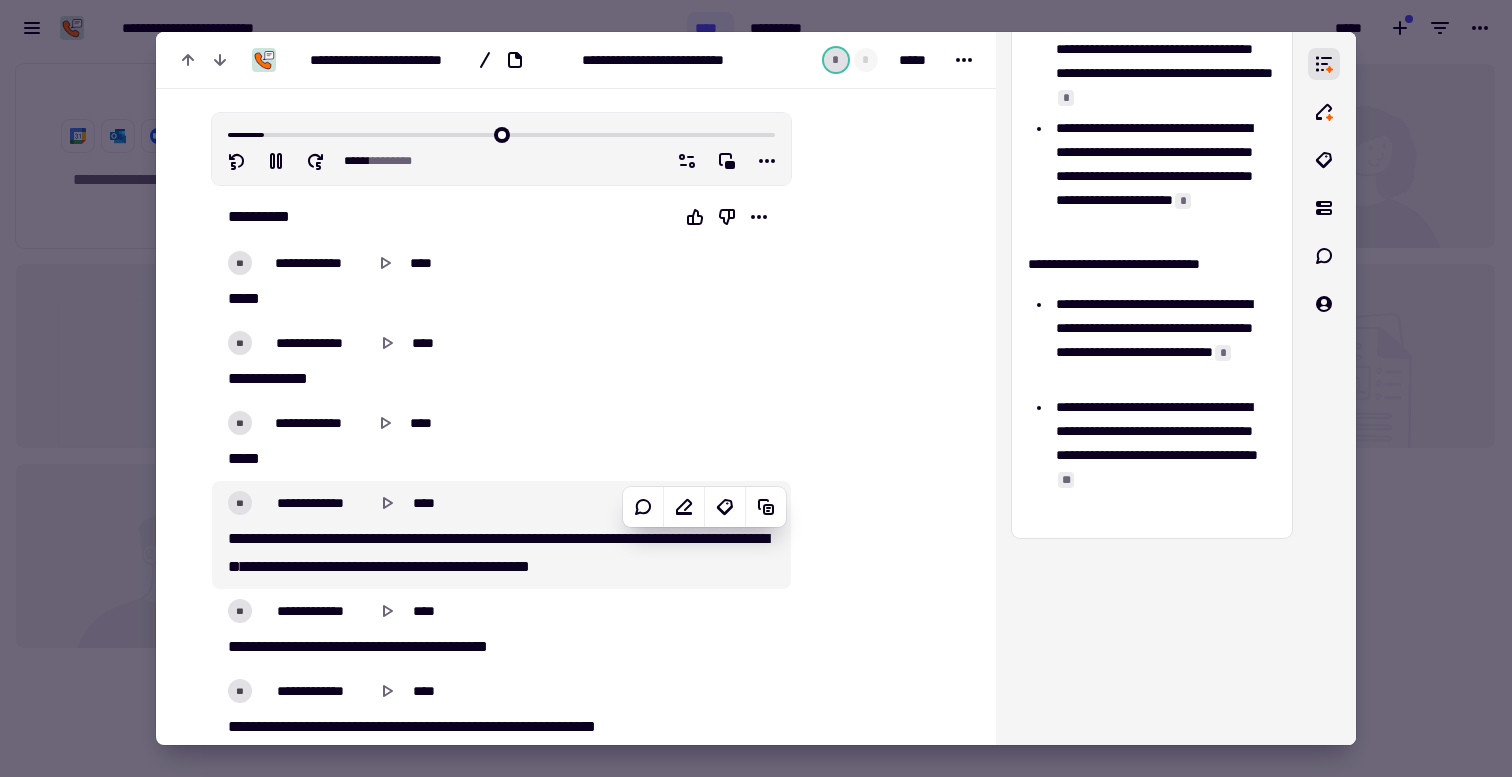 type on "******" 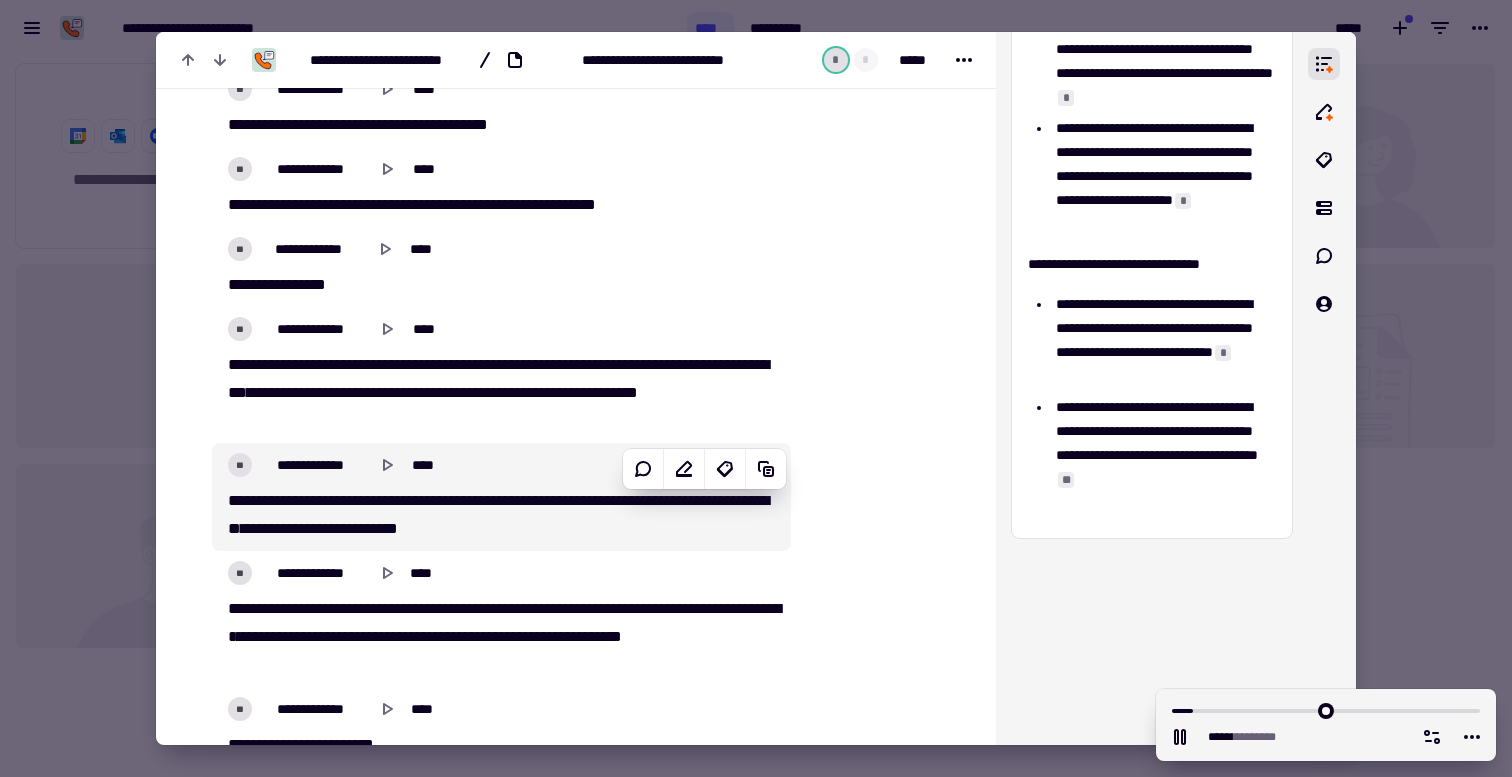 scroll, scrollTop: 7, scrollLeft: 0, axis: vertical 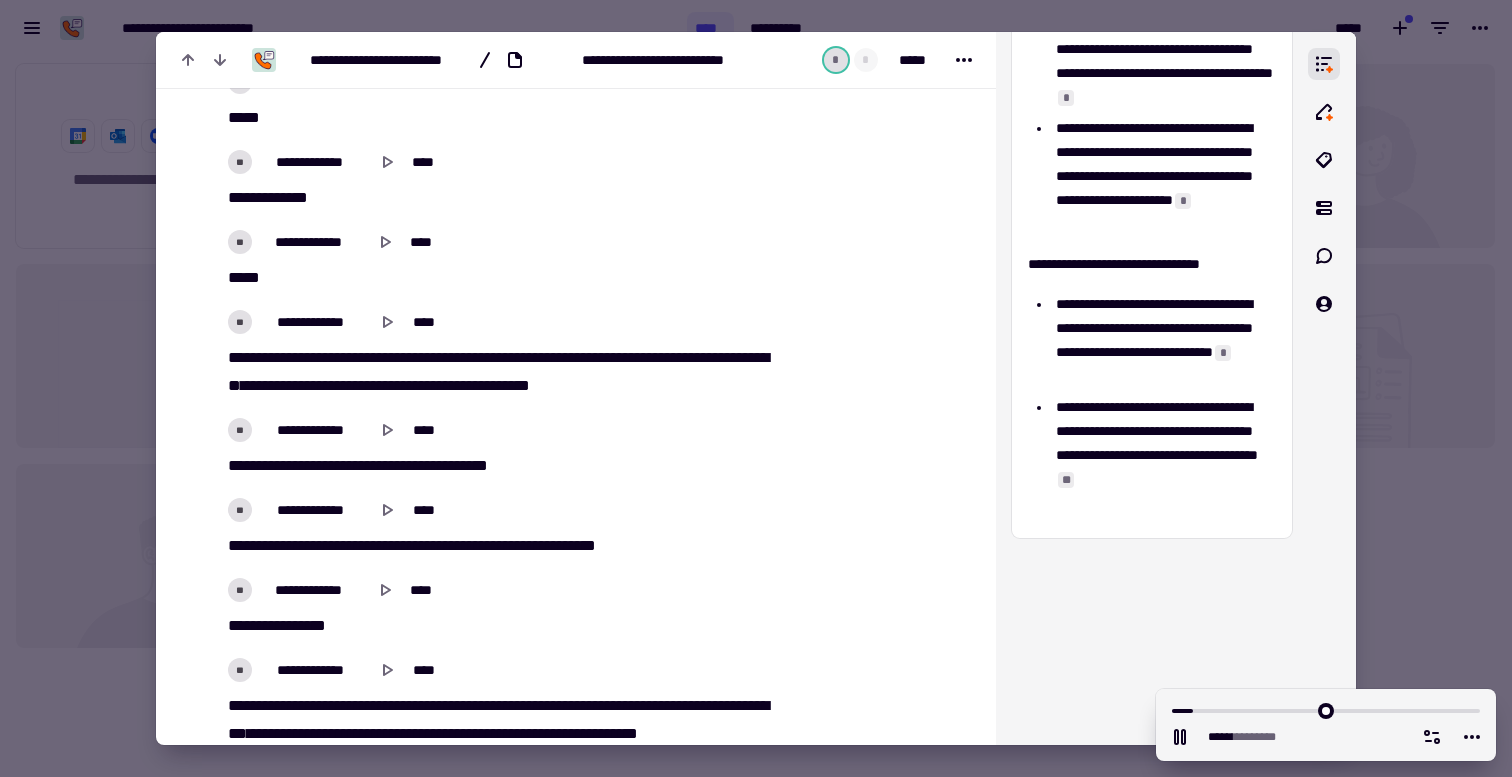 type on "*****" 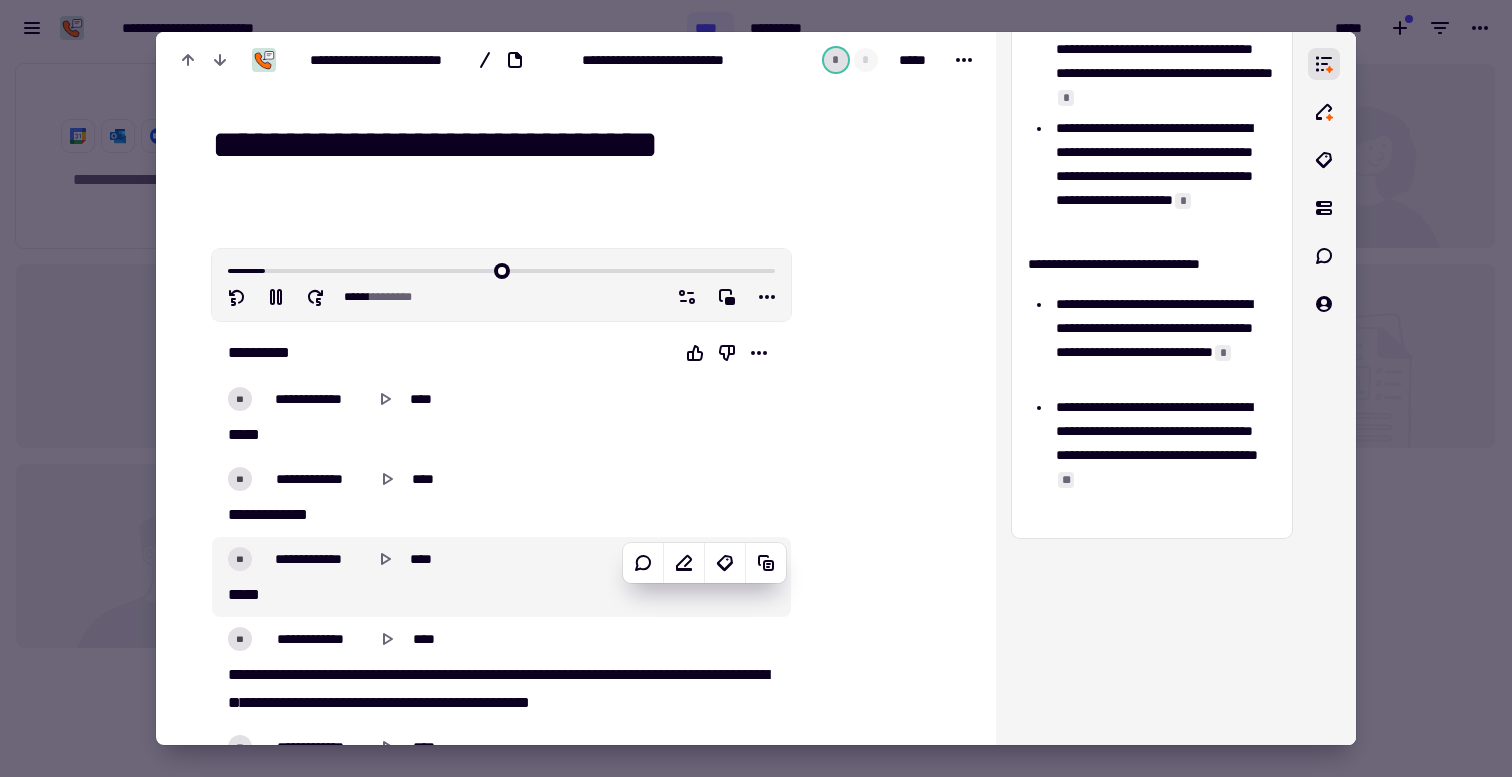 scroll, scrollTop: 0, scrollLeft: 0, axis: both 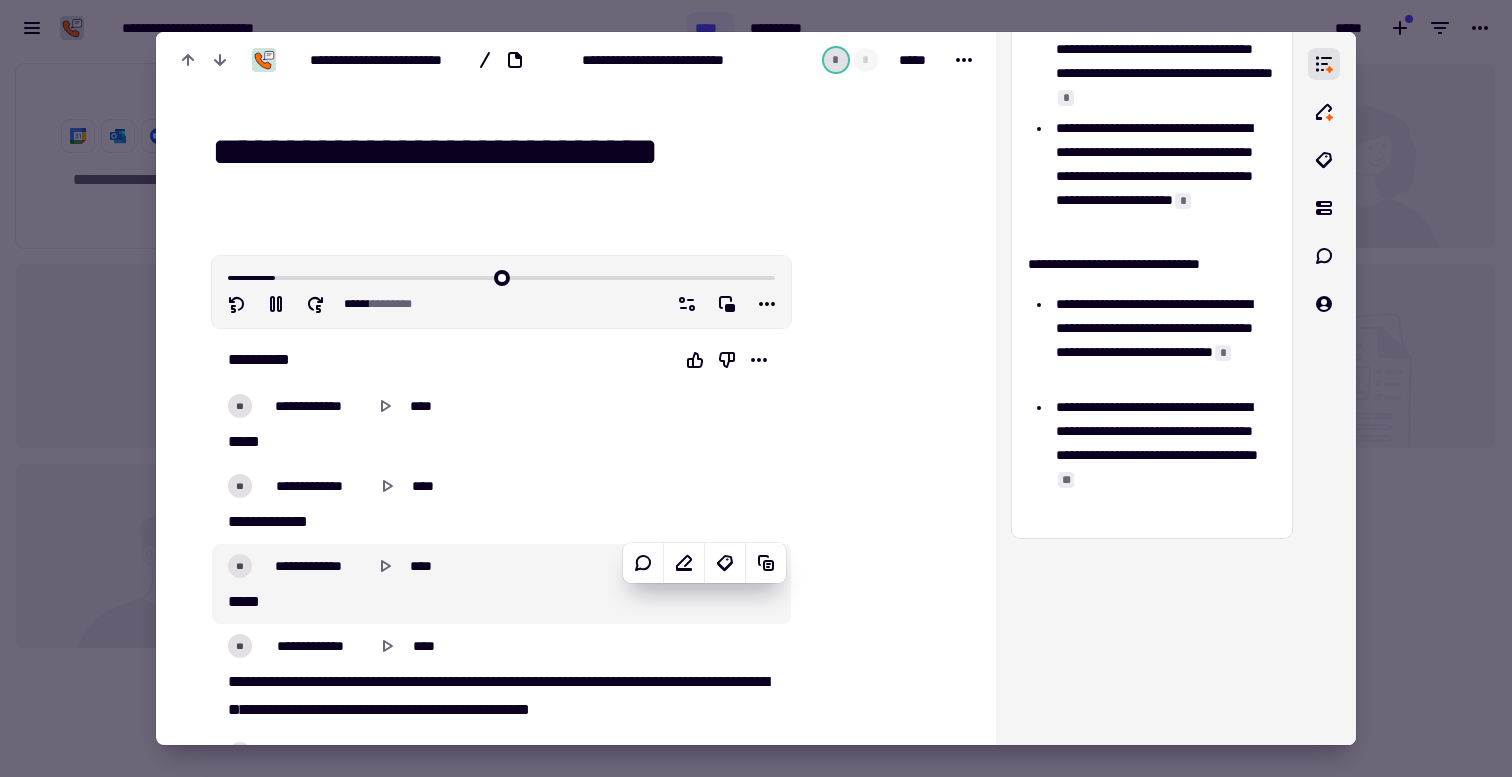 type on "******" 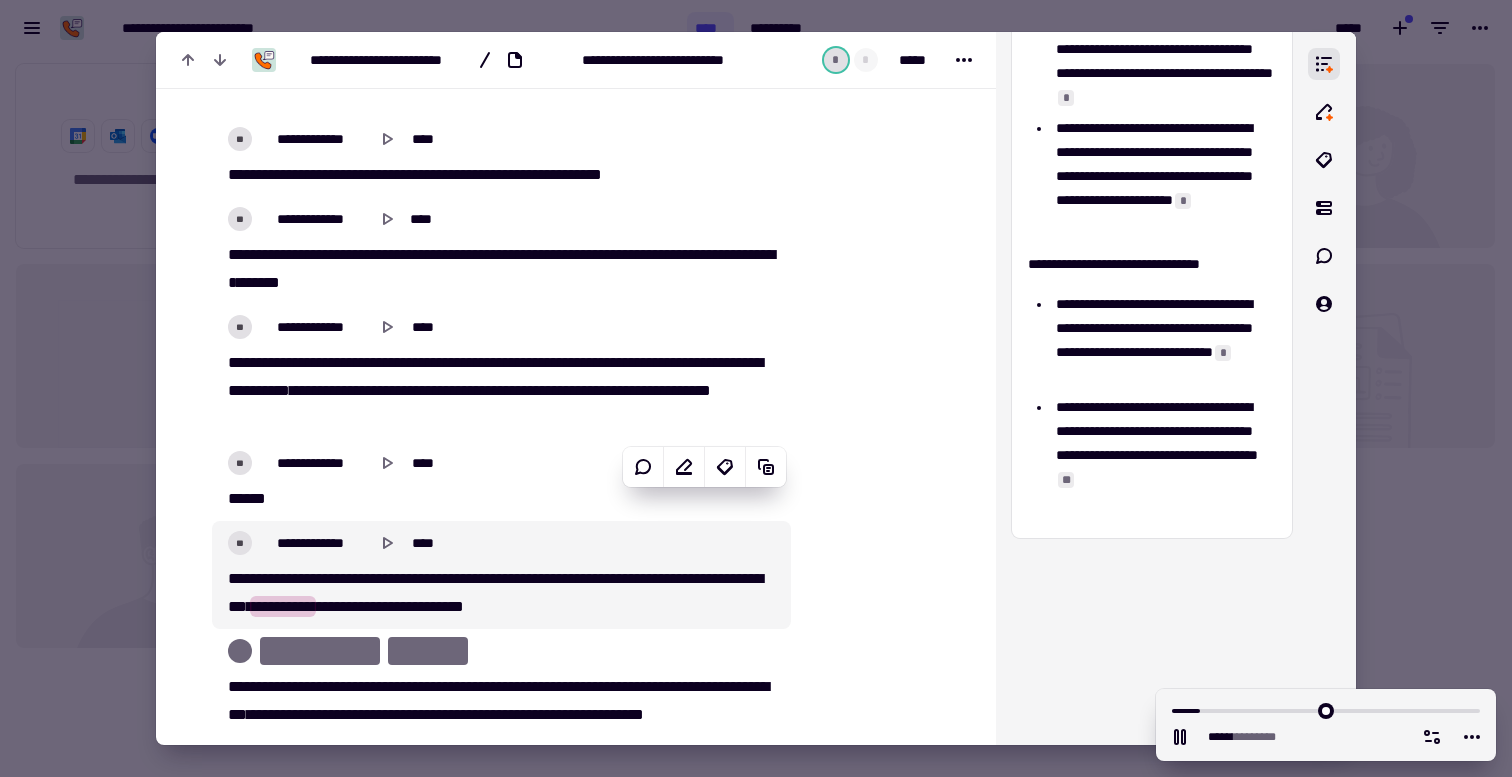 scroll, scrollTop: 5626, scrollLeft: 0, axis: vertical 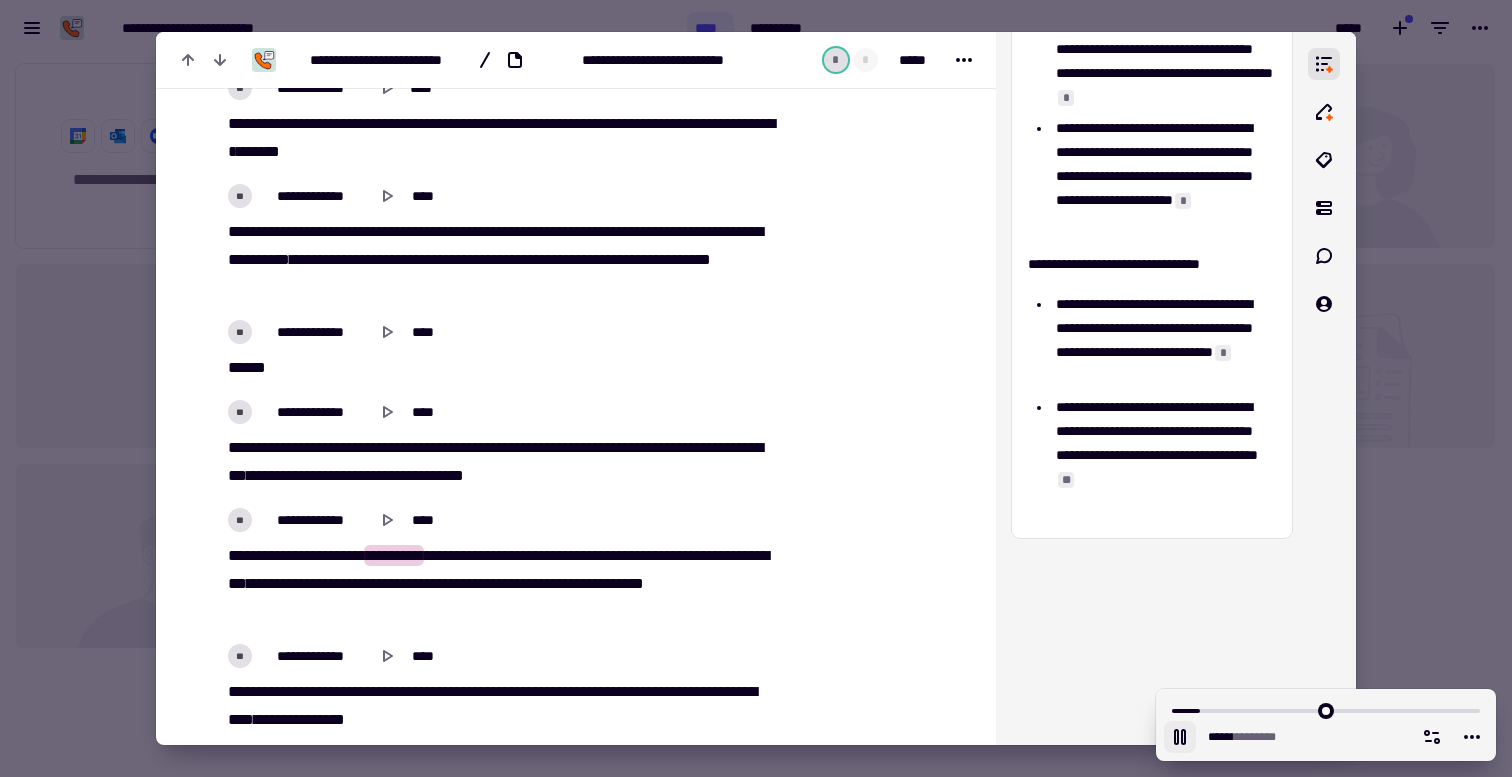 click 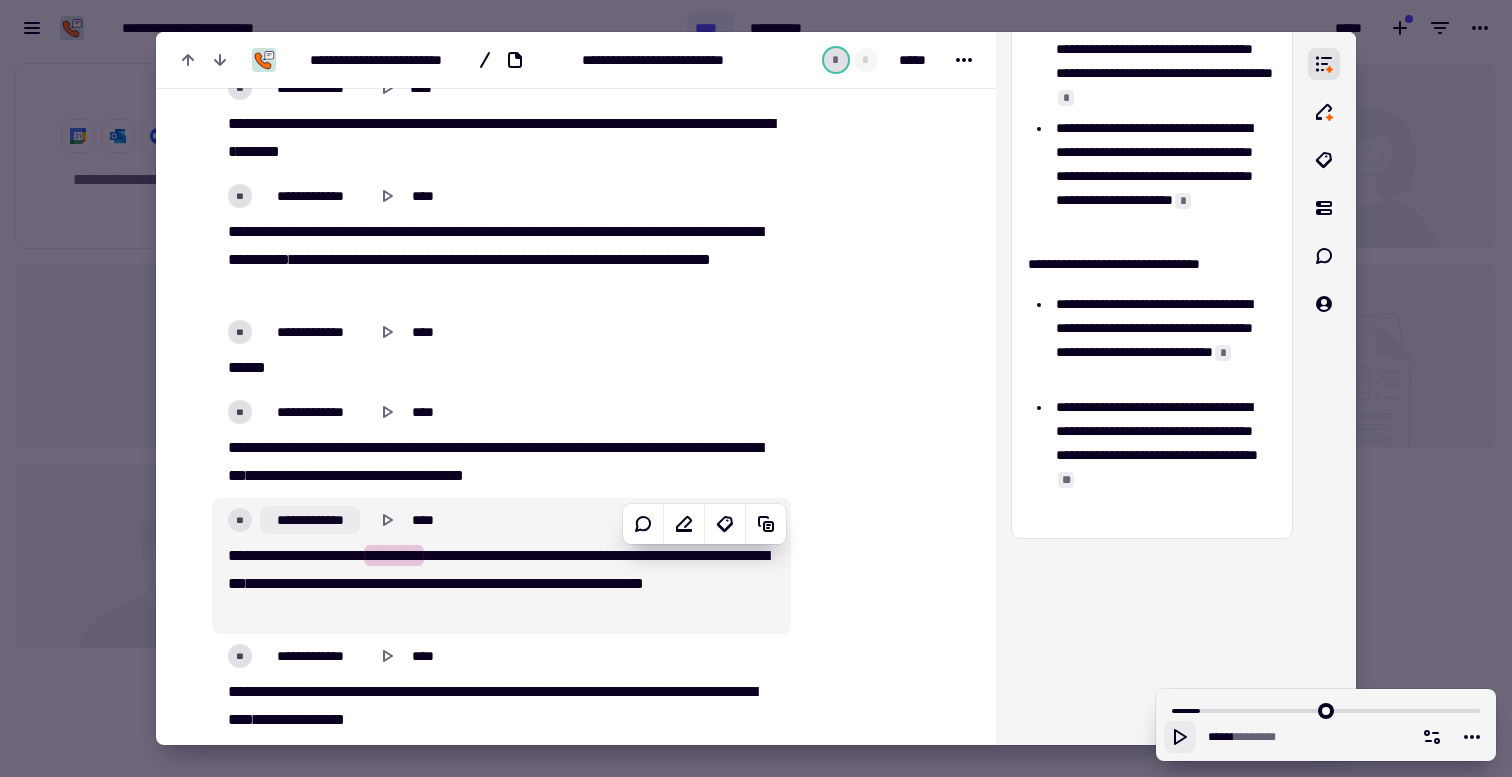 click on "**********" 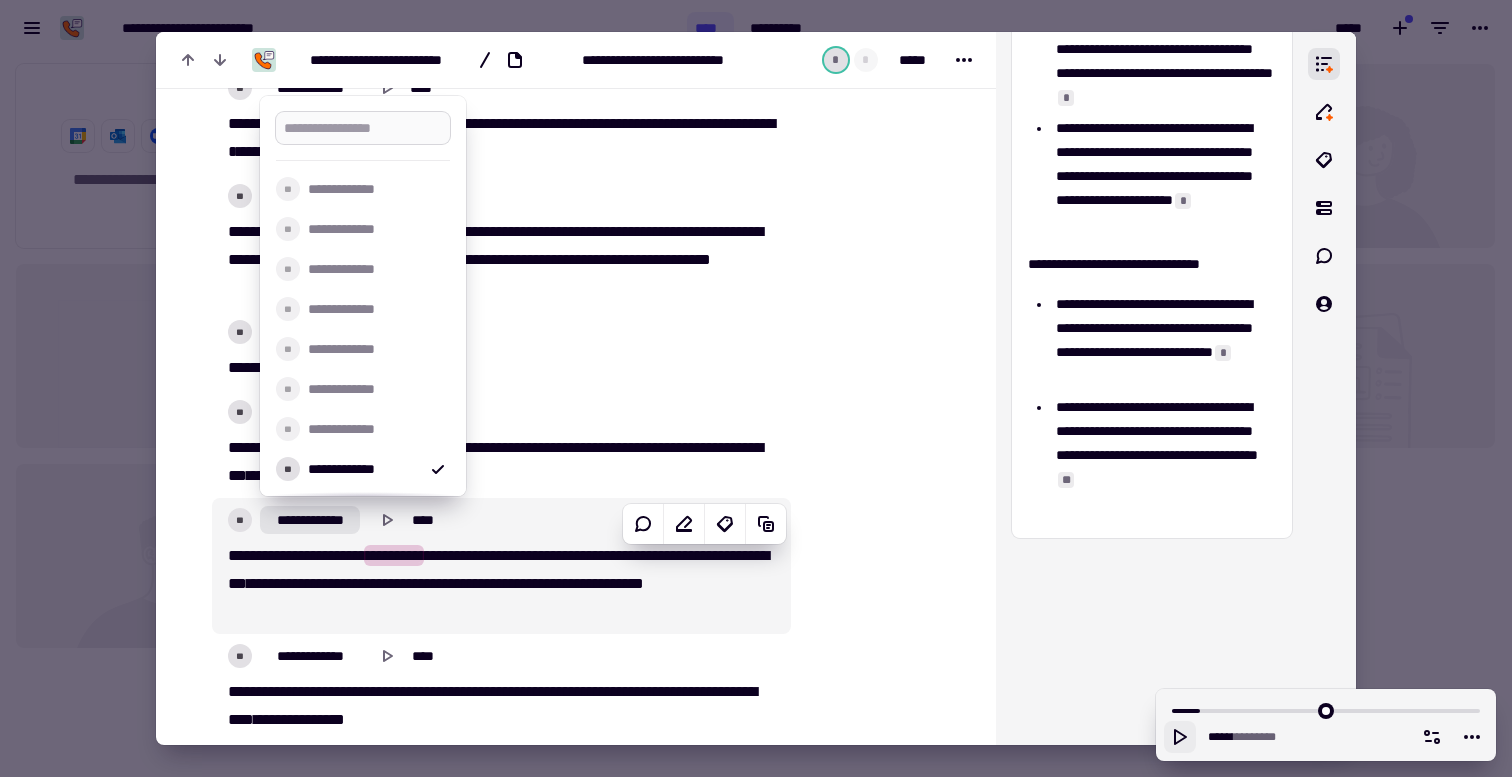 click at bounding box center (363, 128) 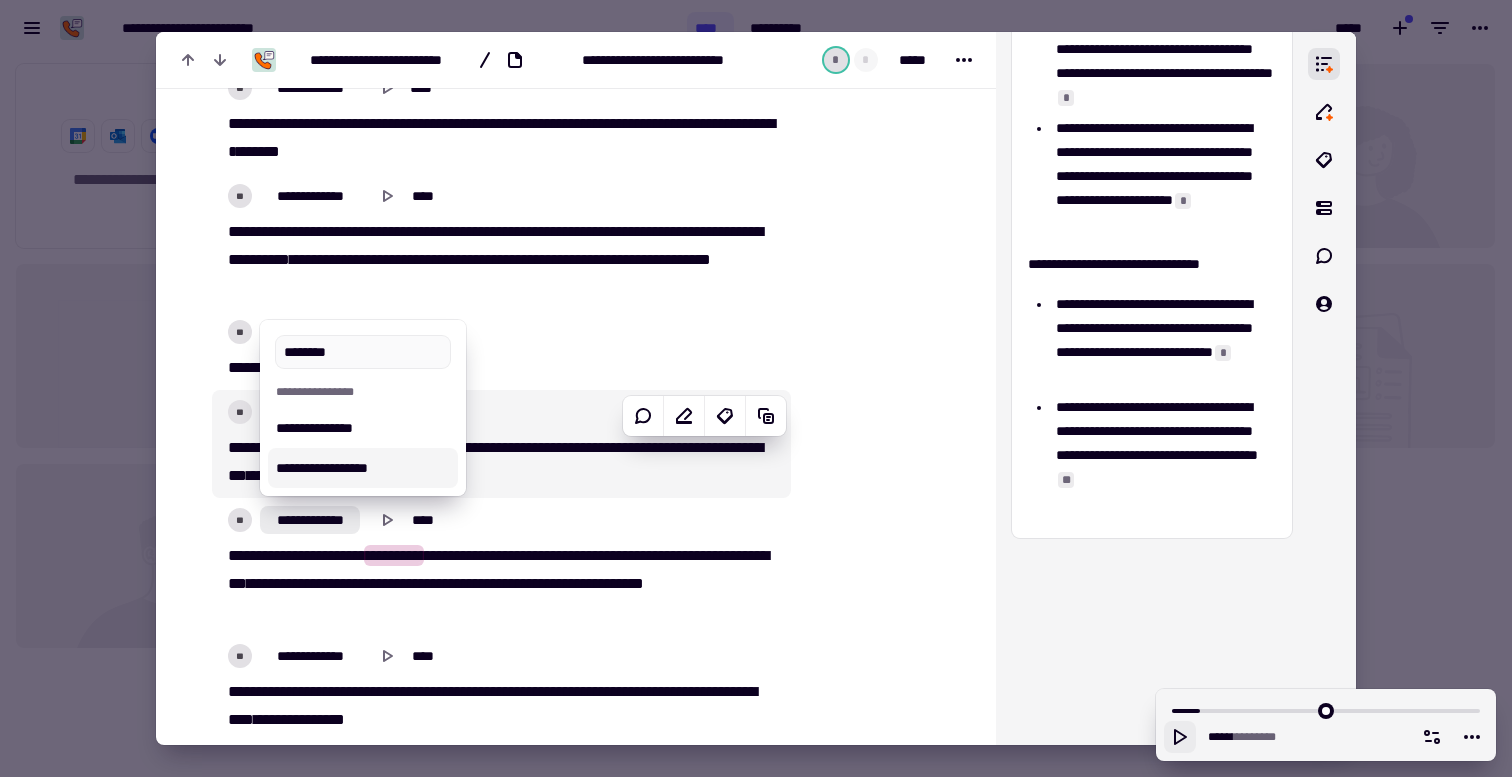 type on "********" 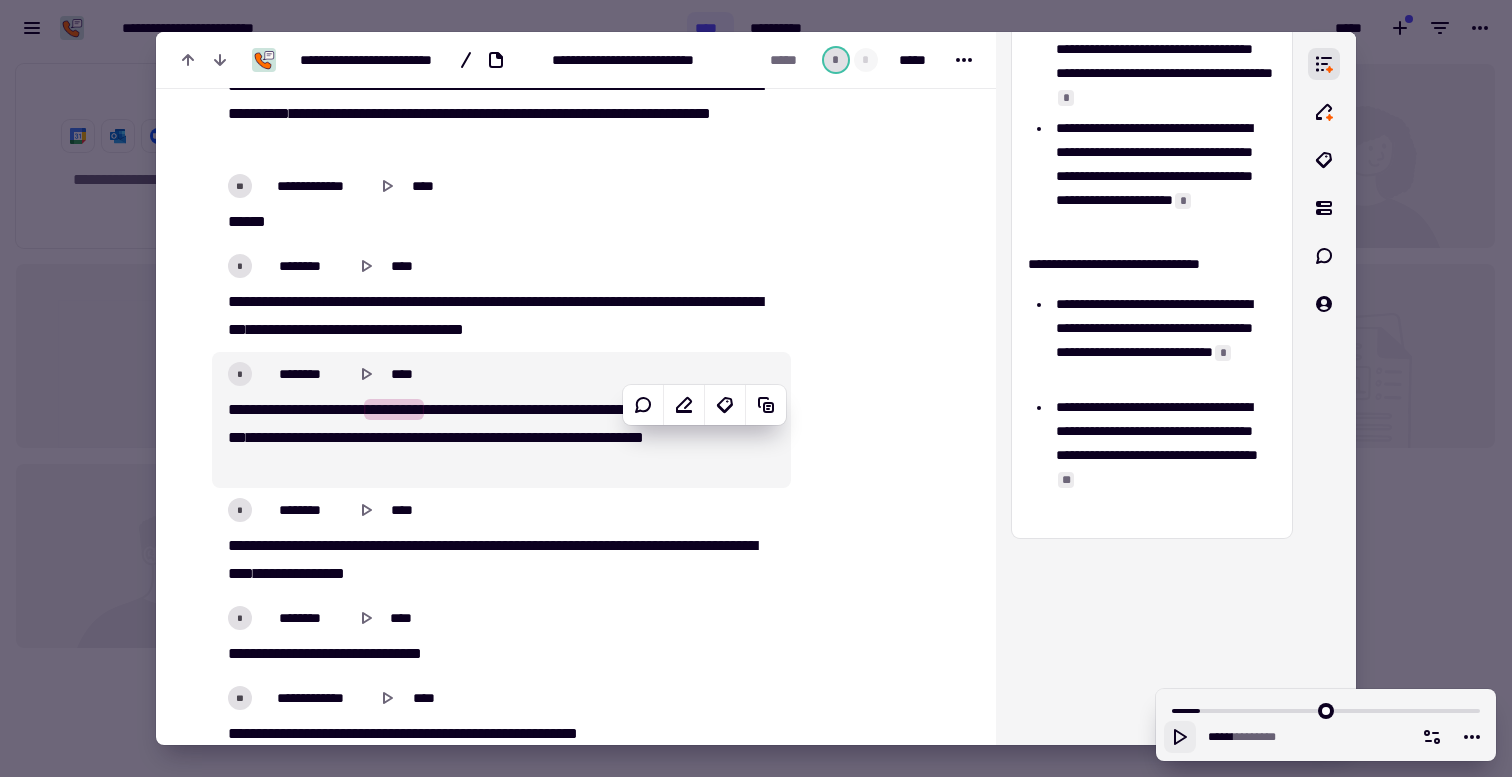 scroll, scrollTop: 5737, scrollLeft: 0, axis: vertical 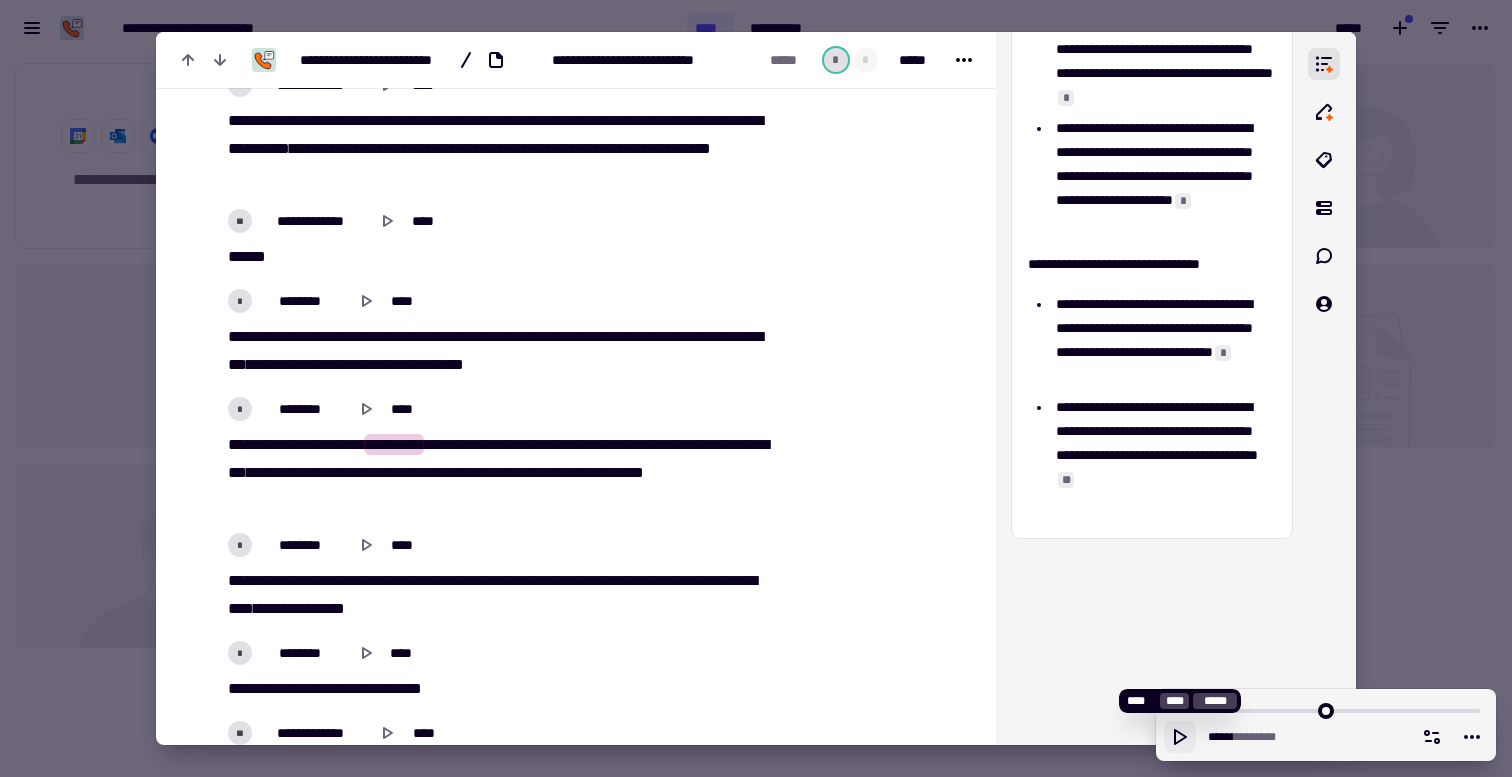 click 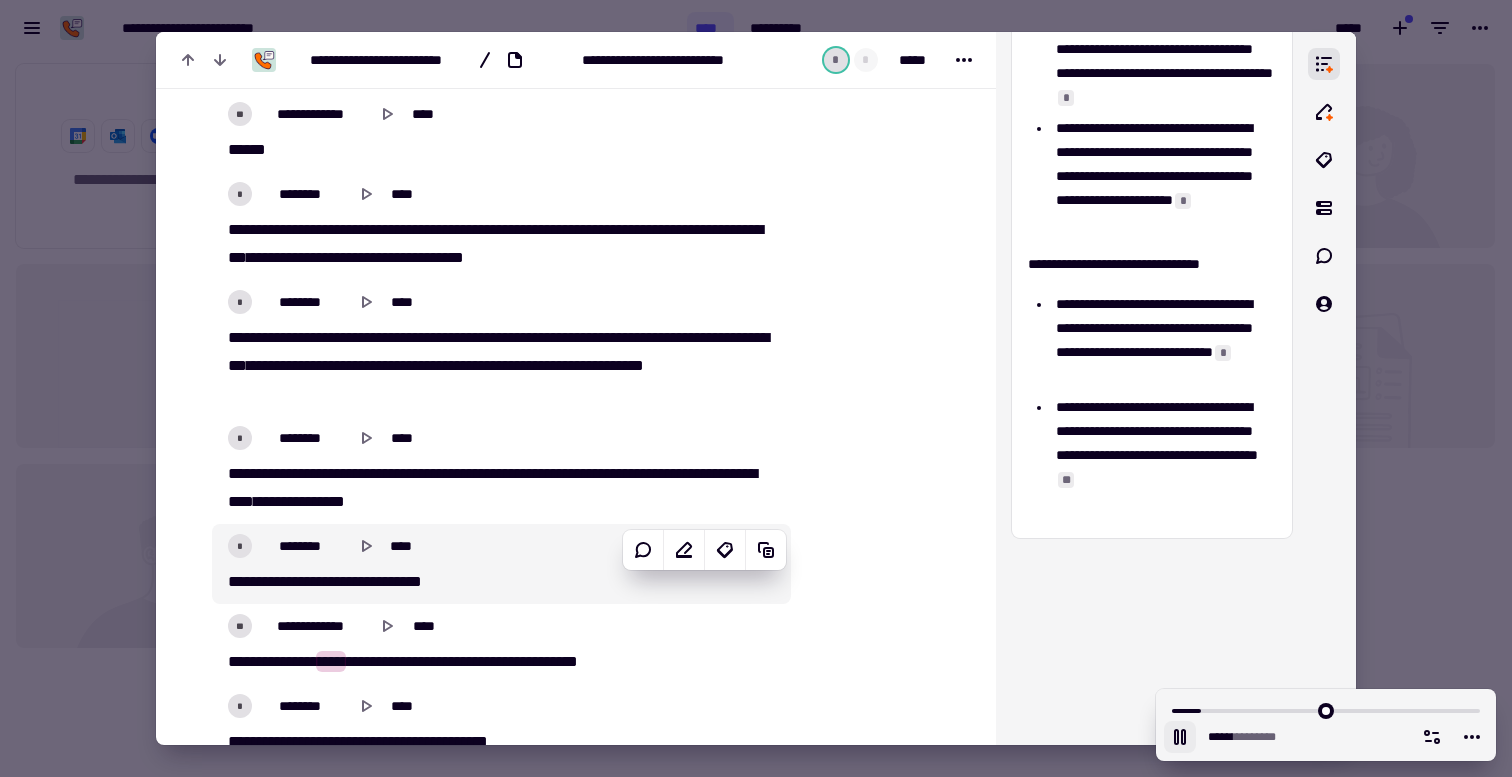 scroll, scrollTop: 5911, scrollLeft: 0, axis: vertical 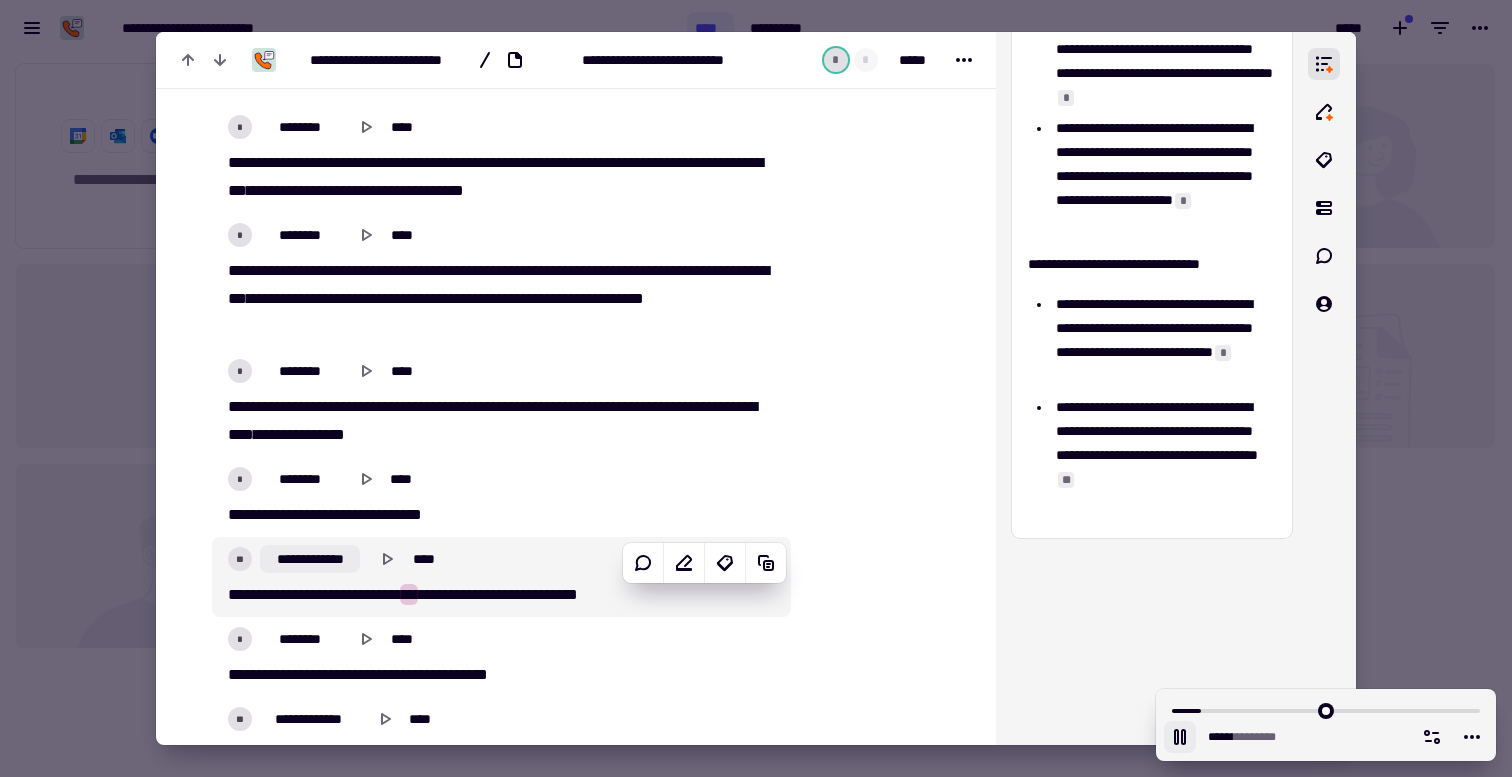 click on "**********" 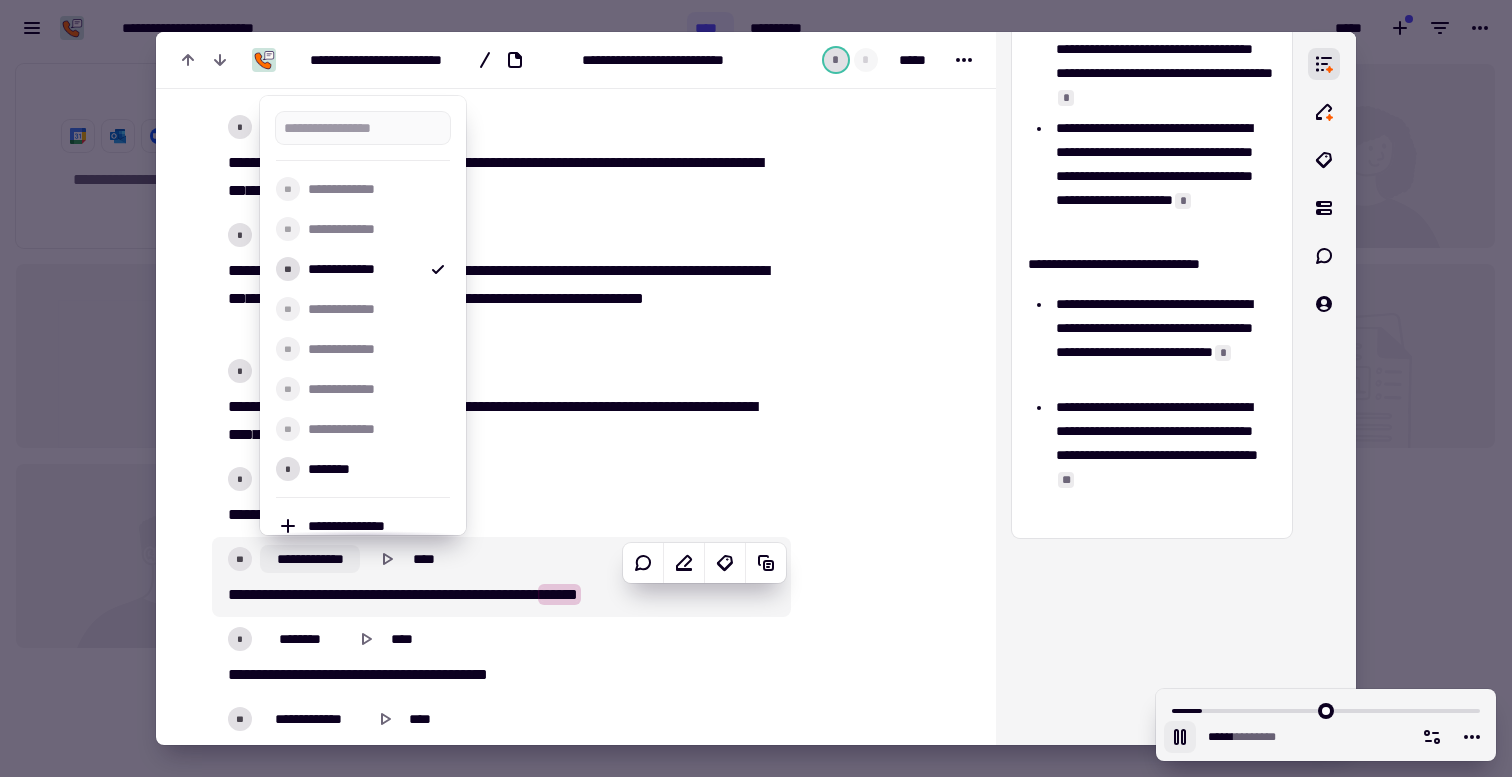 click on "**********" 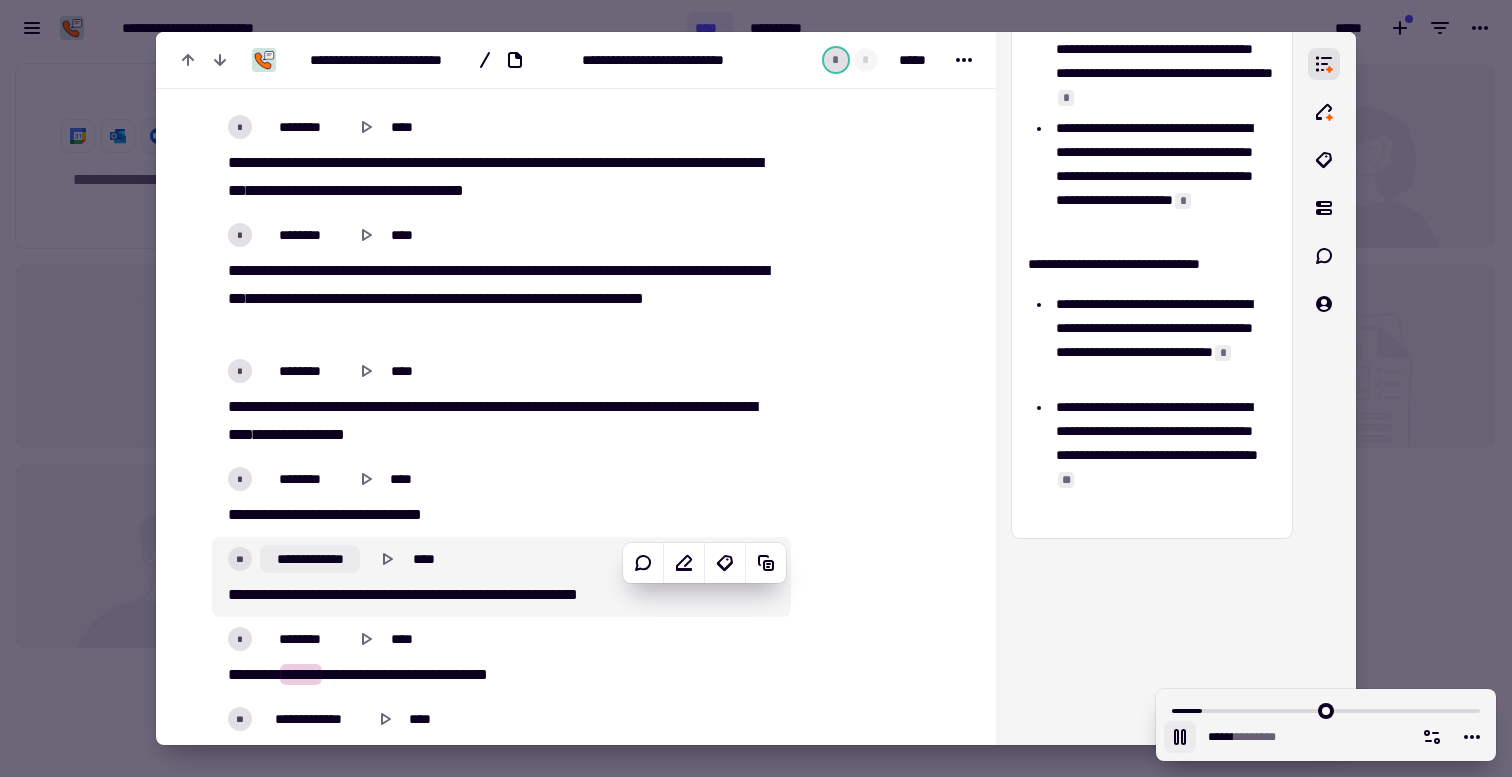 click on "**********" 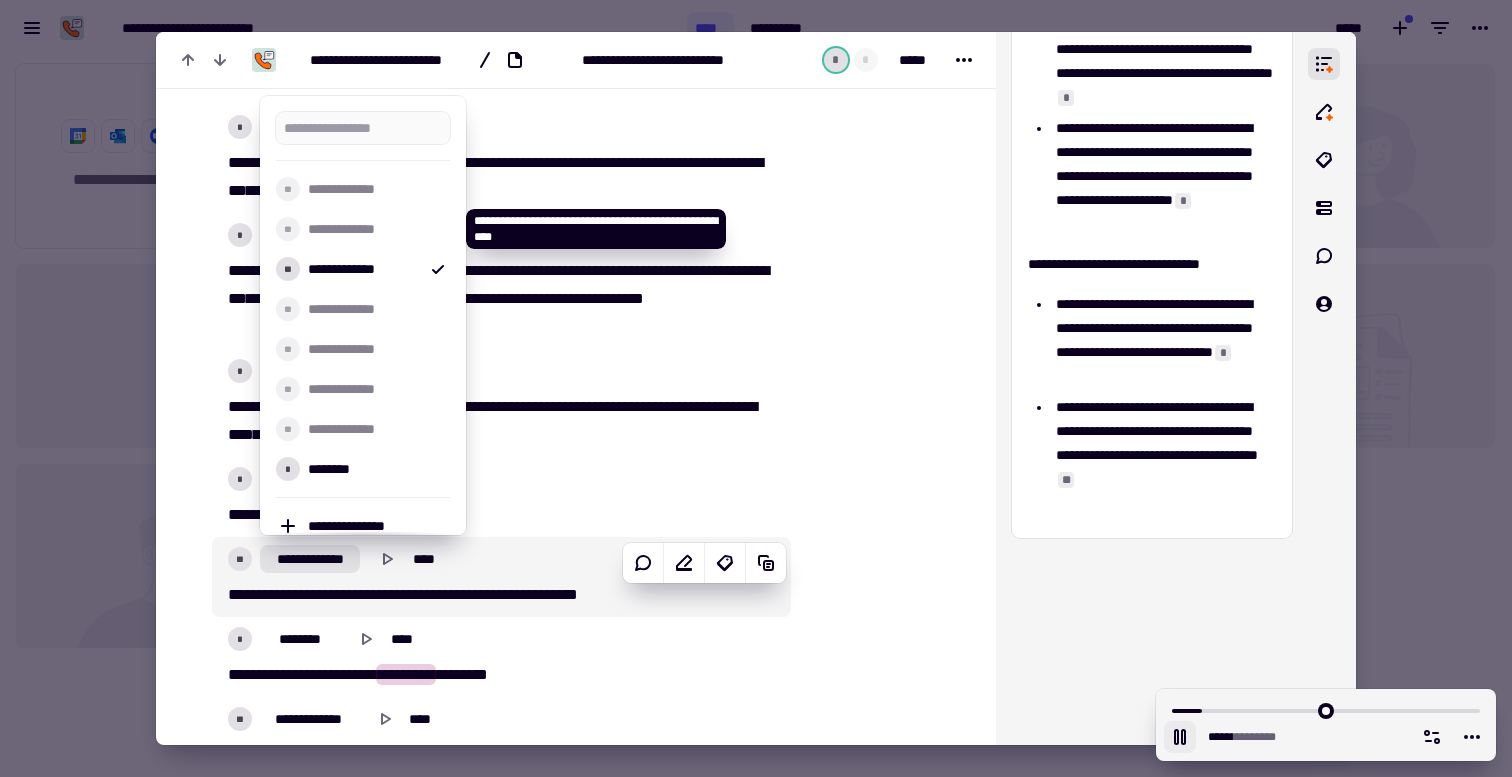 type on "******" 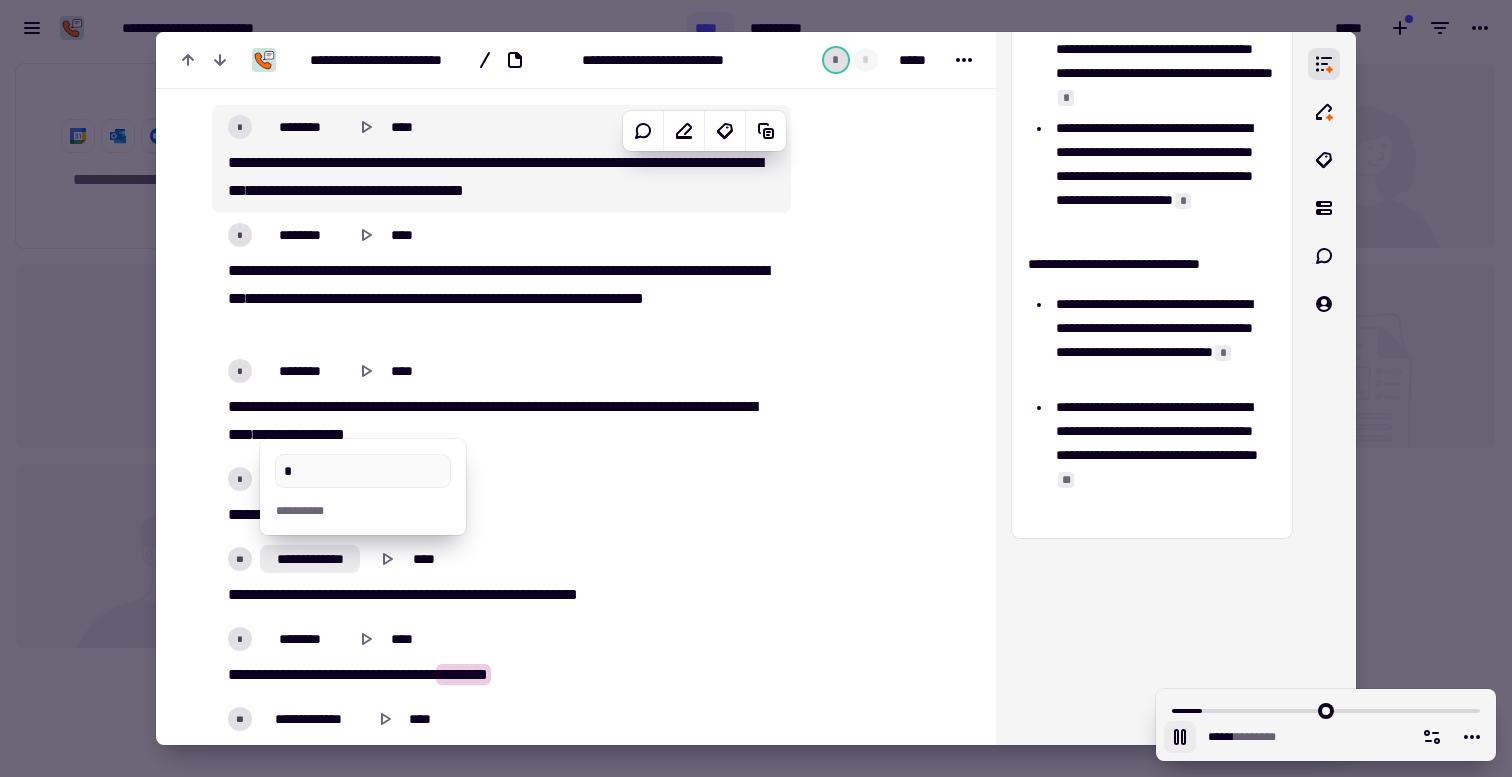 type on "***" 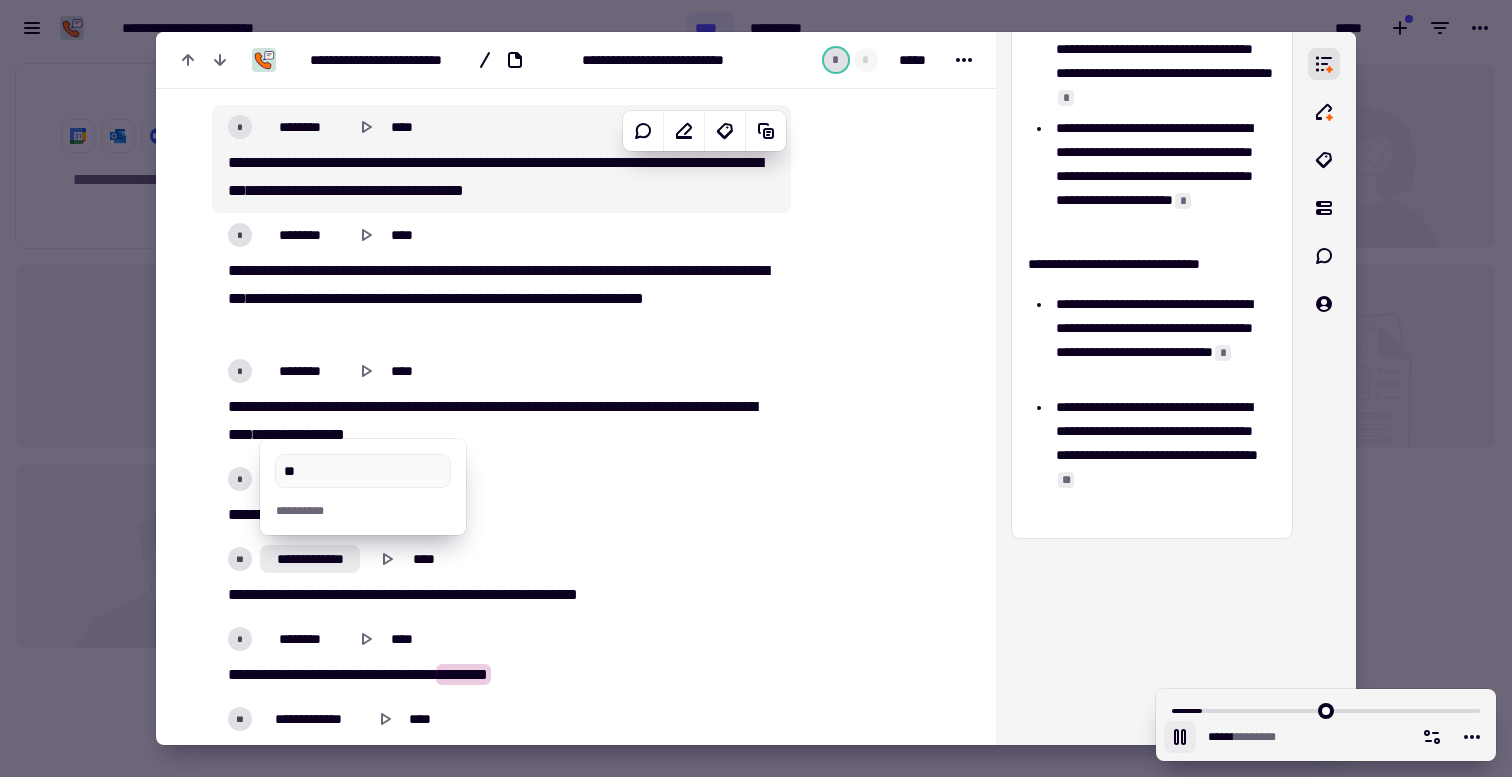 type on "******" 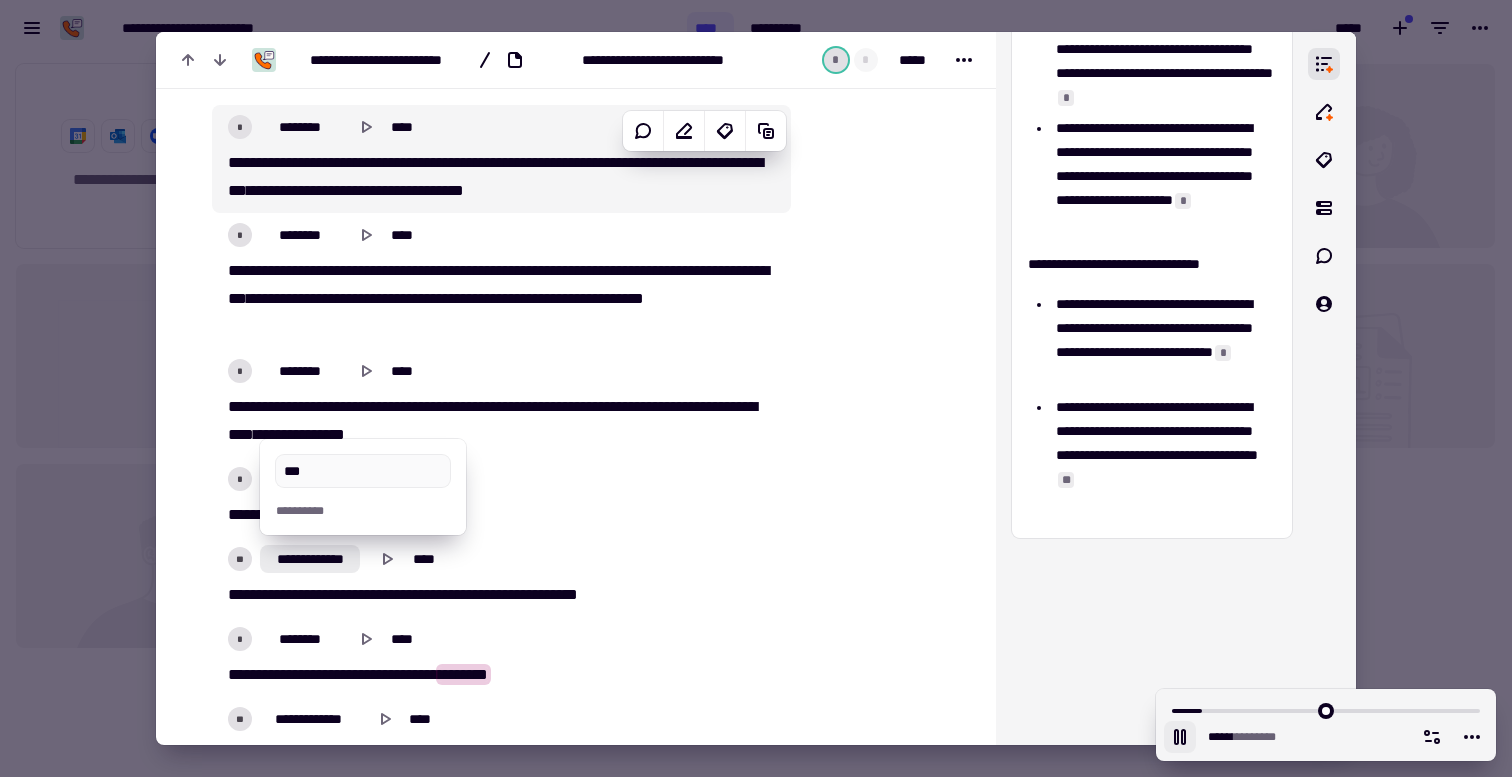 type on "******" 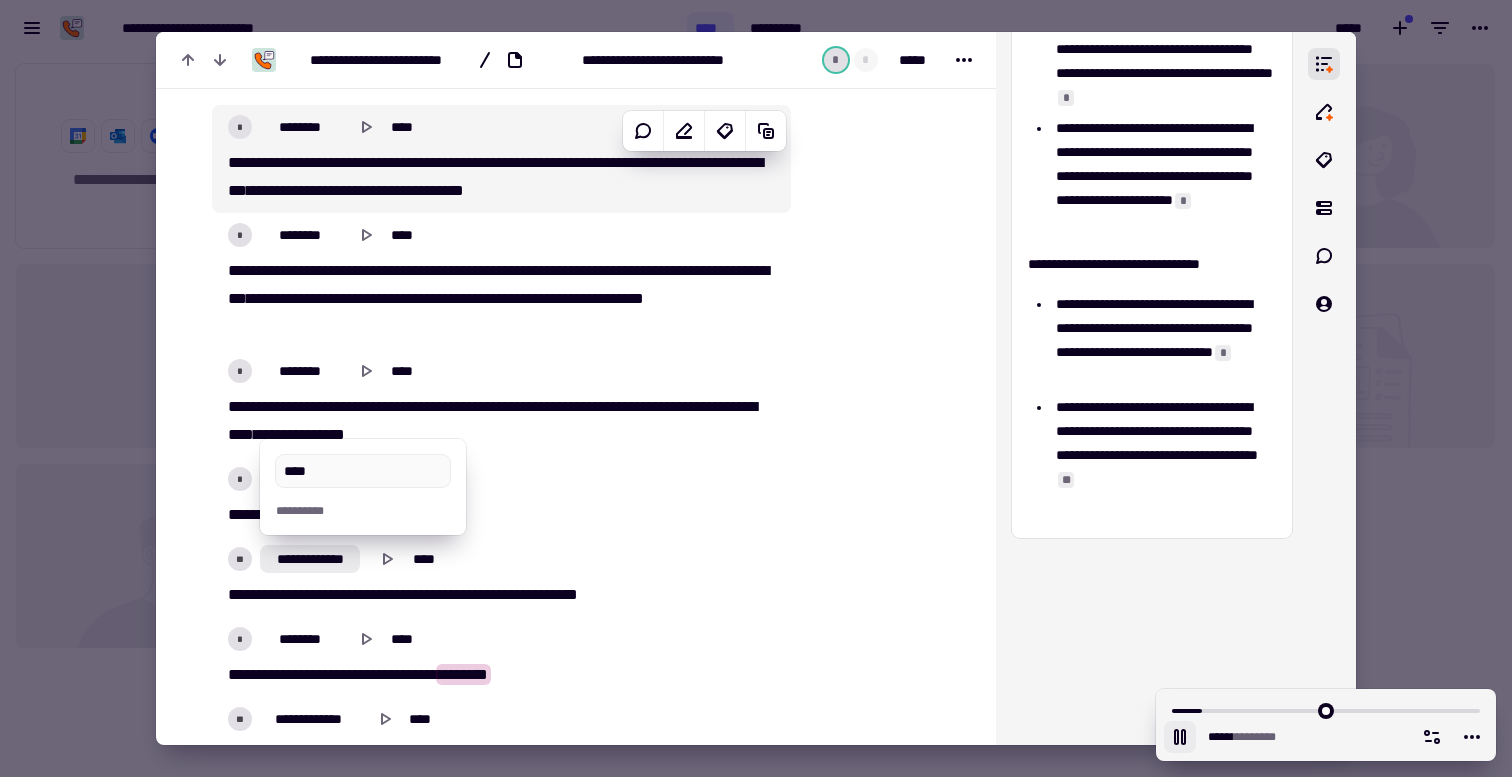 type on "******" 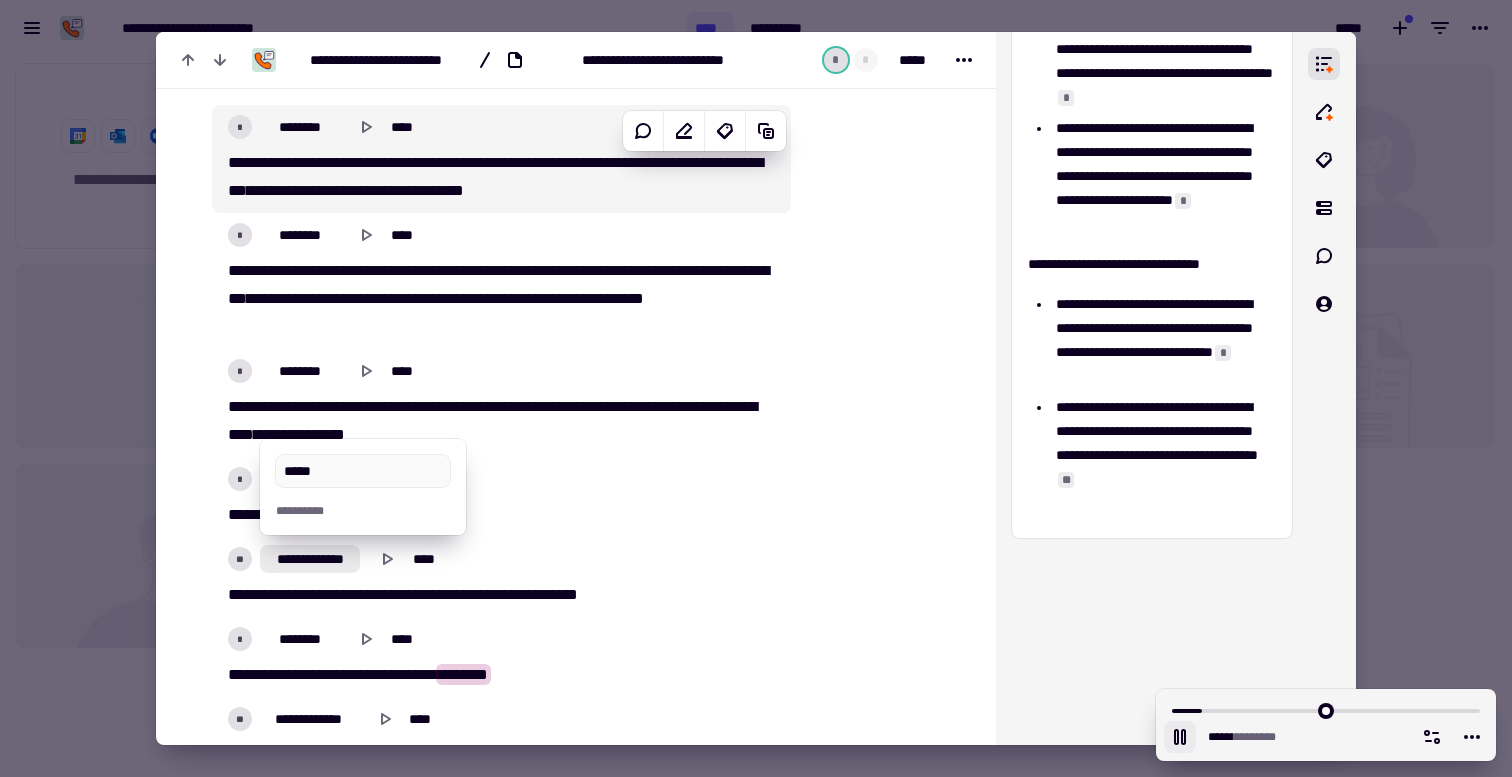 type on "*****" 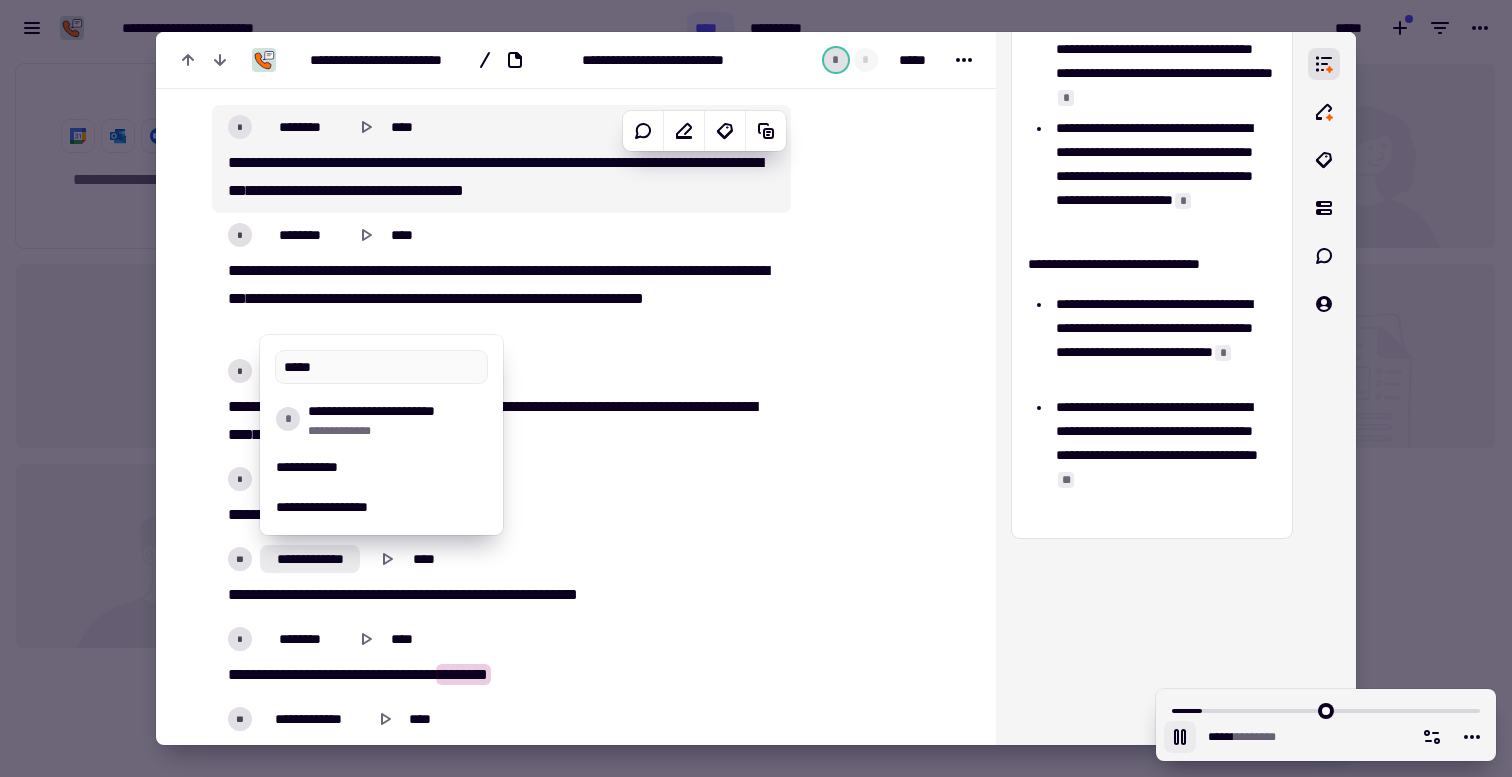 type on "******" 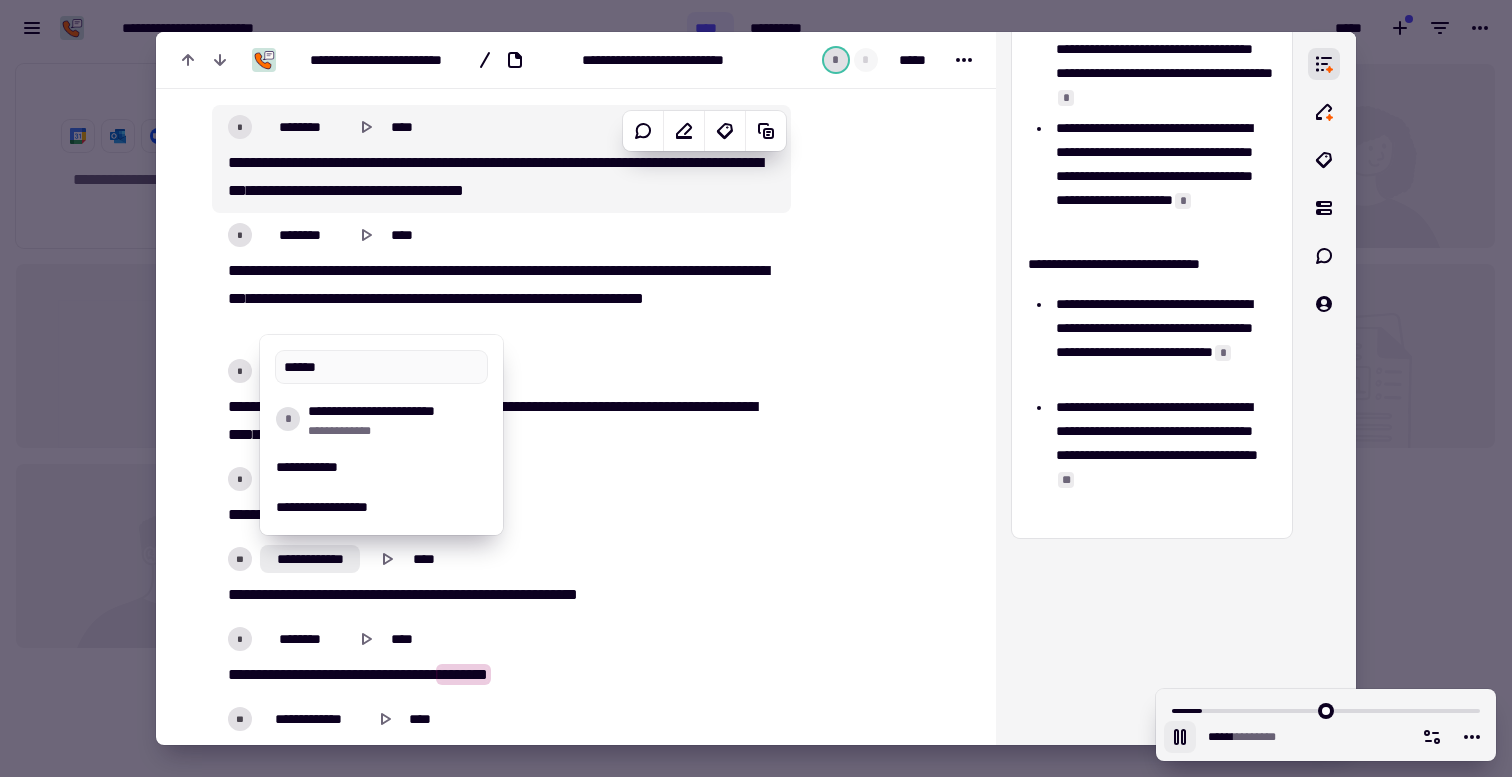 type on "******" 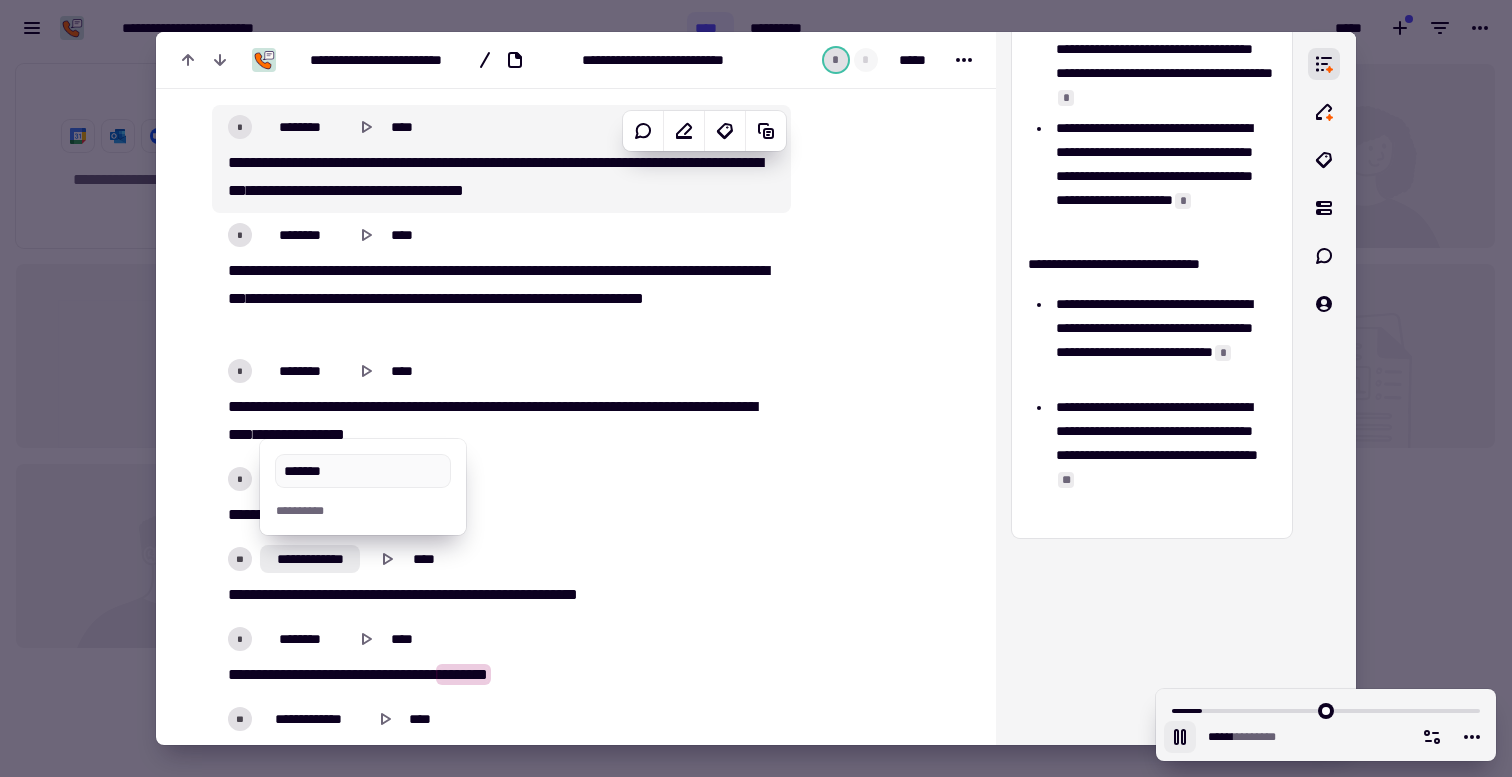 type on "********" 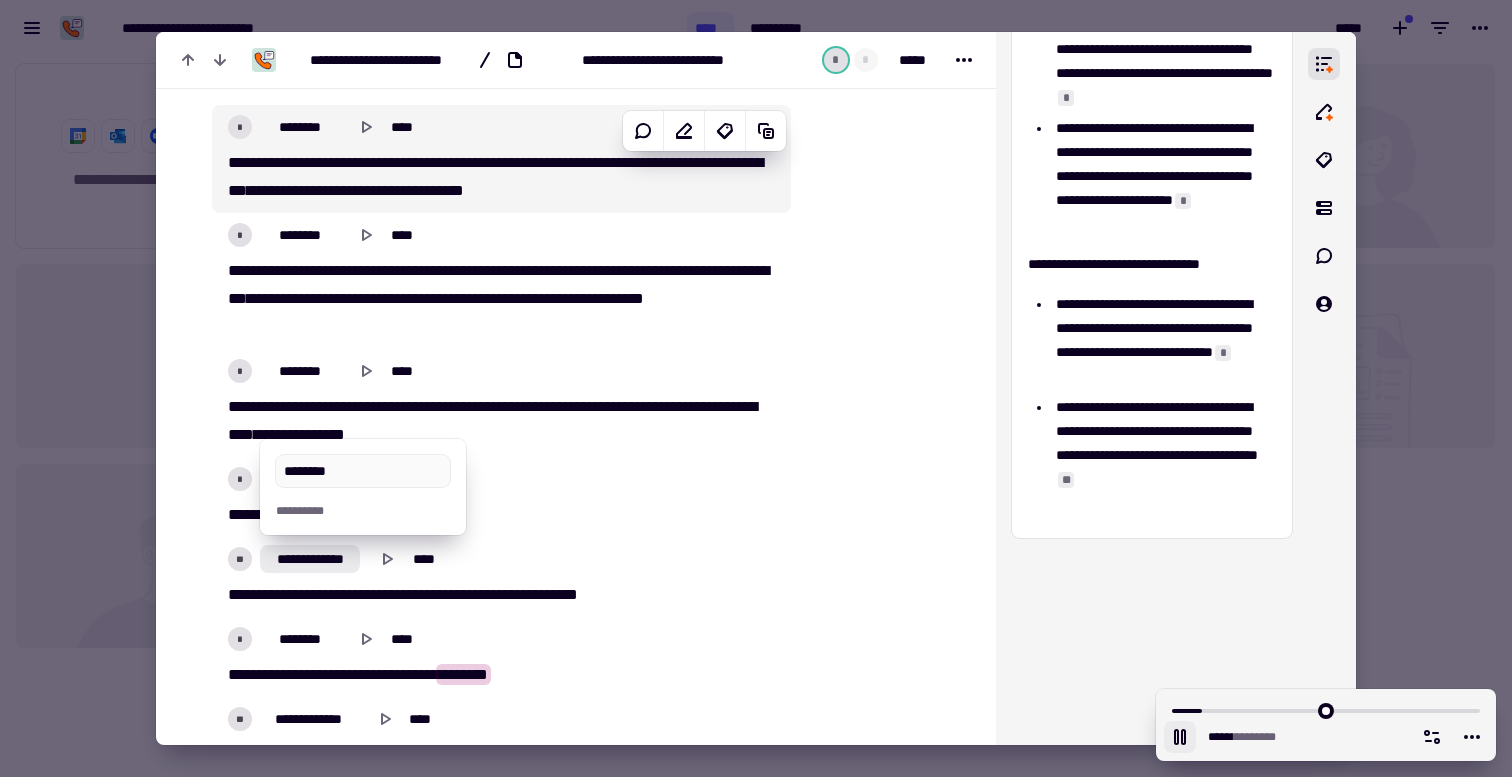type on "******" 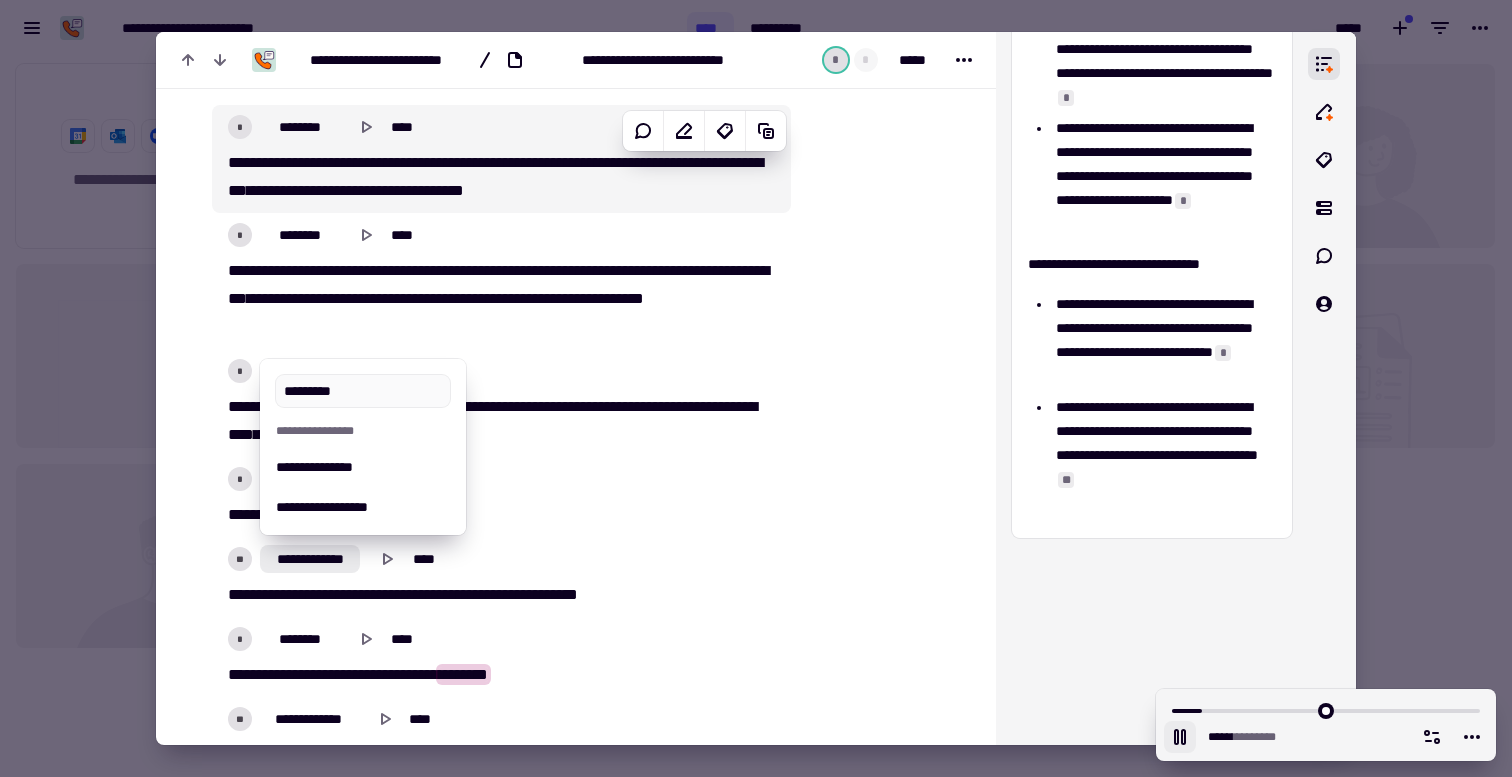type on "******" 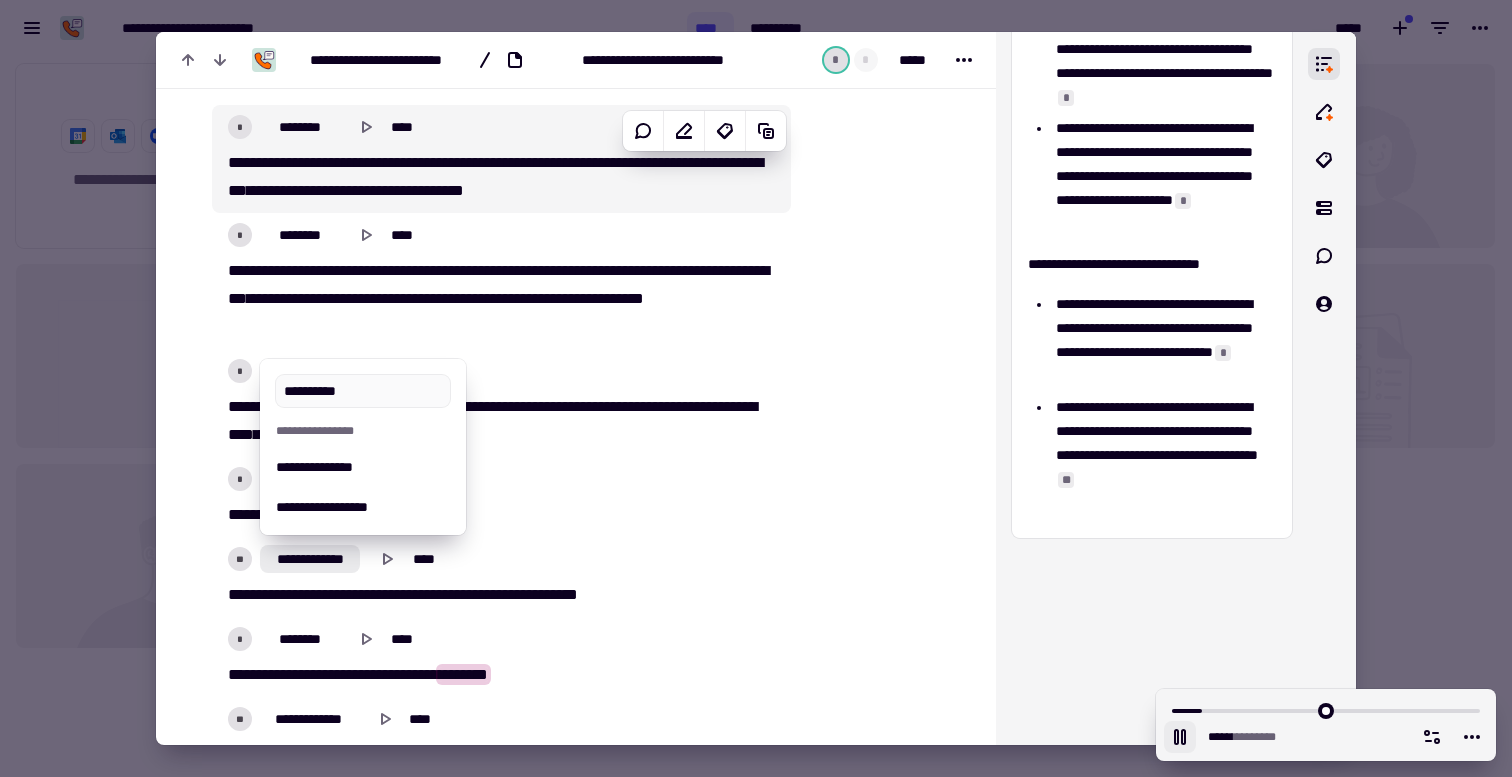 type on "******" 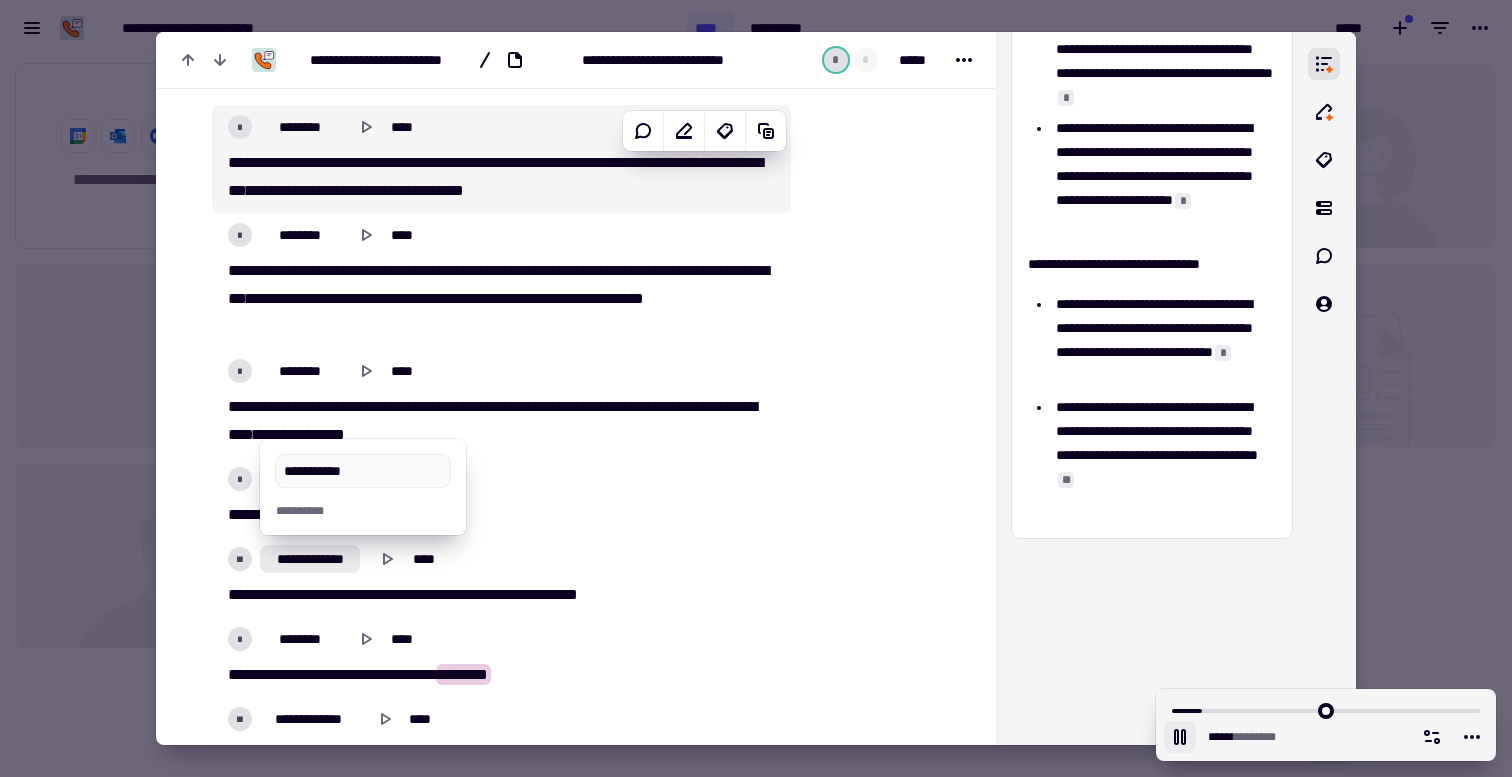 type on "******" 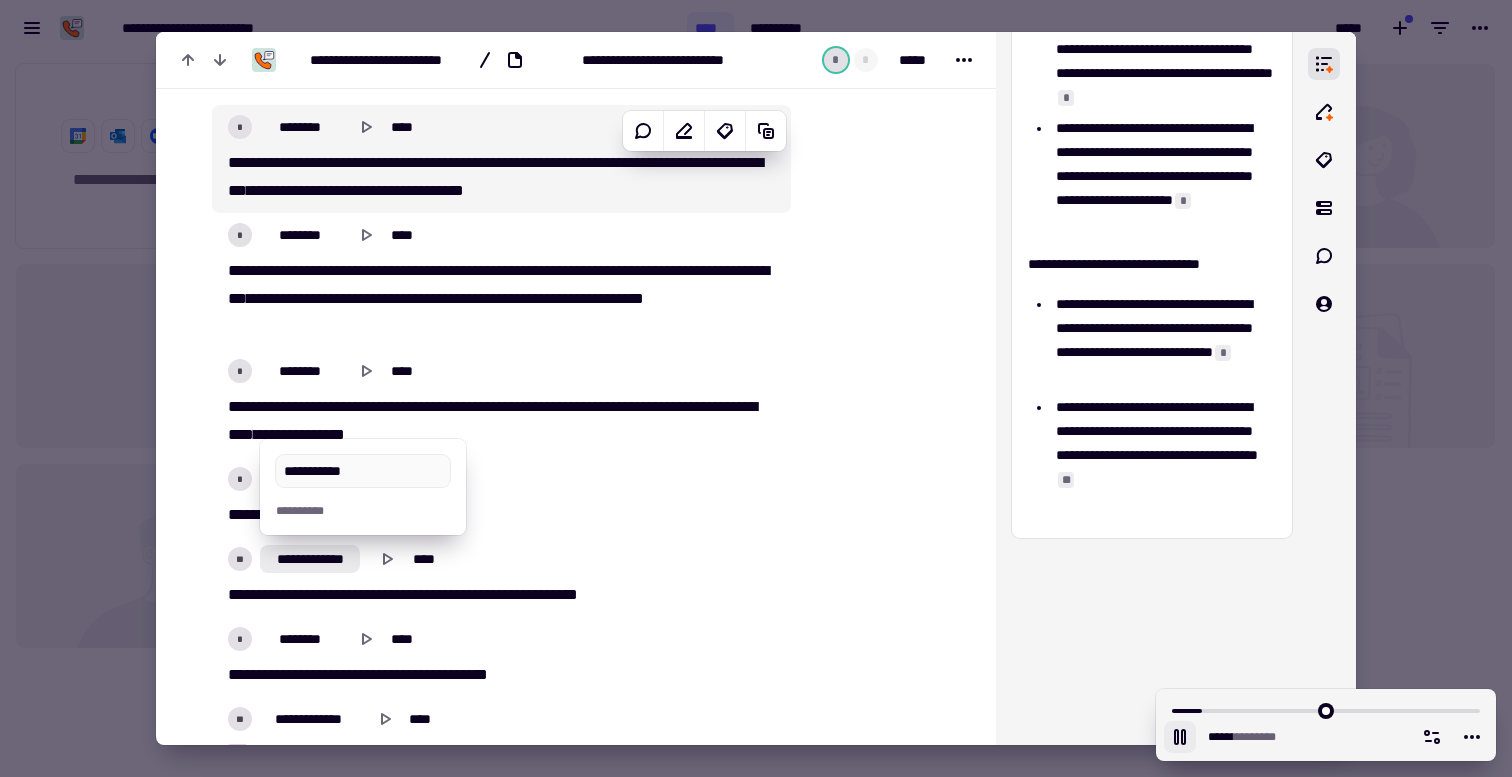 type on "**********" 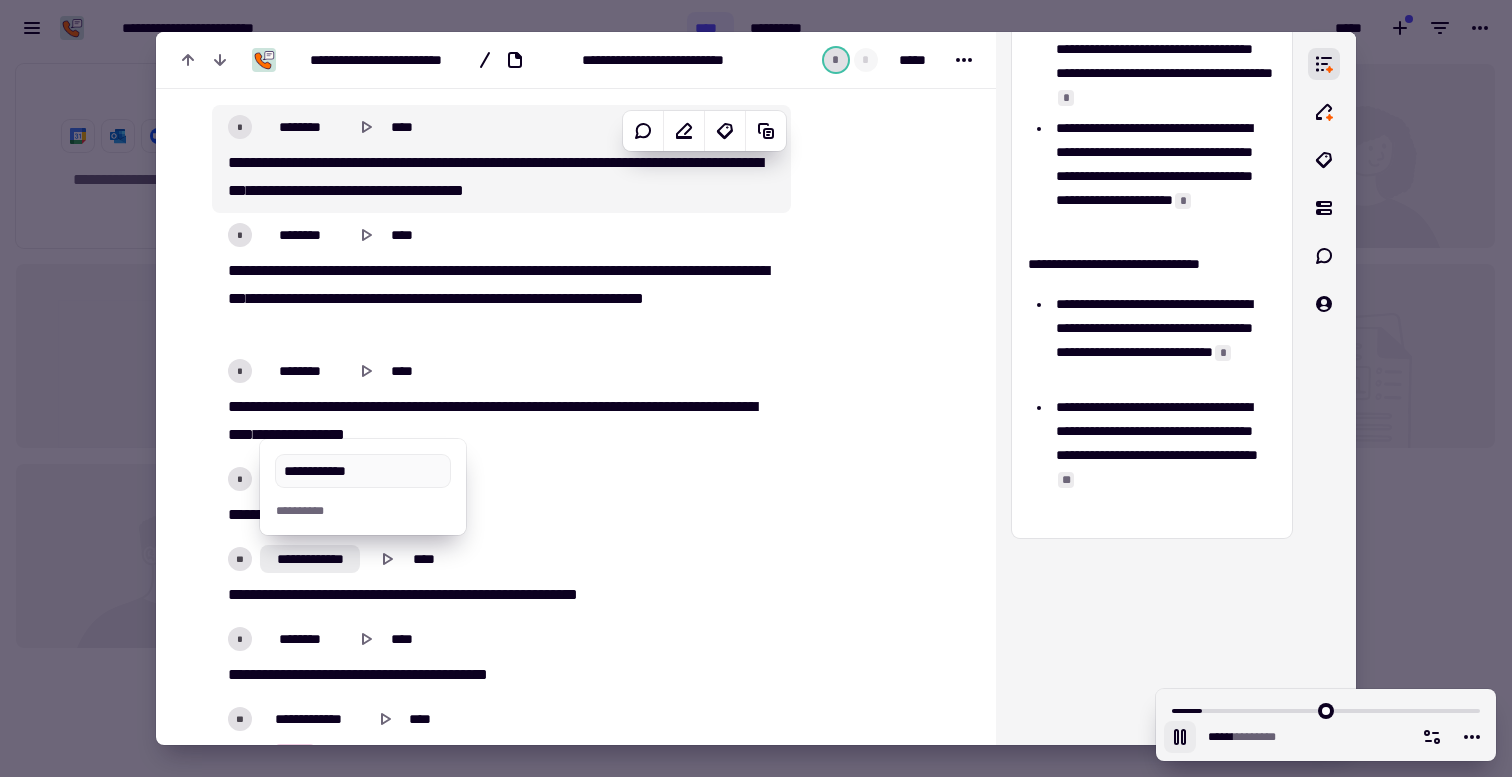type on "******" 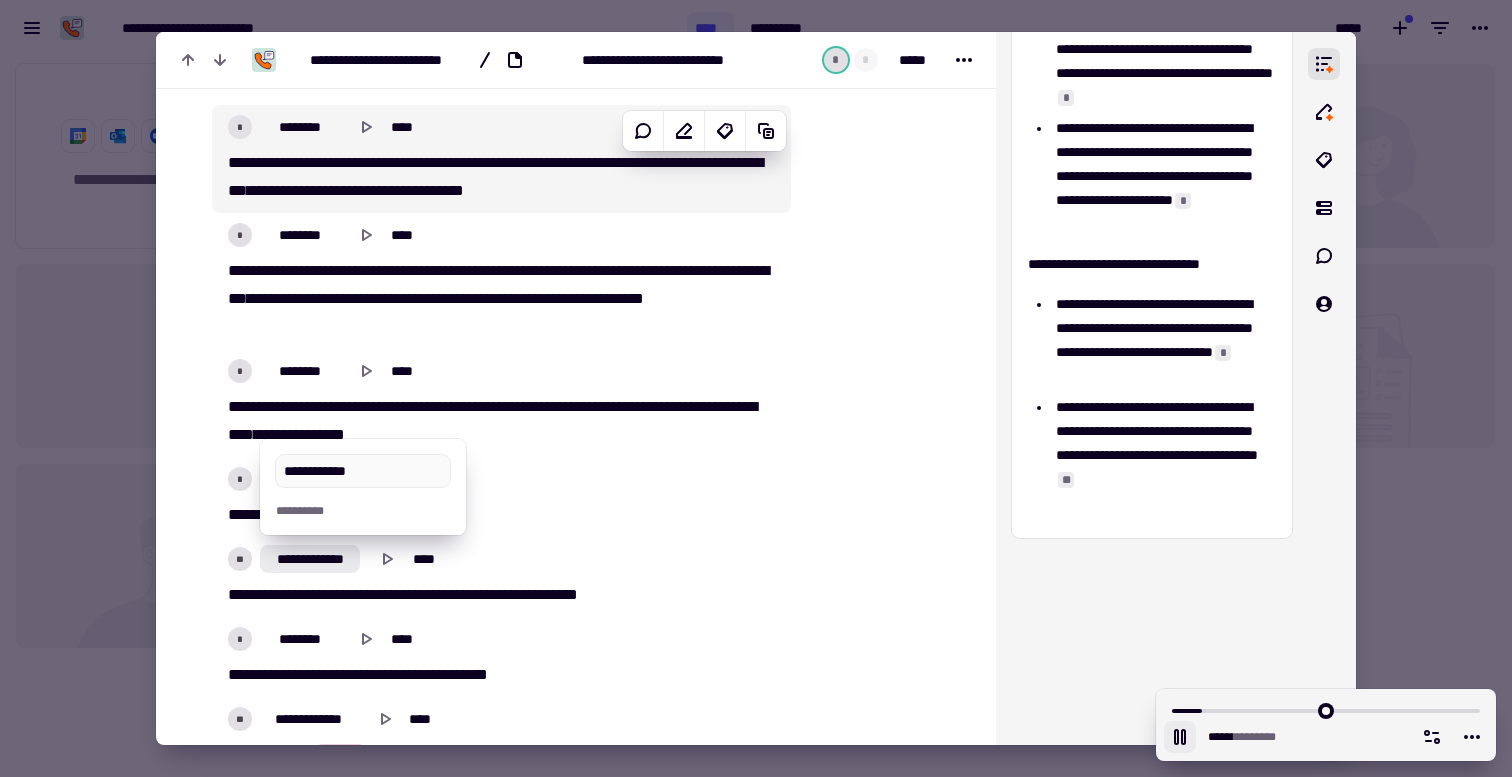 type on "**********" 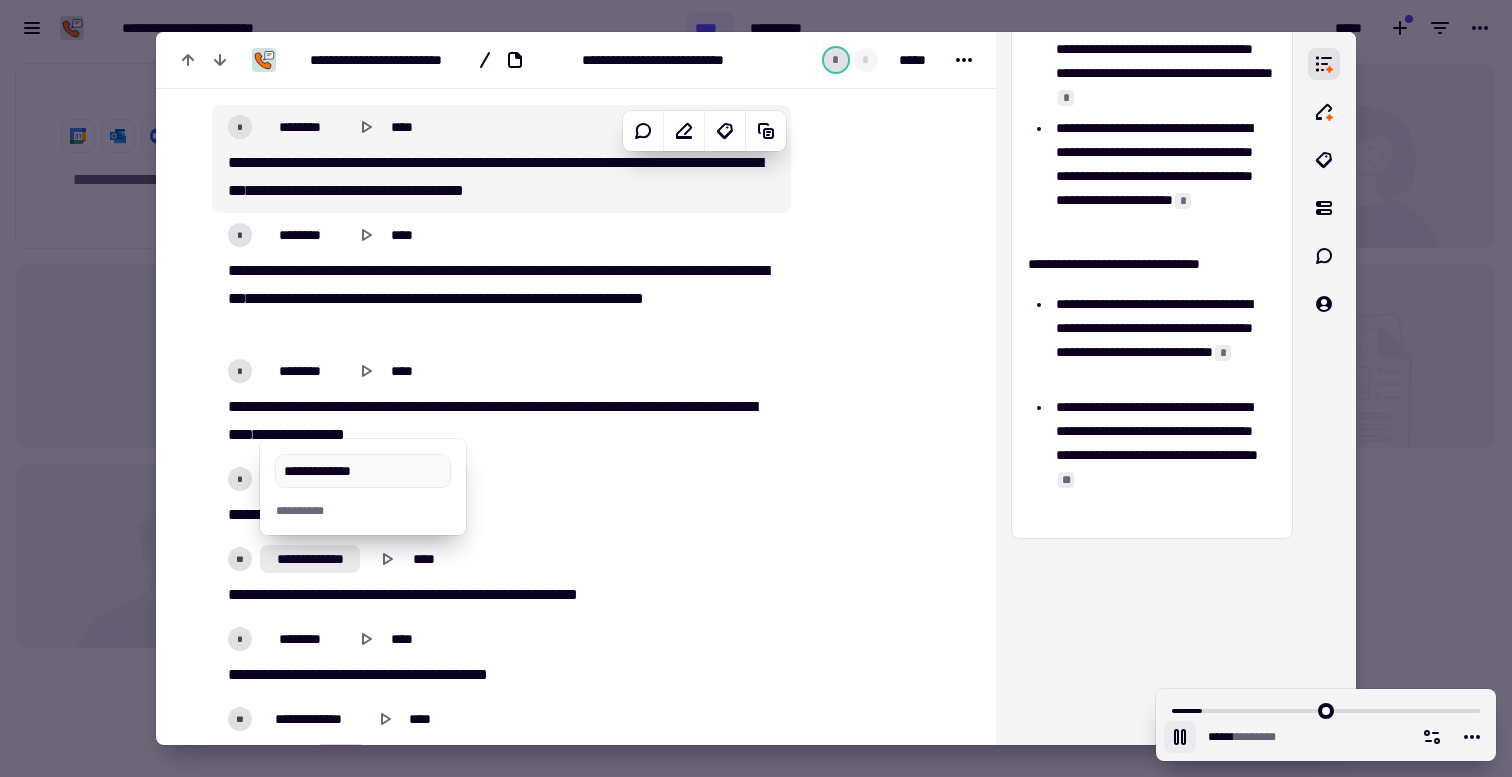 type on "******" 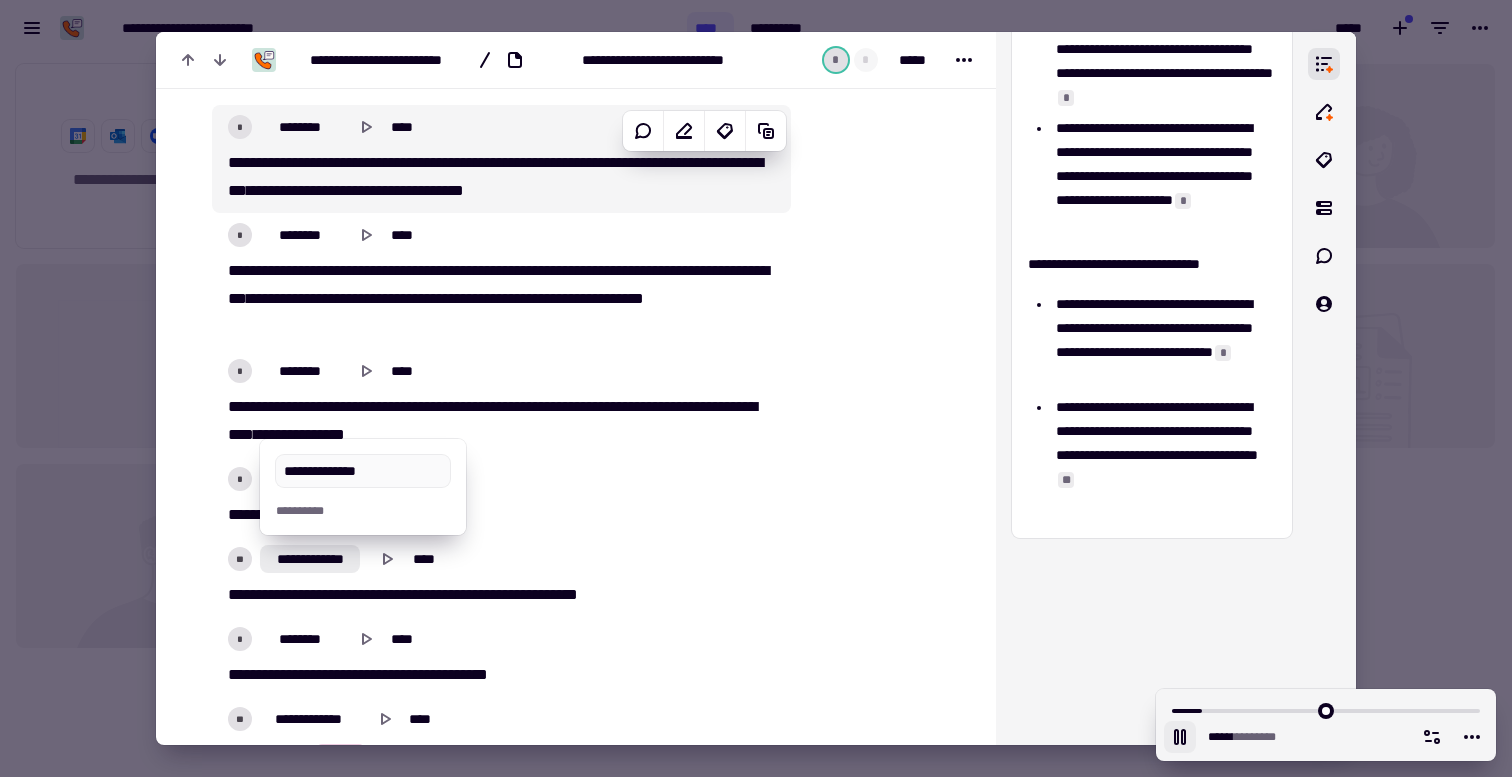type on "**********" 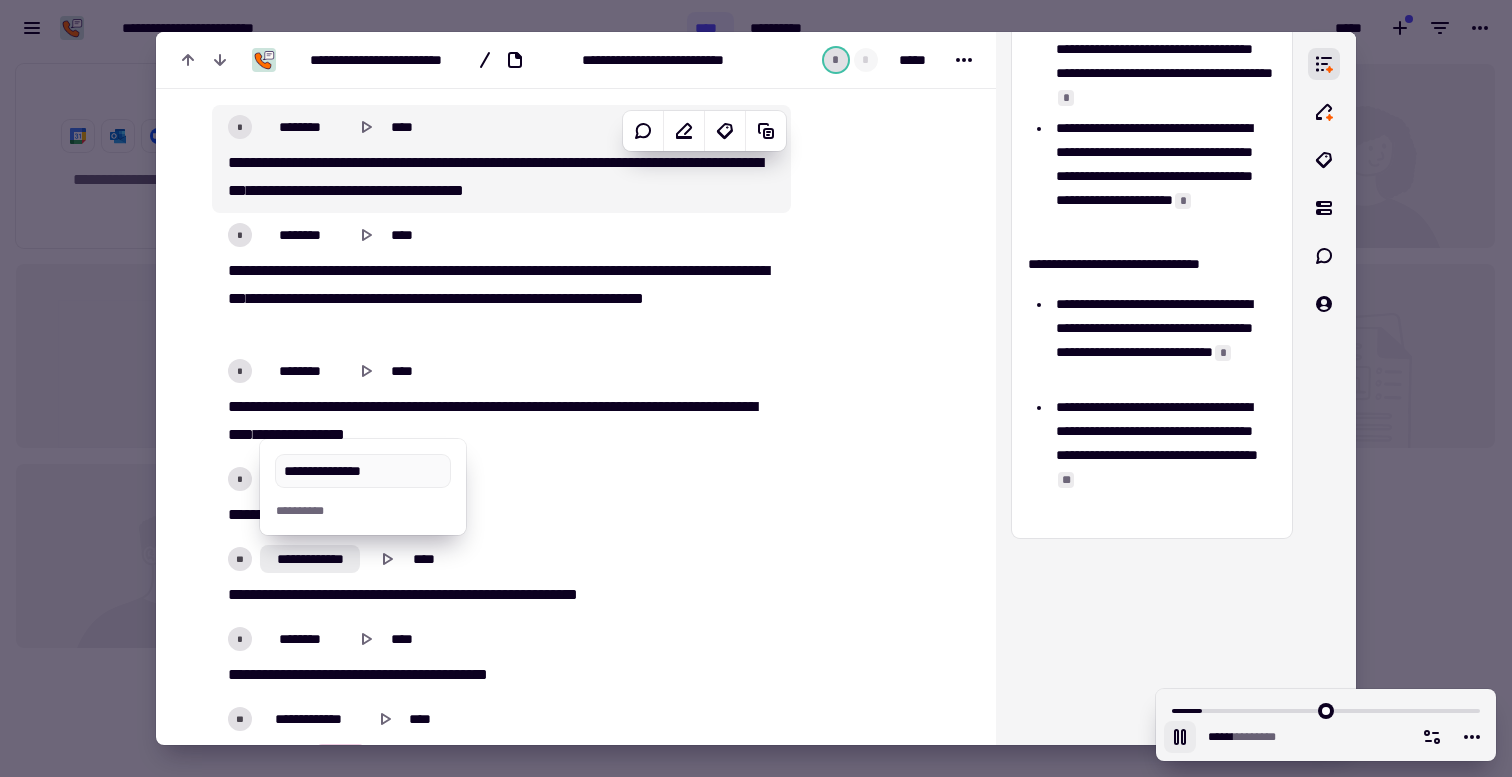 type on "******" 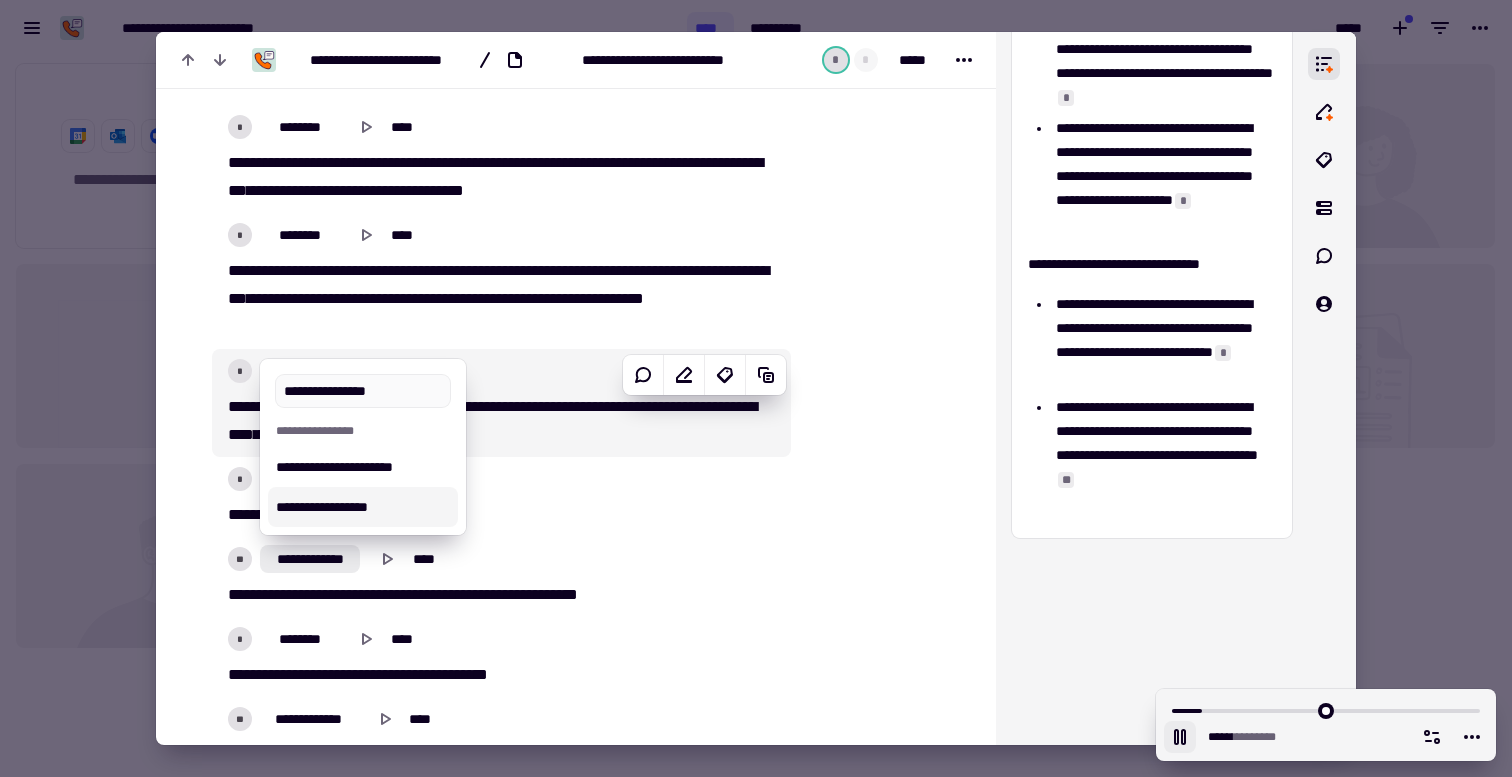 type on "******" 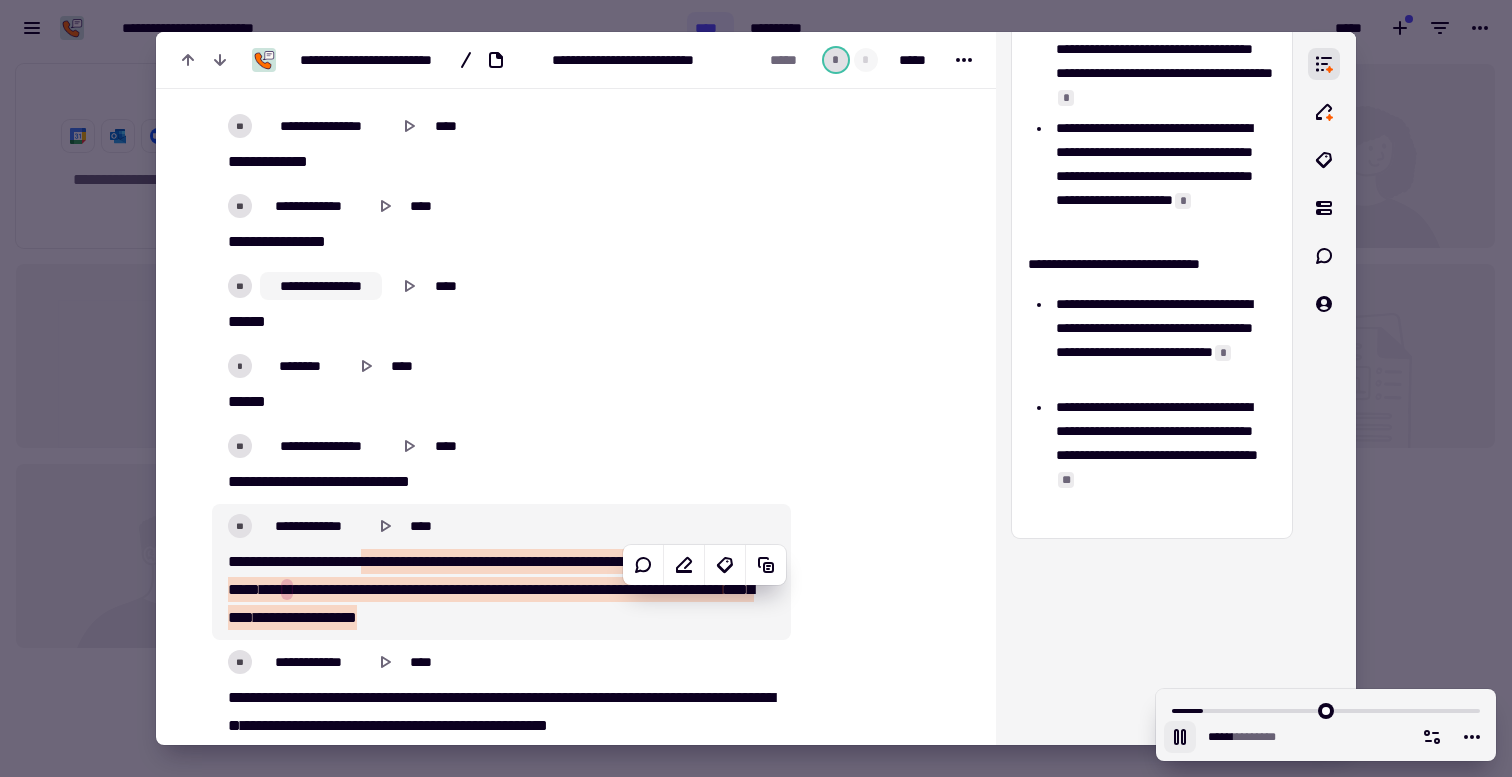 scroll, scrollTop: 6612, scrollLeft: 0, axis: vertical 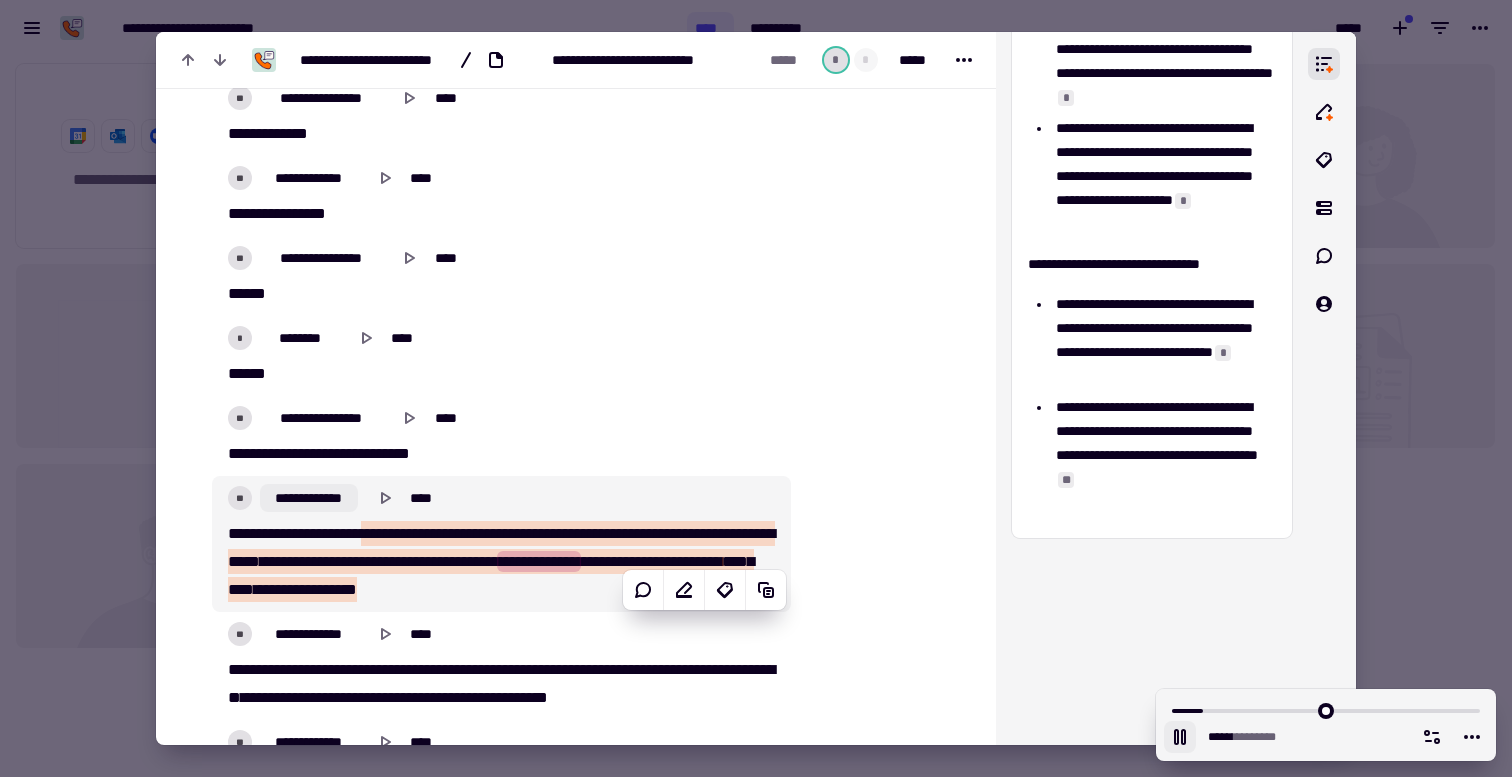 click on "**********" 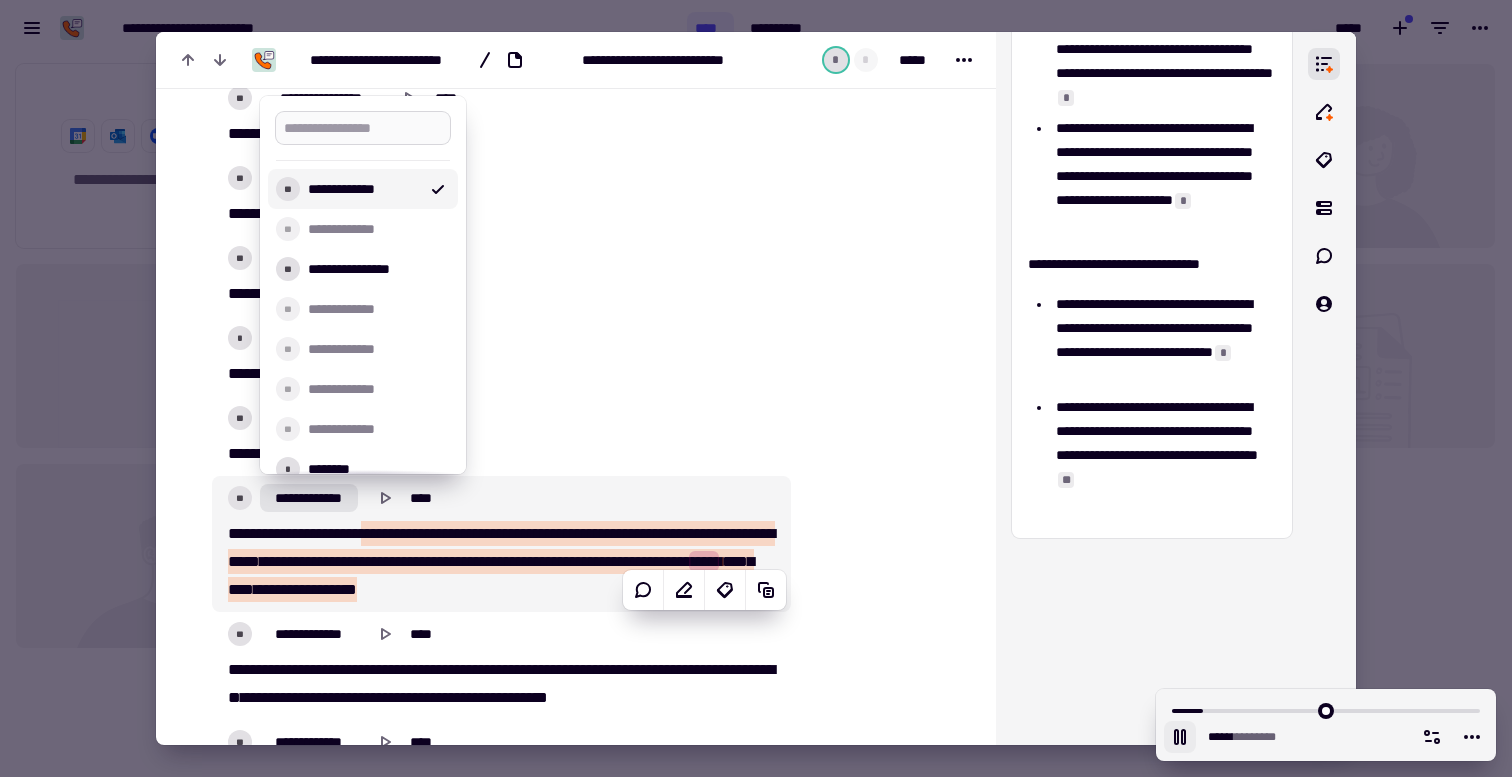 type on "******" 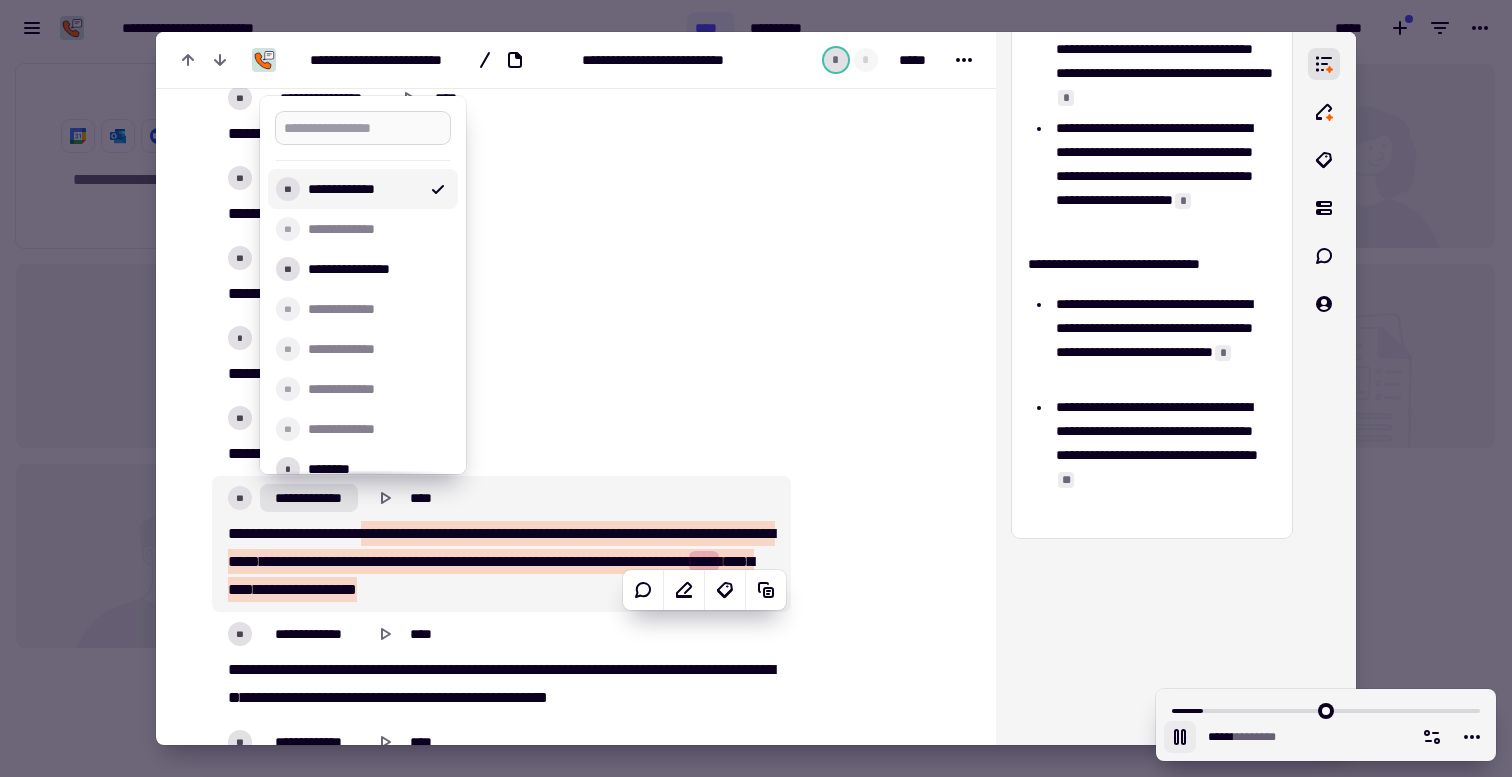 type on "*" 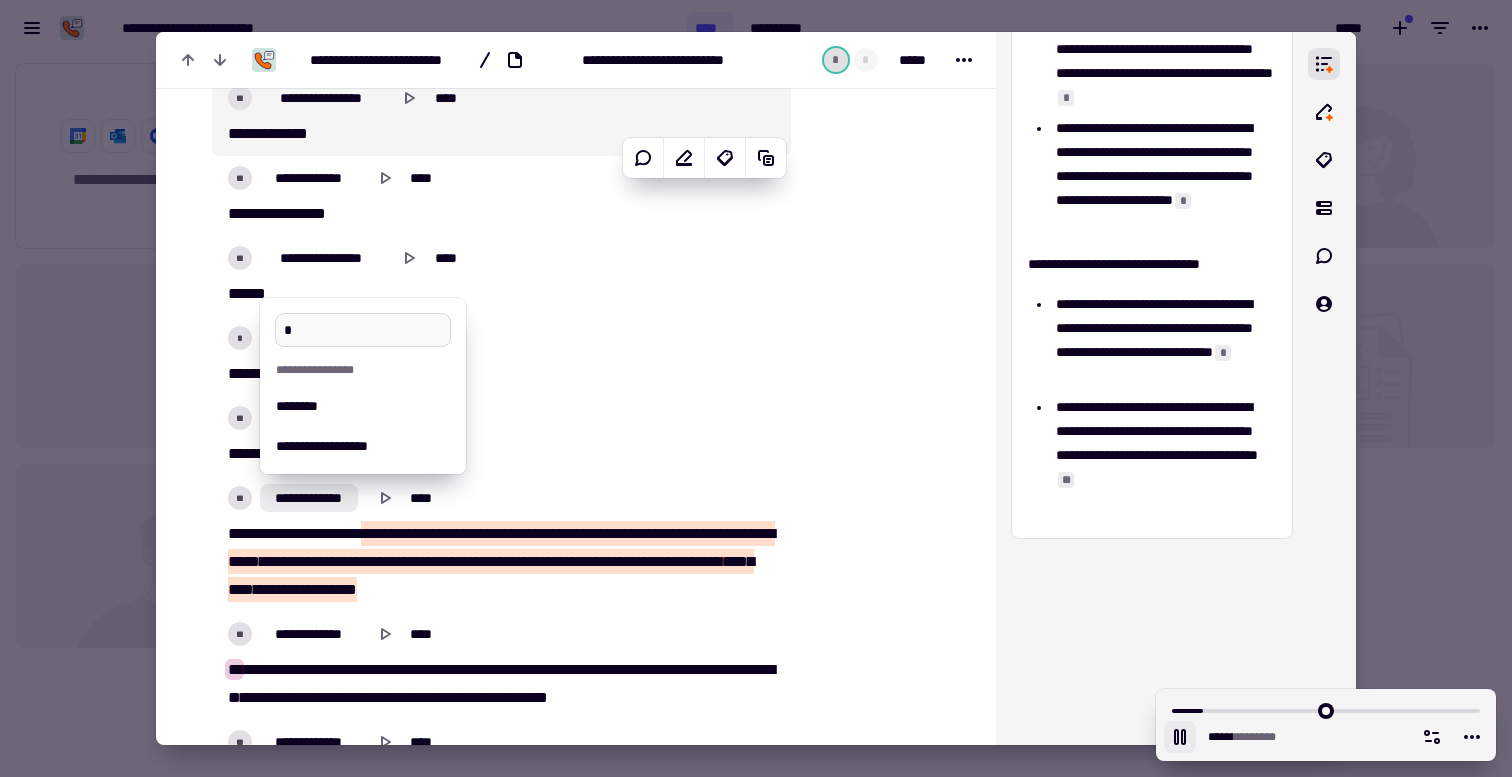 type on "******" 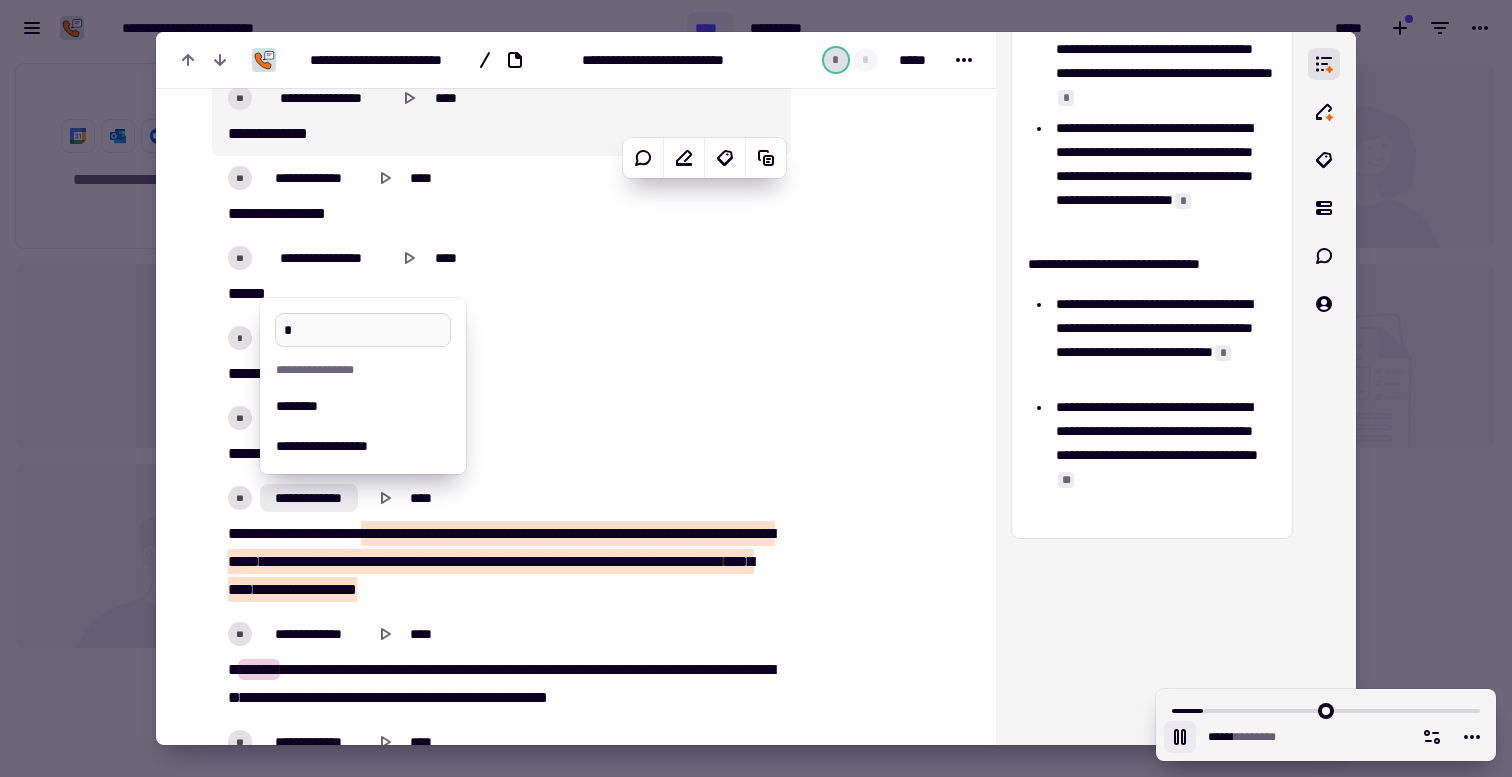 type on "**" 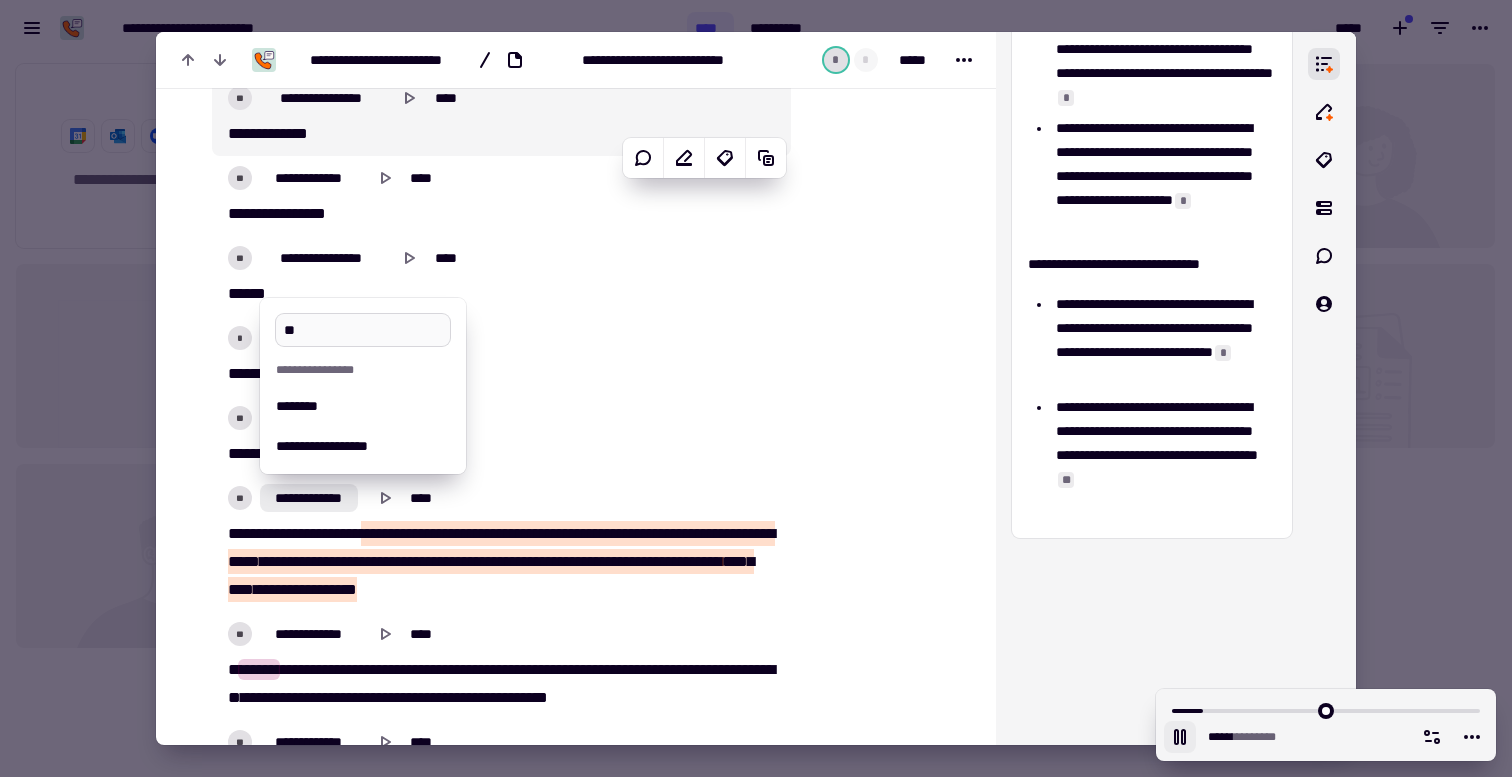 type on "******" 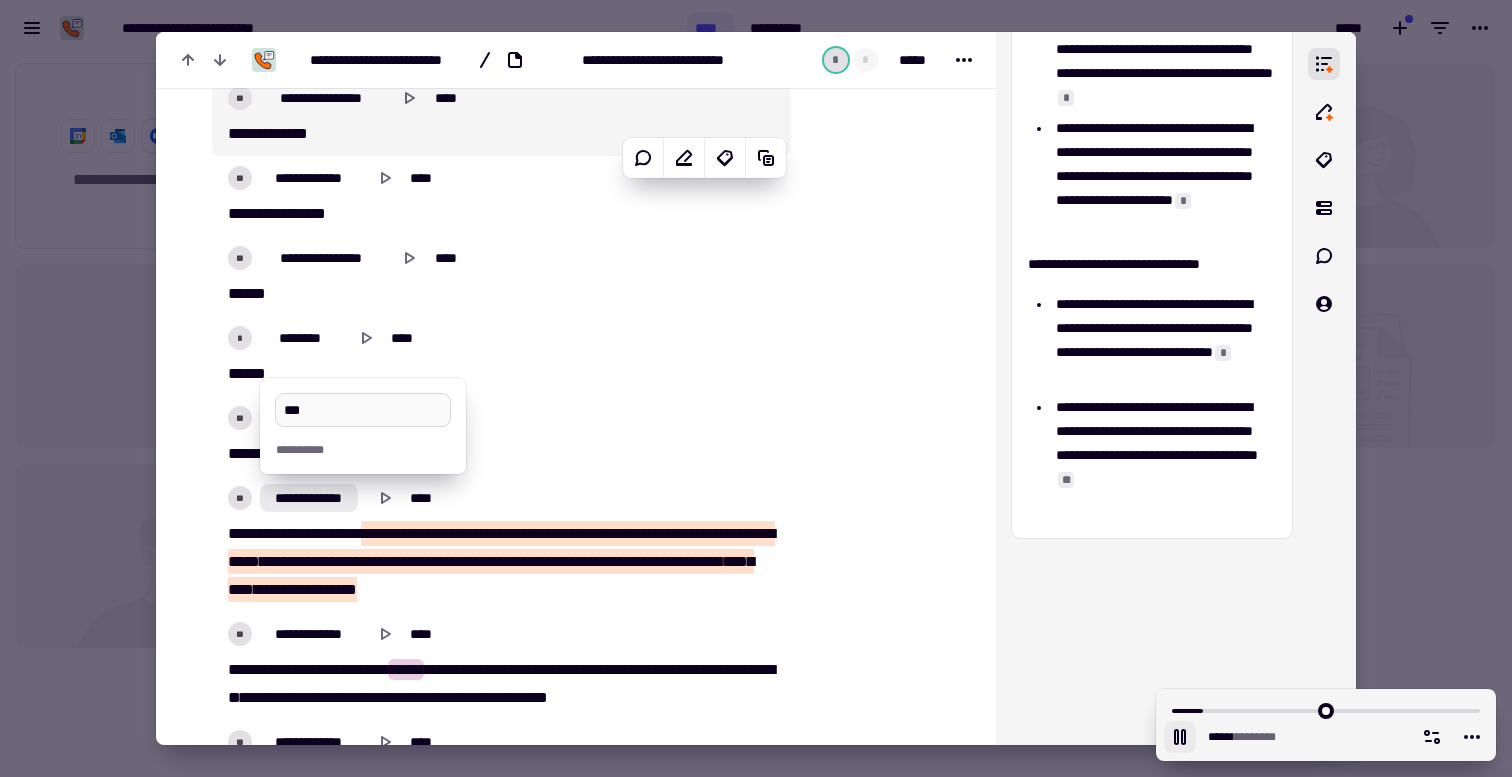 type on "******" 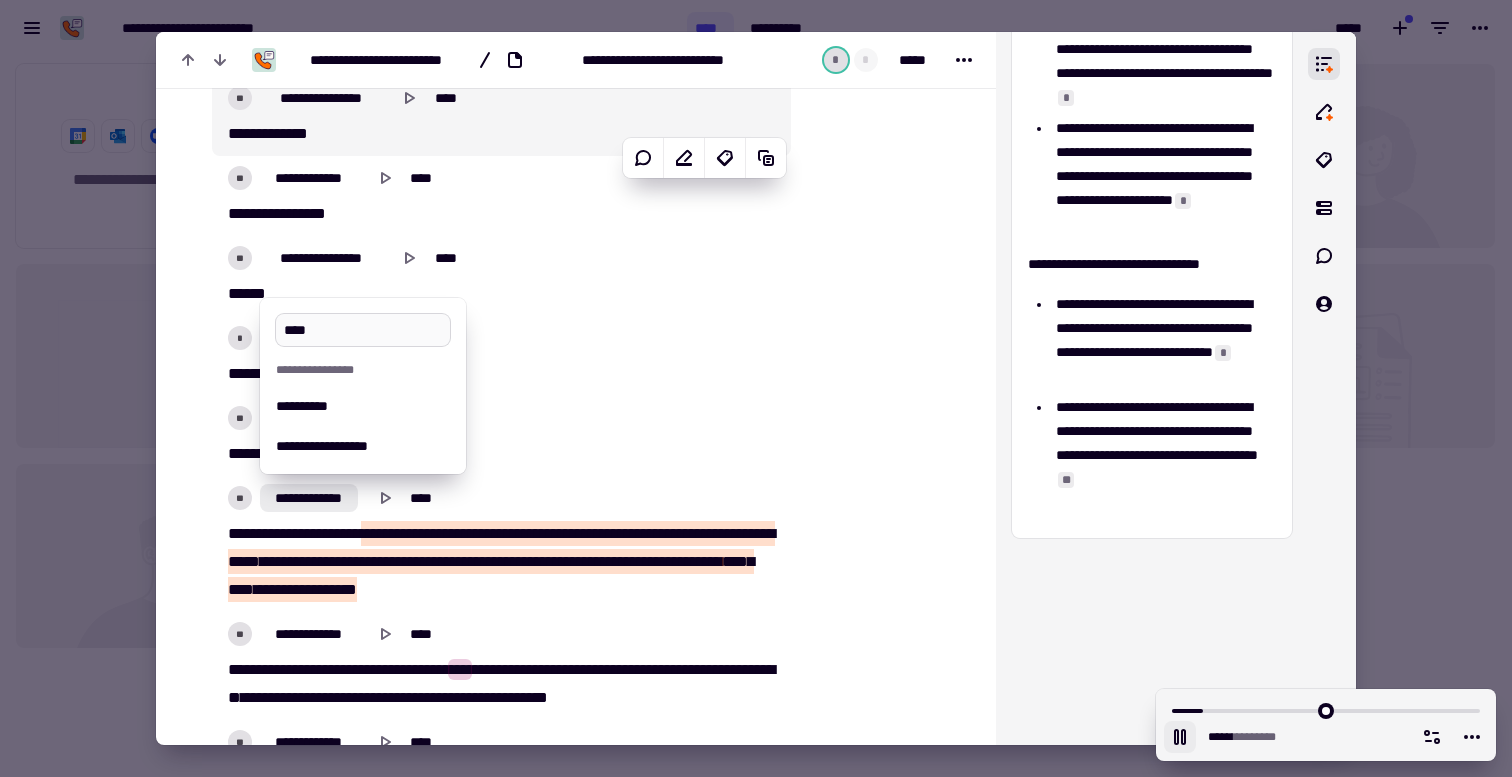 type on "*****" 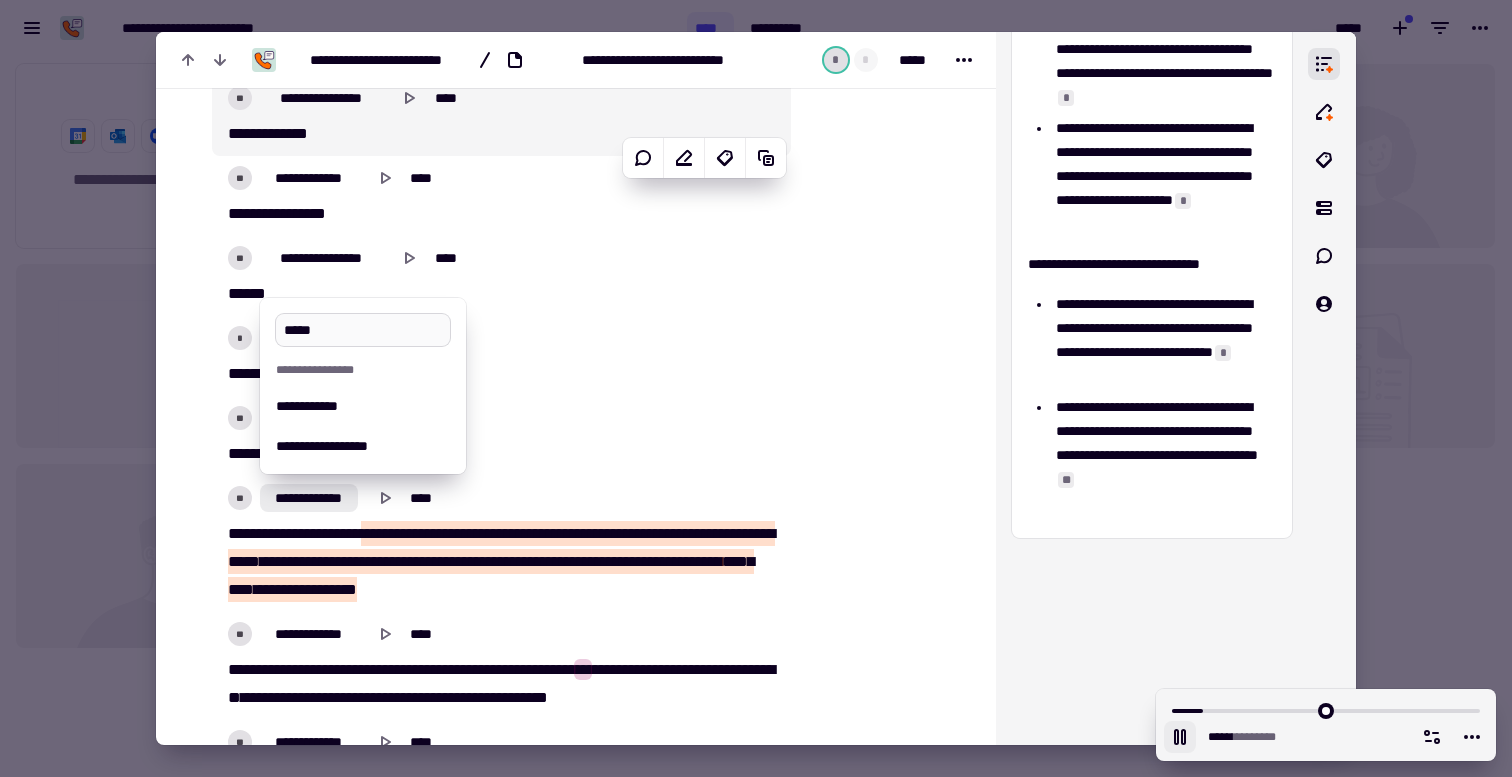 type on "******" 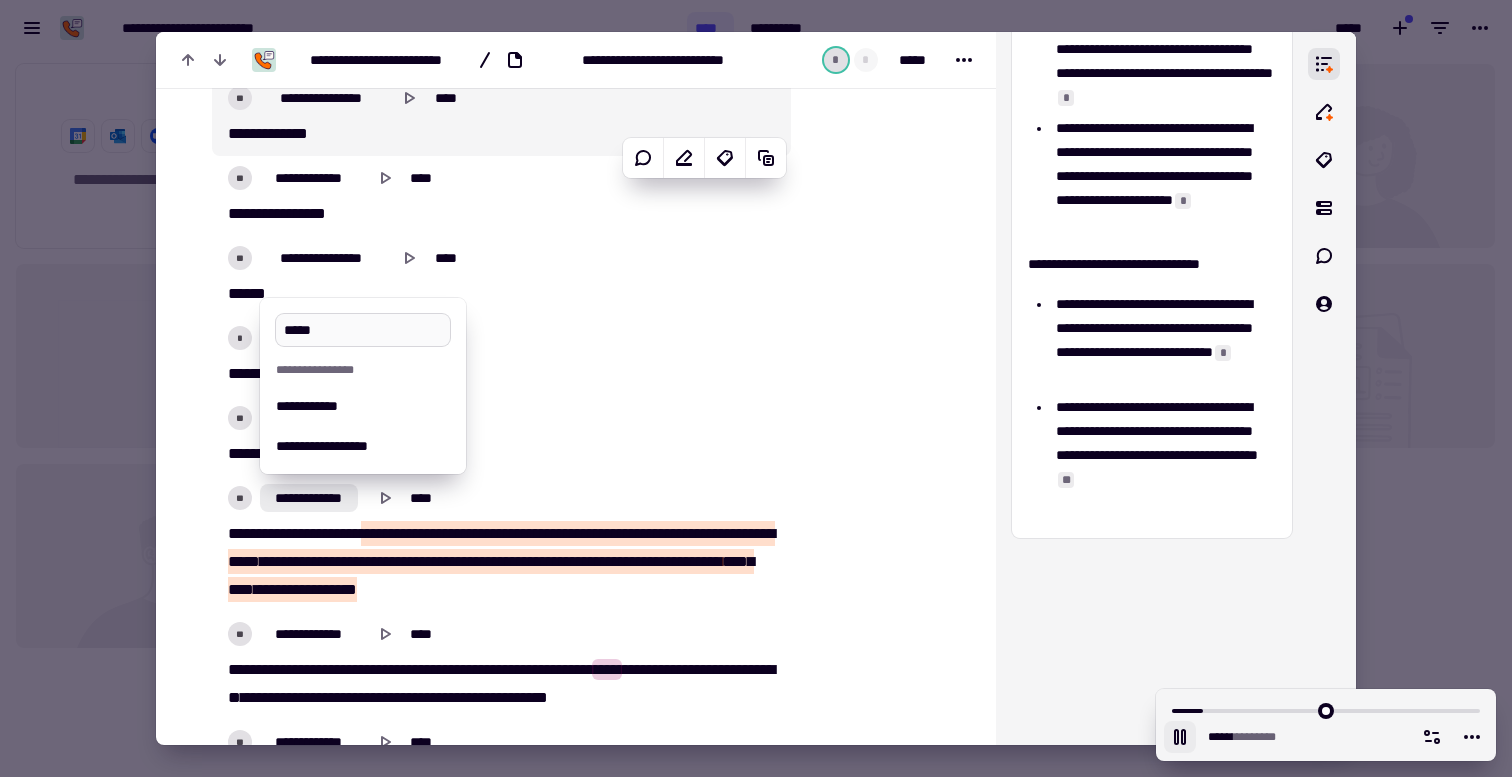type on "******" 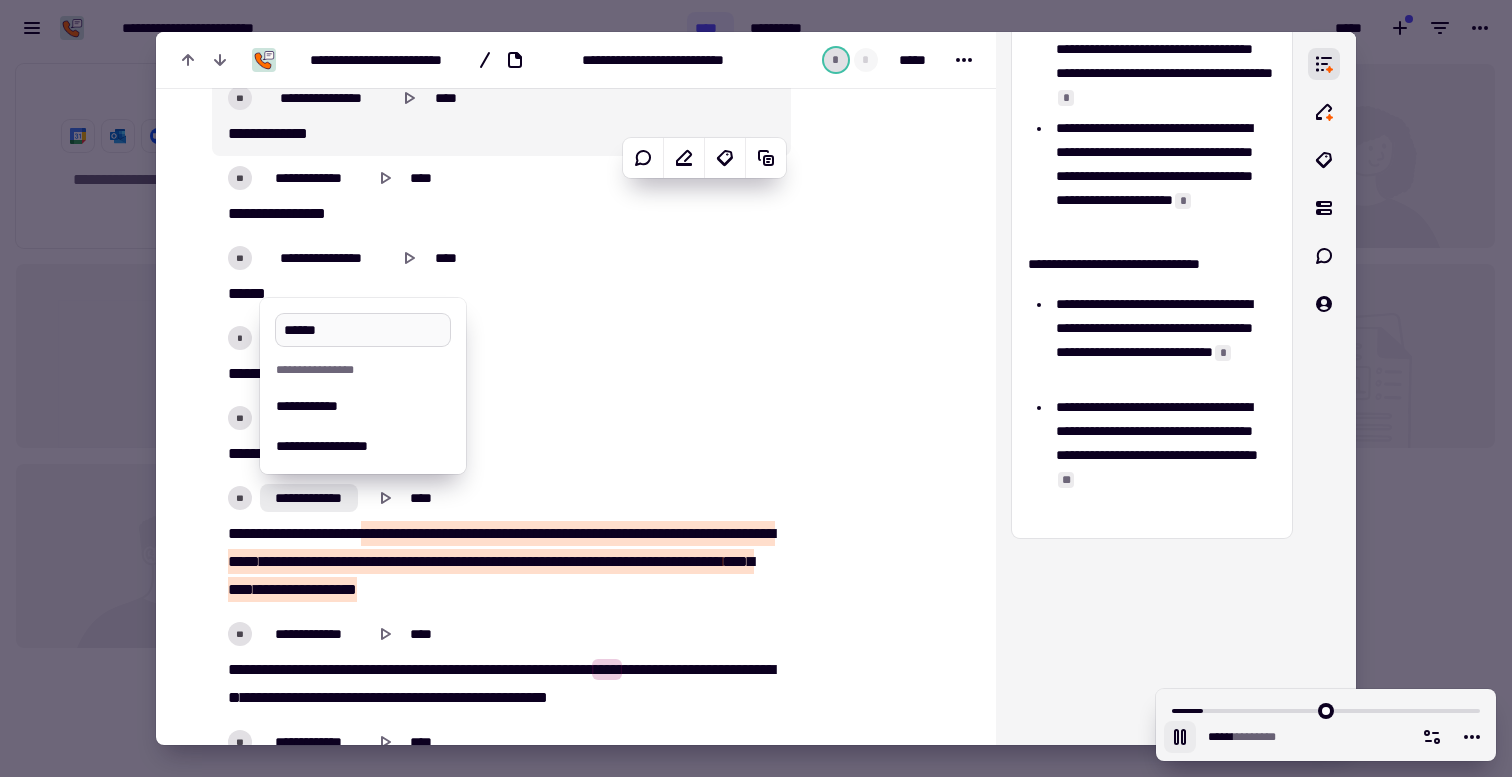 type on "******" 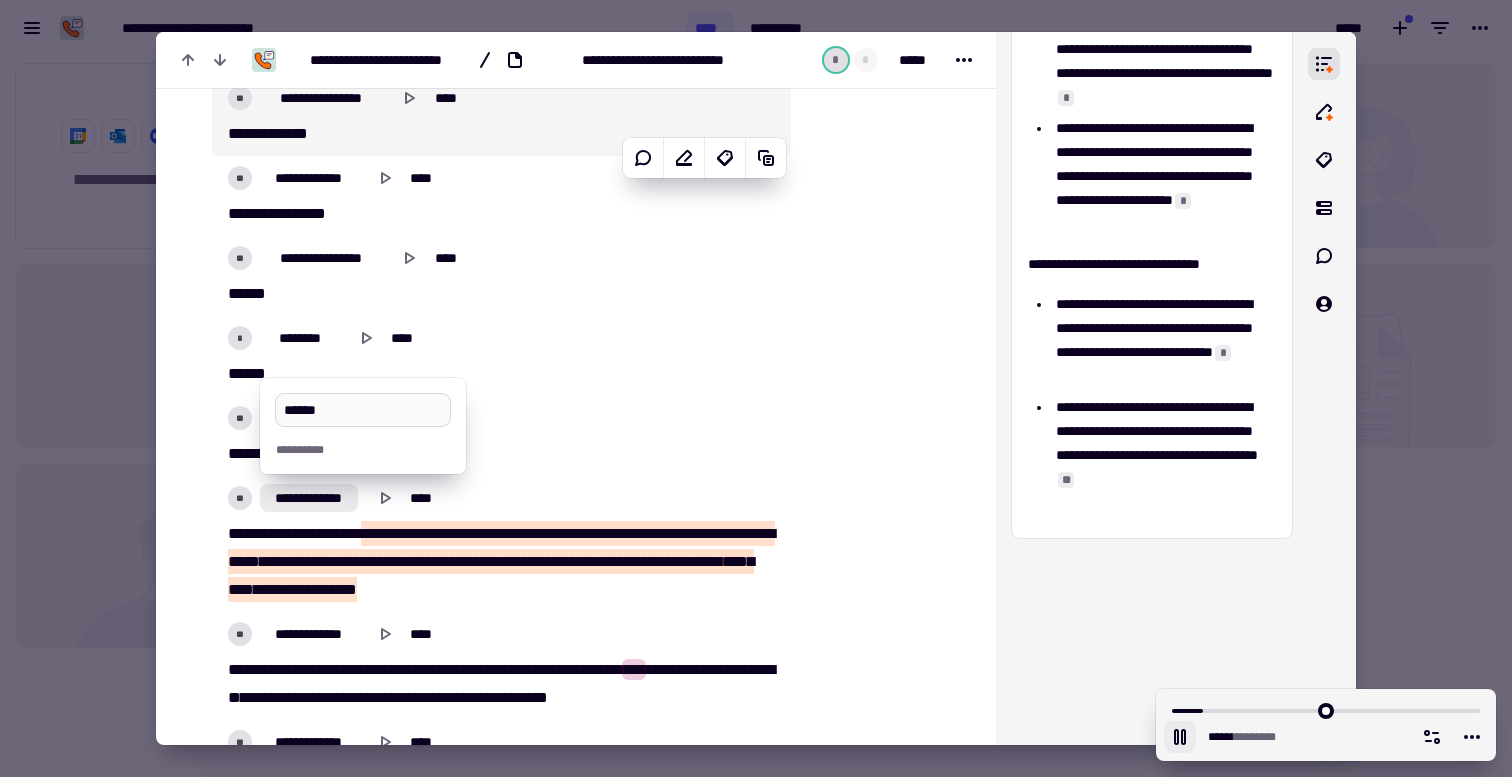 type on "*******" 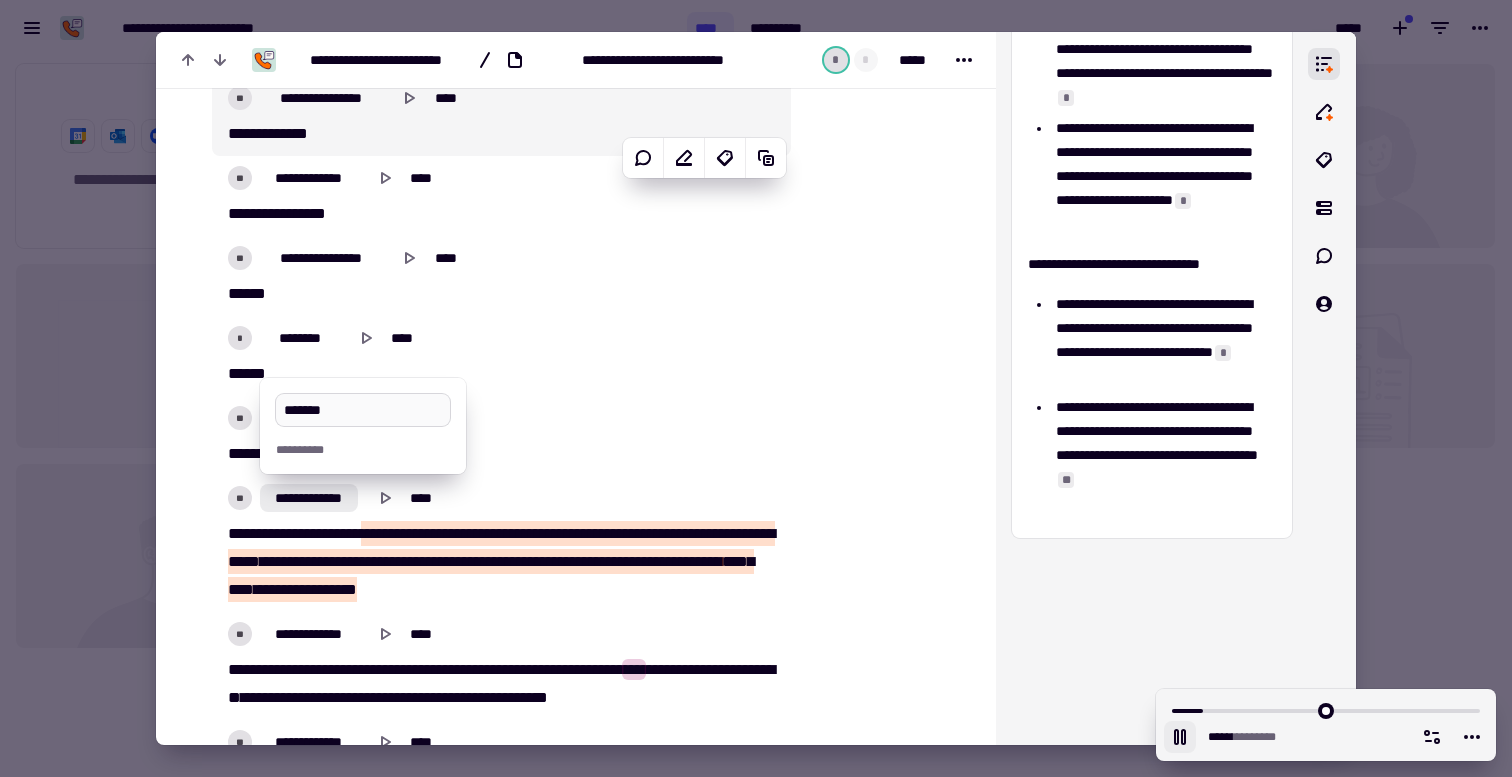 type on "******" 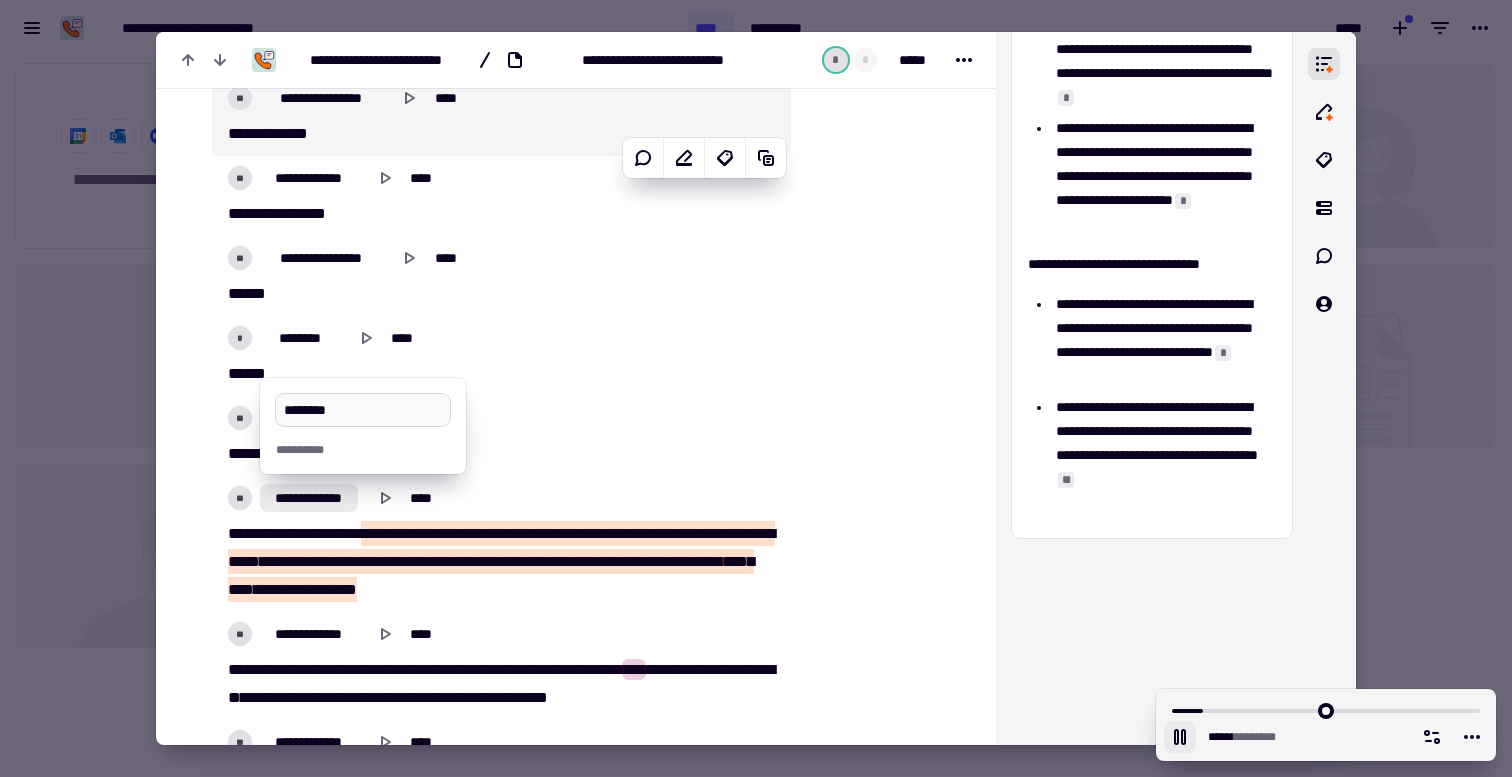 type on "*********" 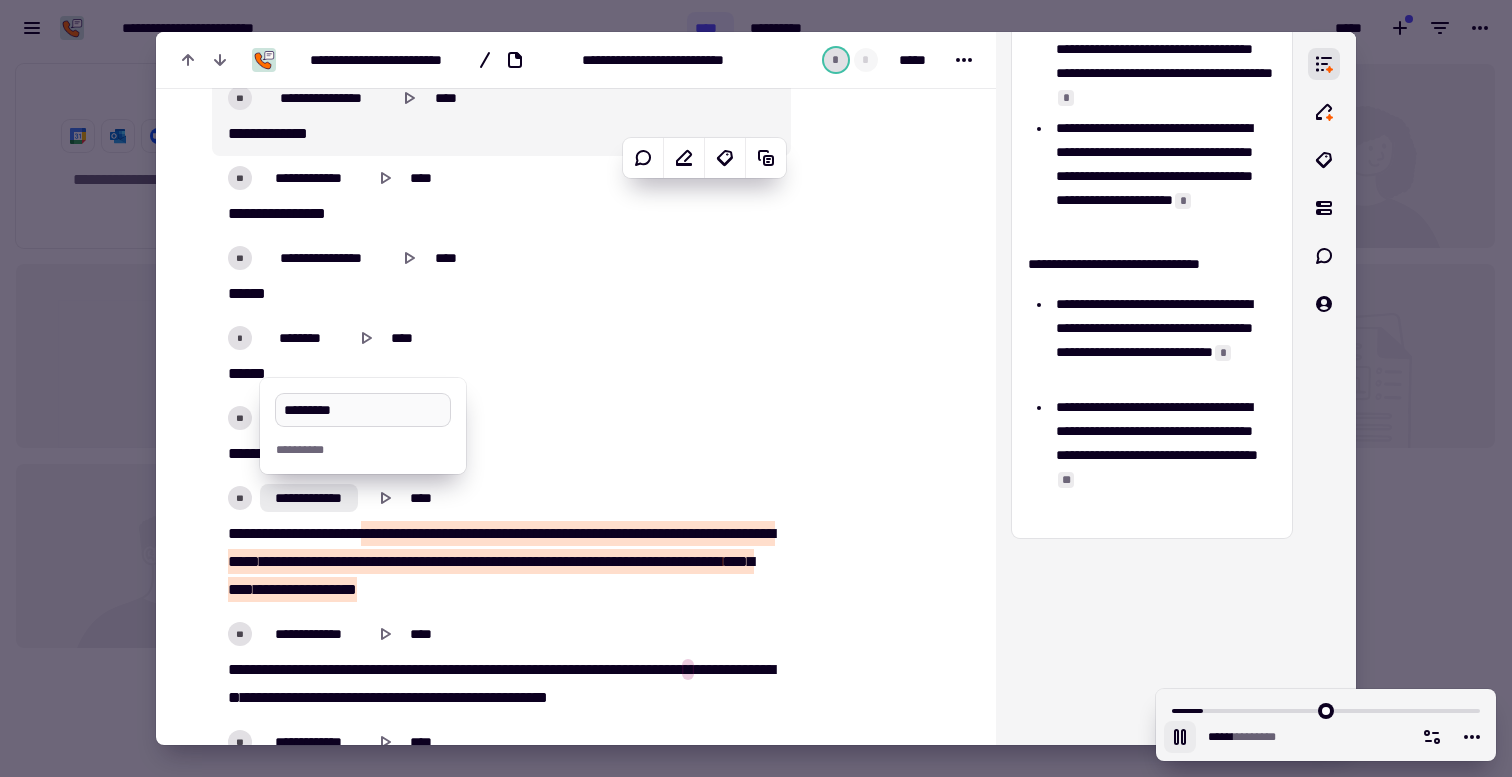 type on "******" 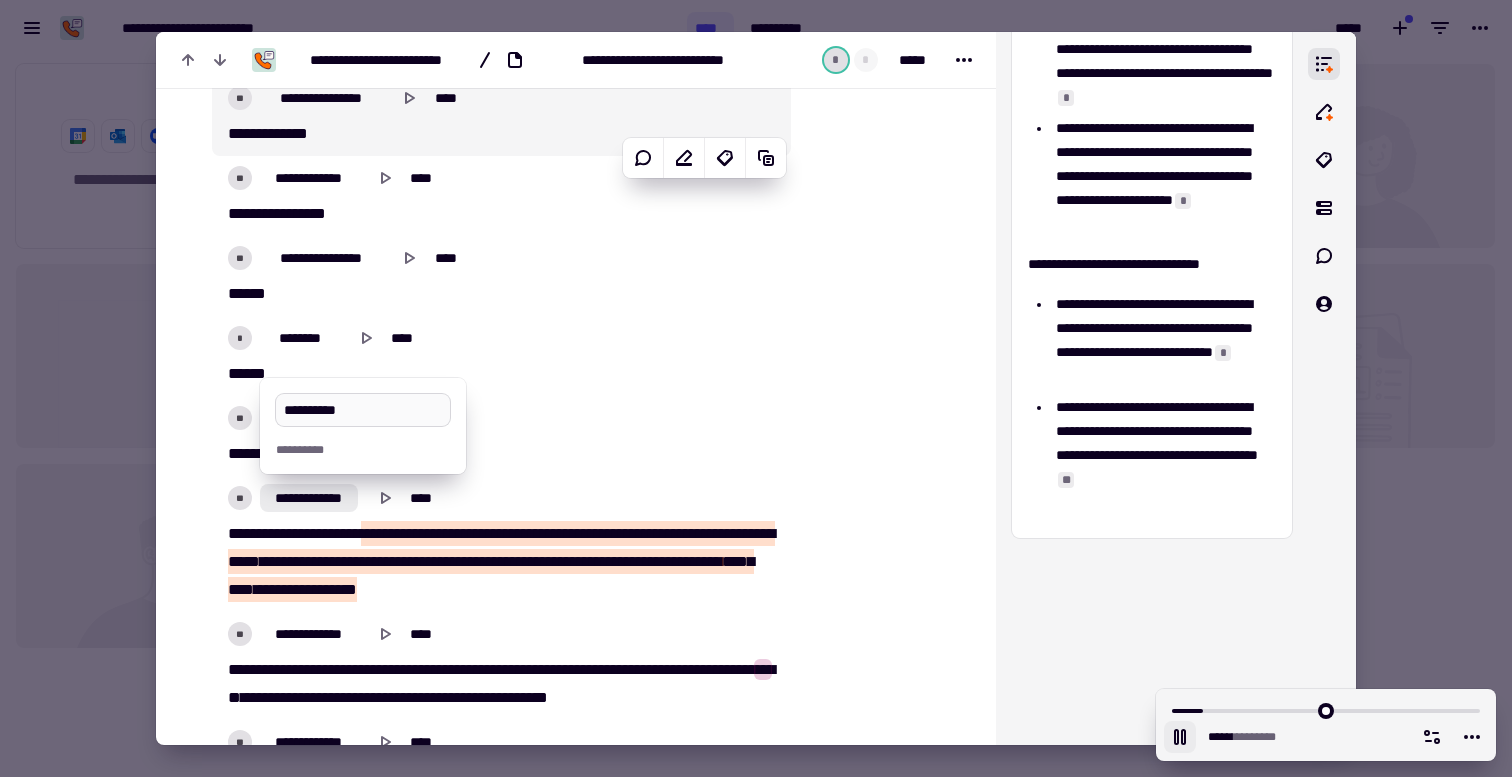 type on "******" 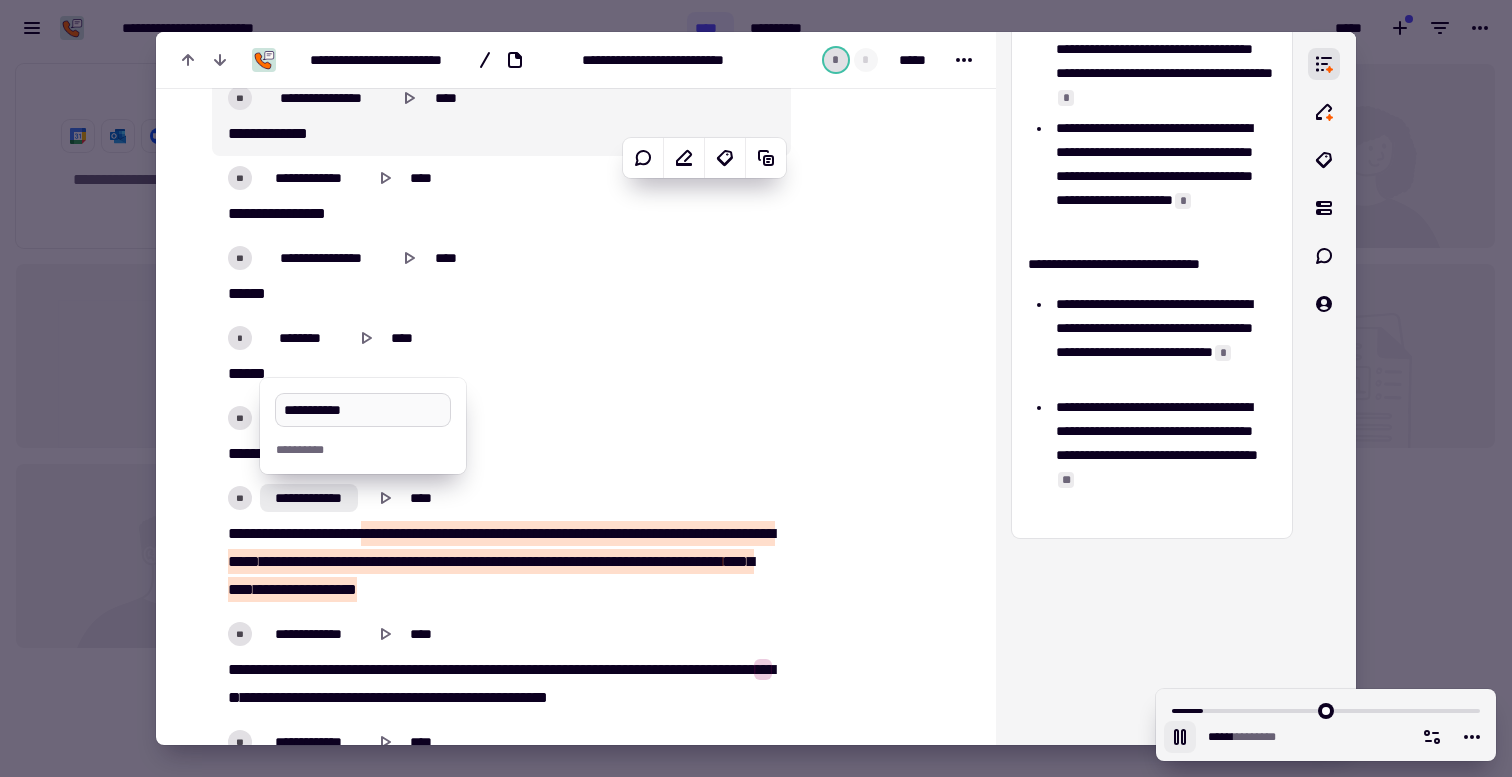 type on "******" 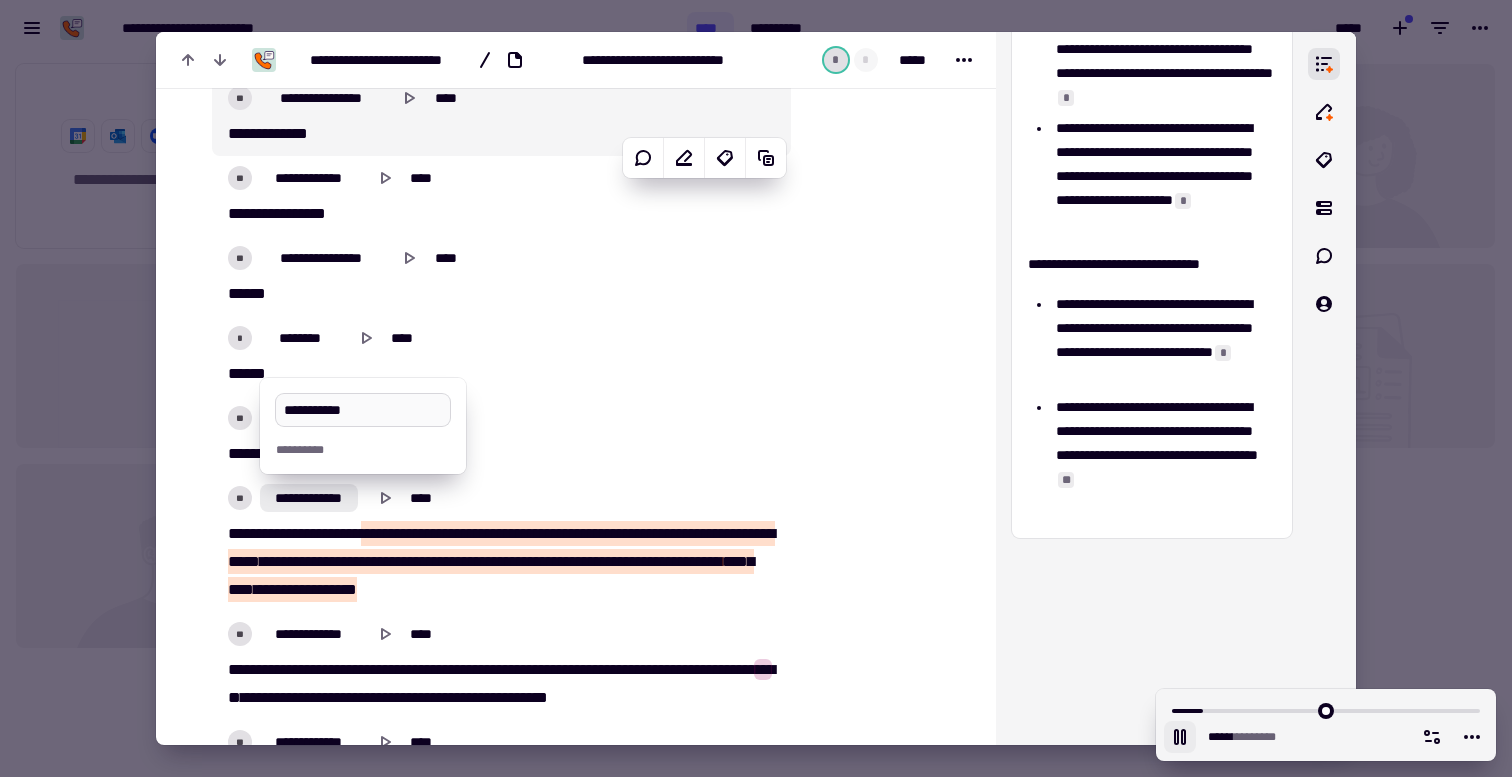 type on "*********" 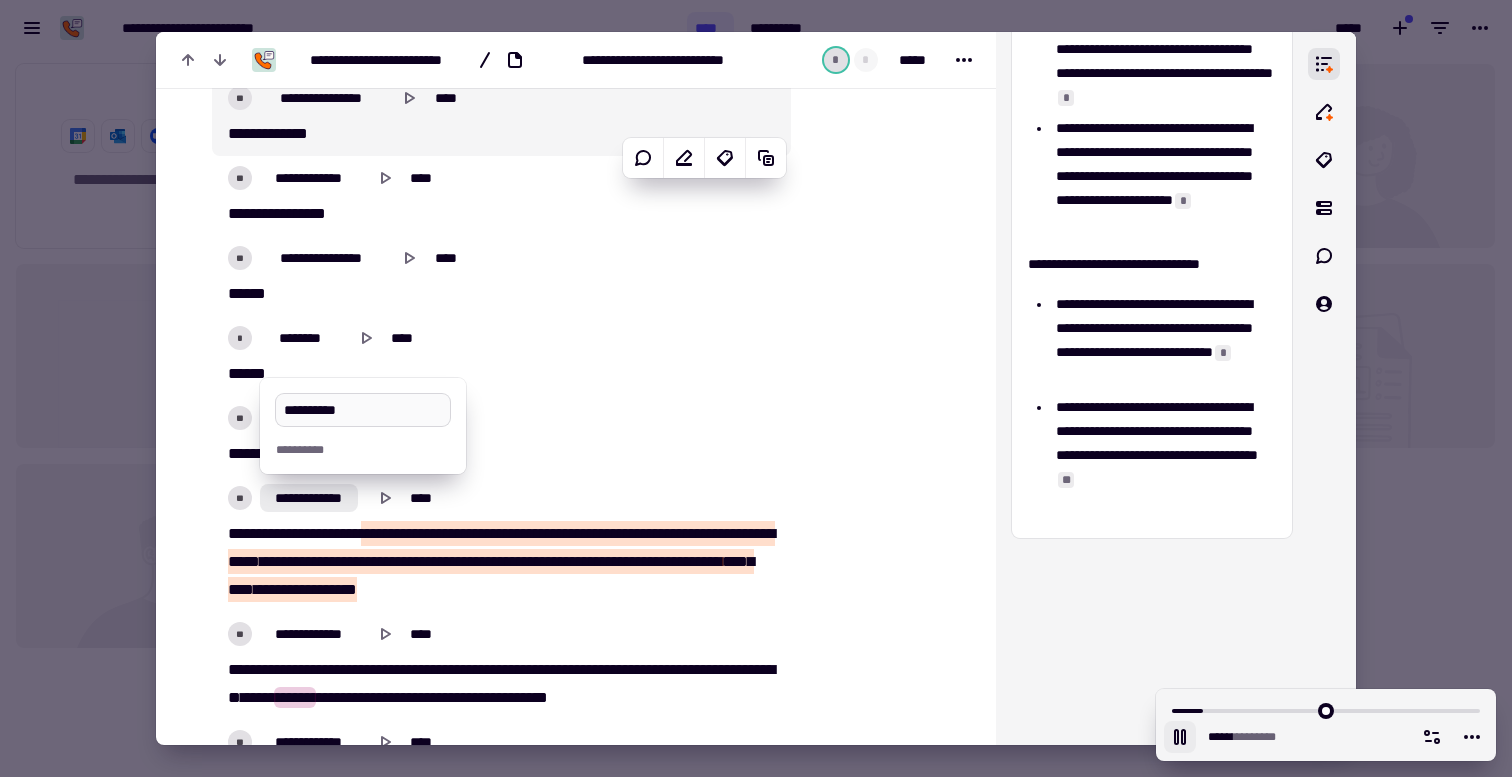 type on "******" 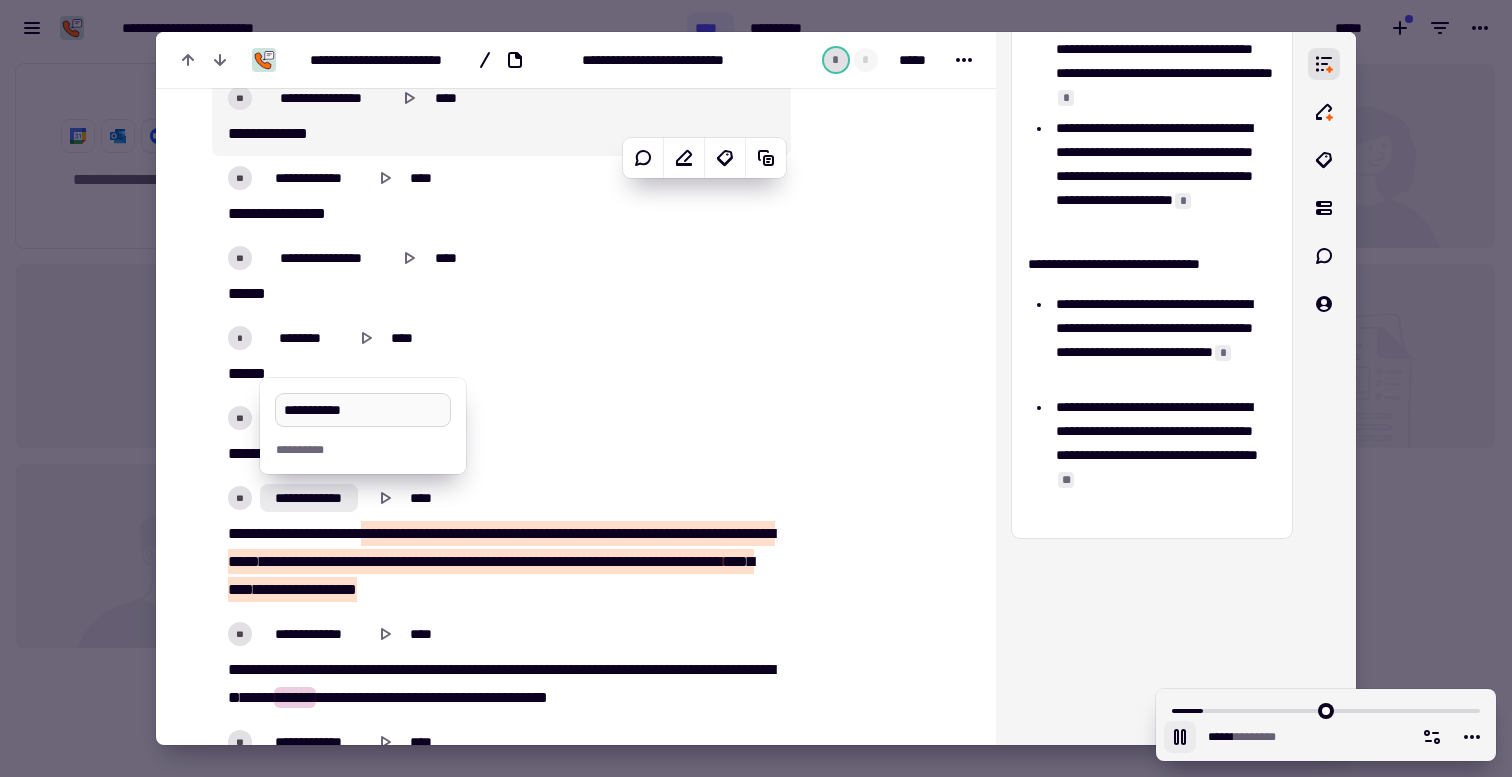 type on "**********" 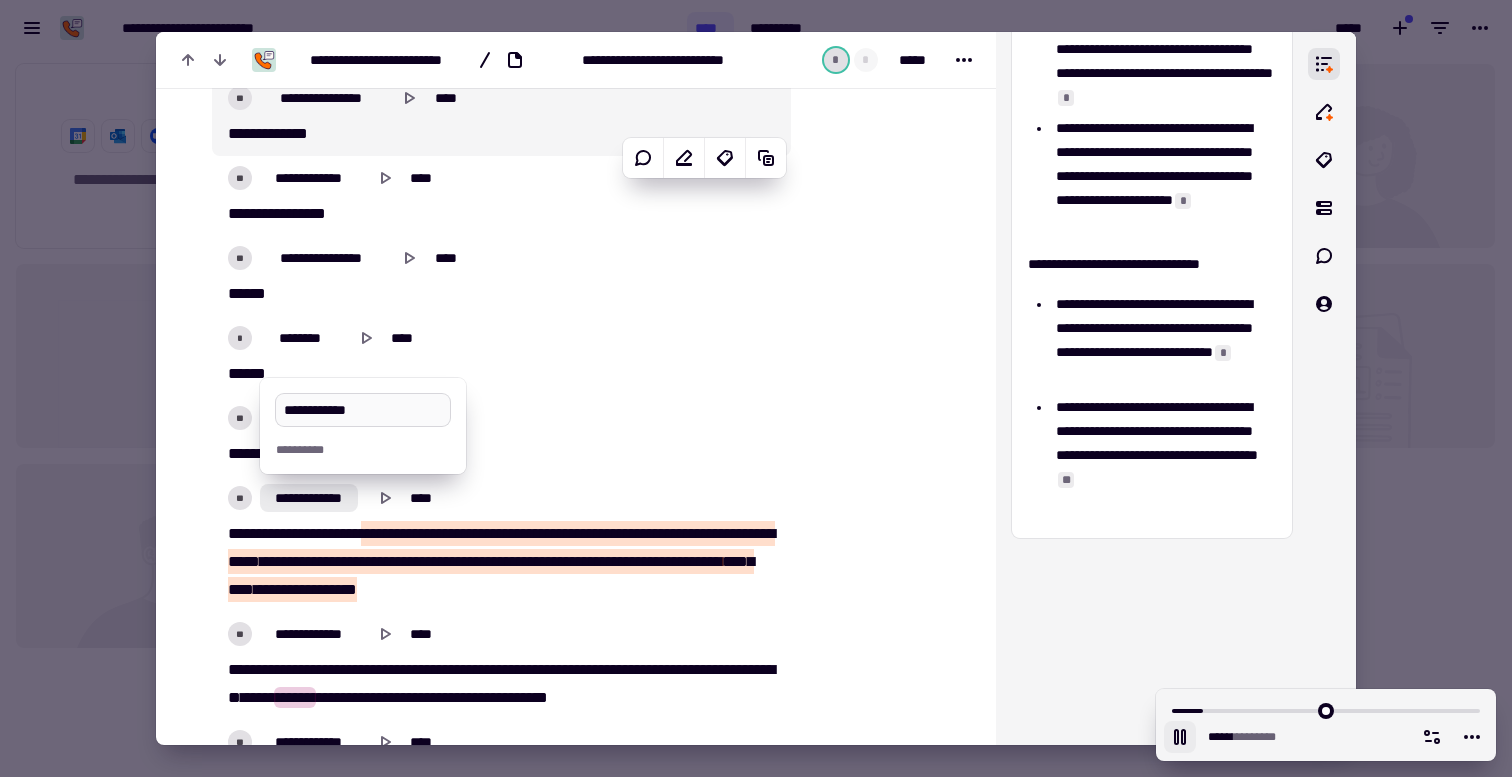 type on "******" 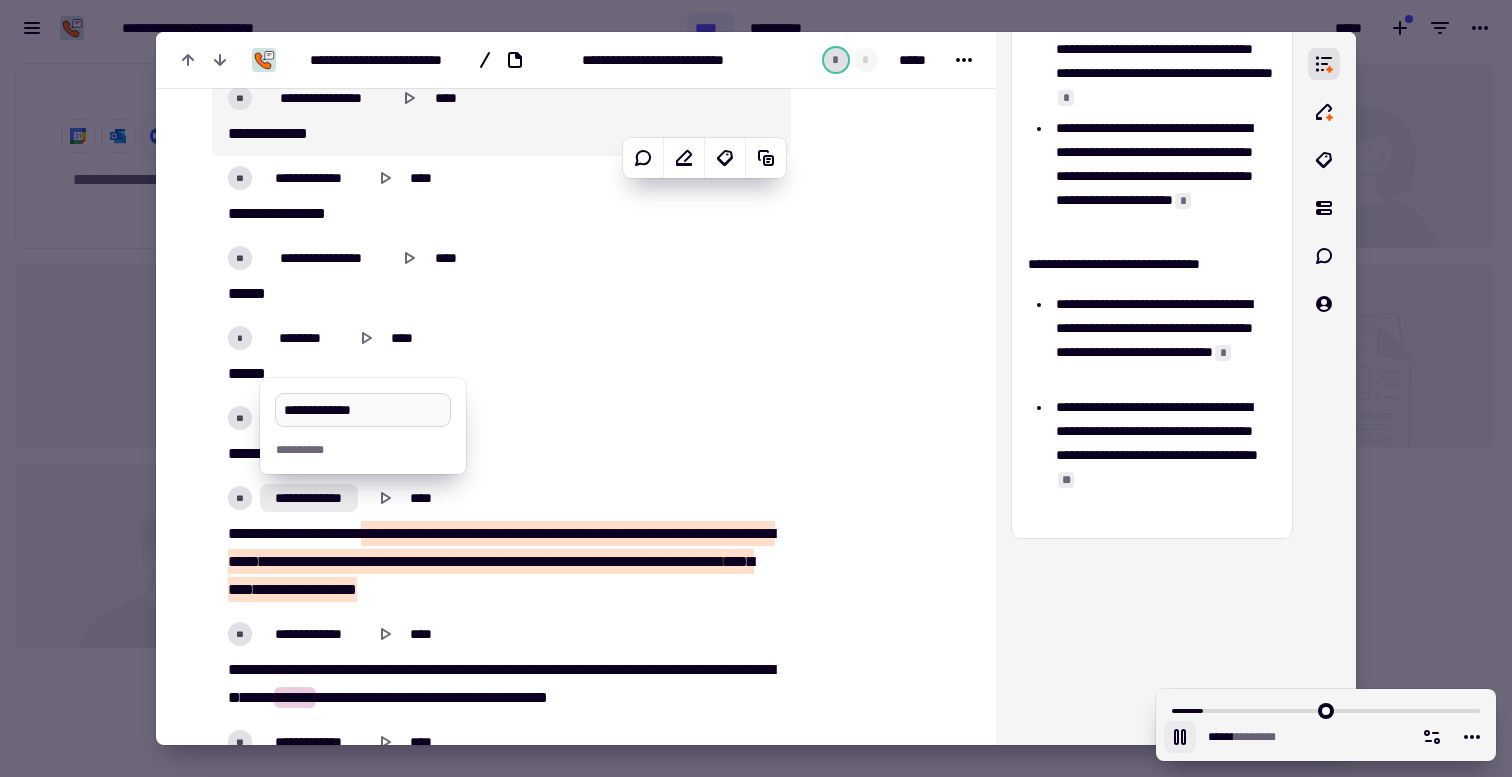type on "*****" 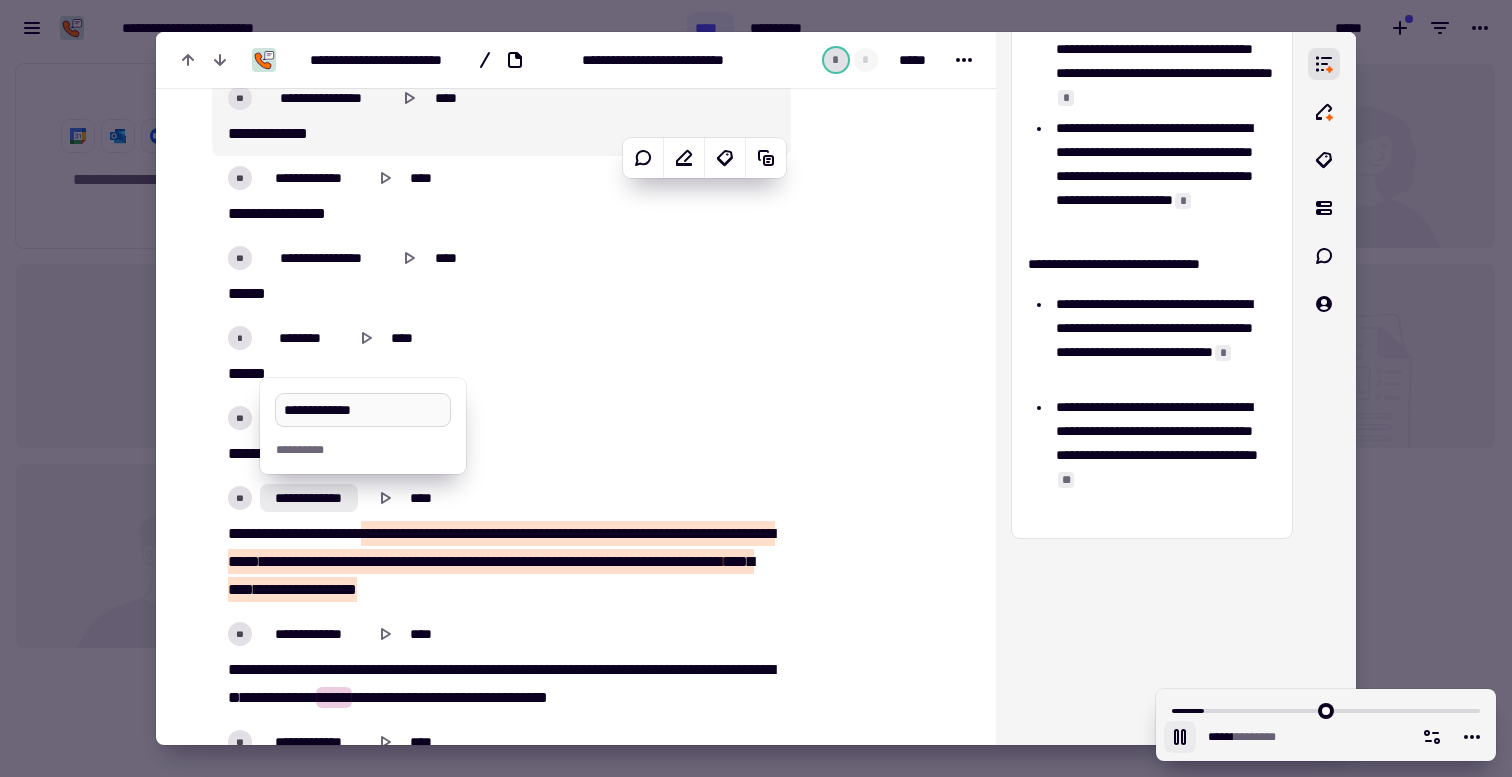 type on "**********" 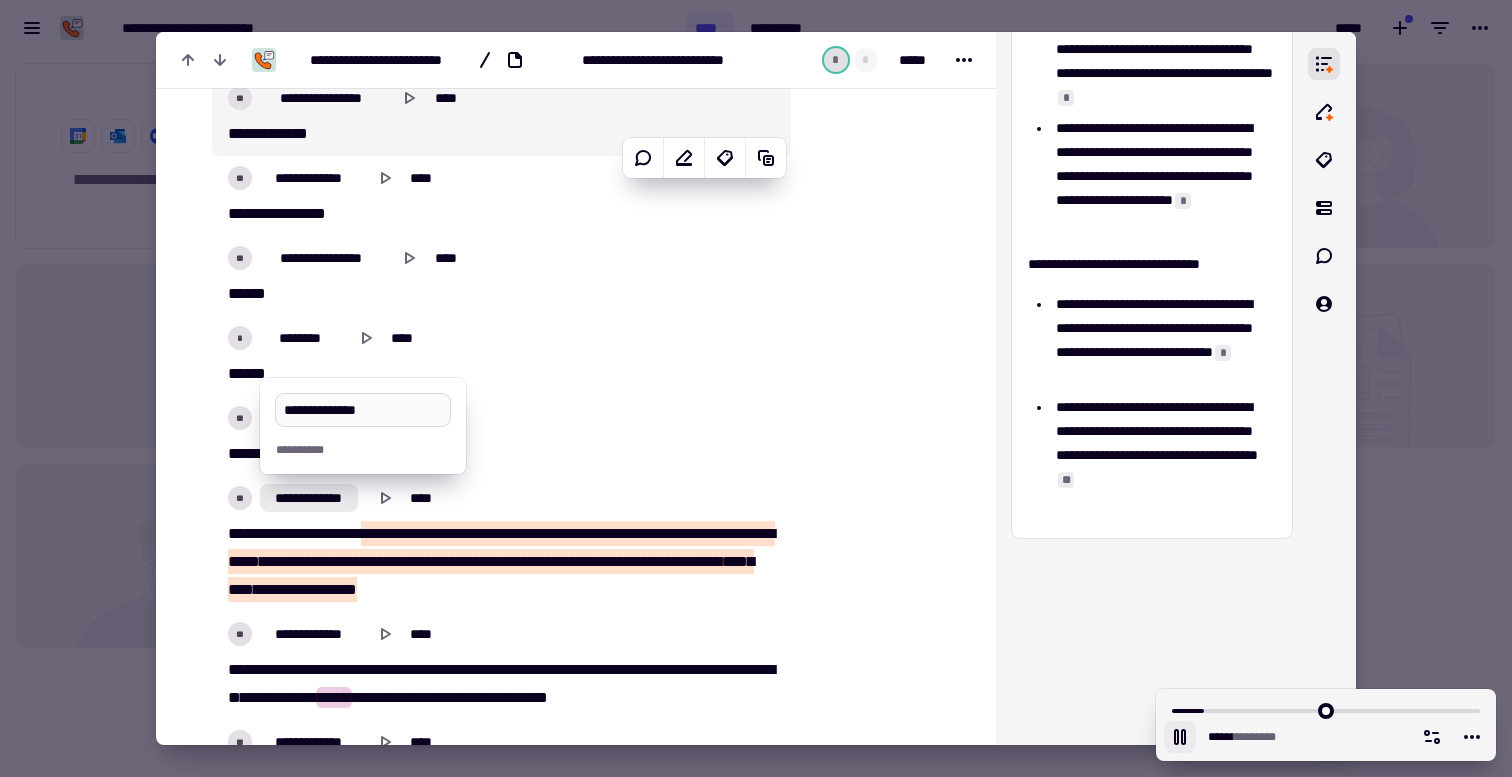 type on "******" 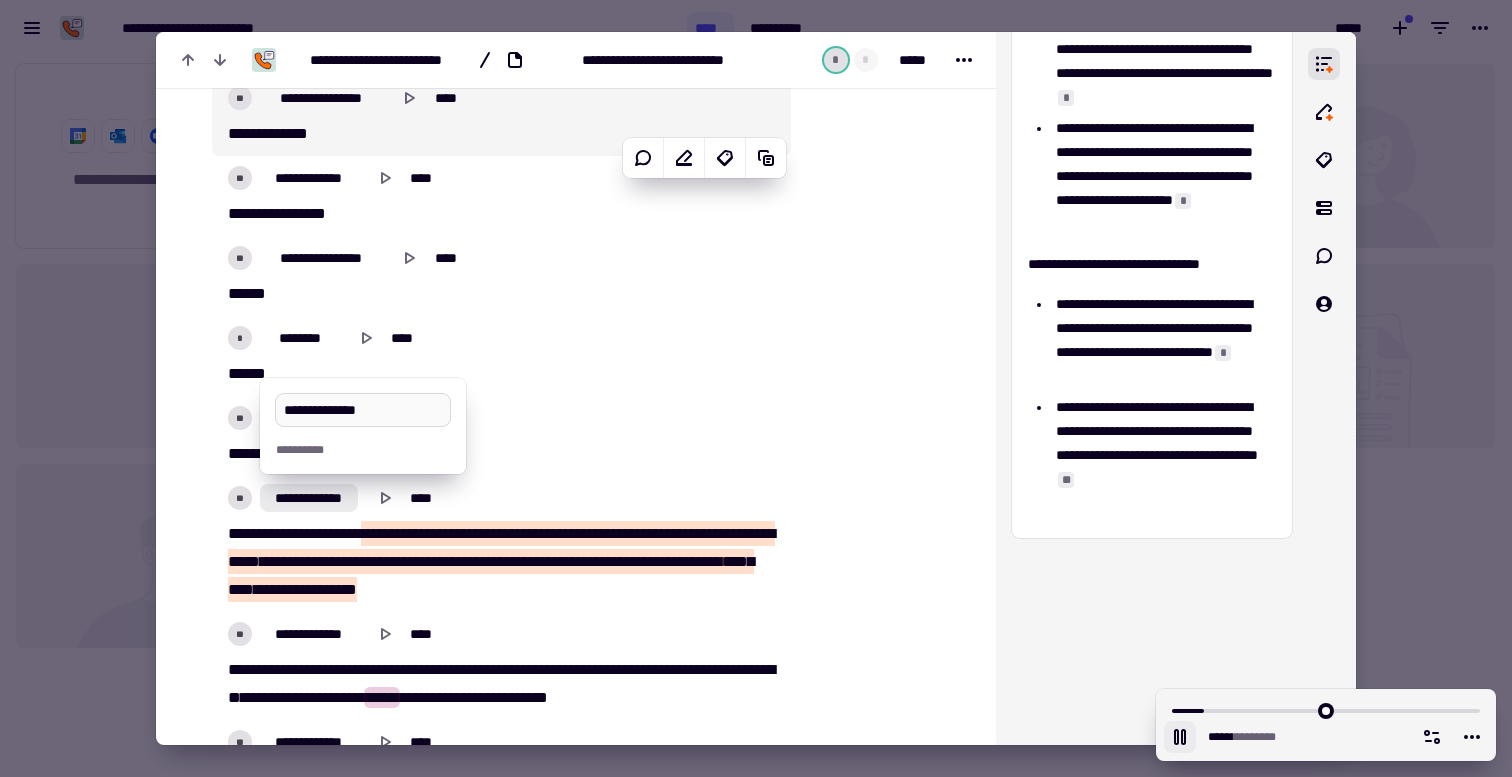 type on "**********" 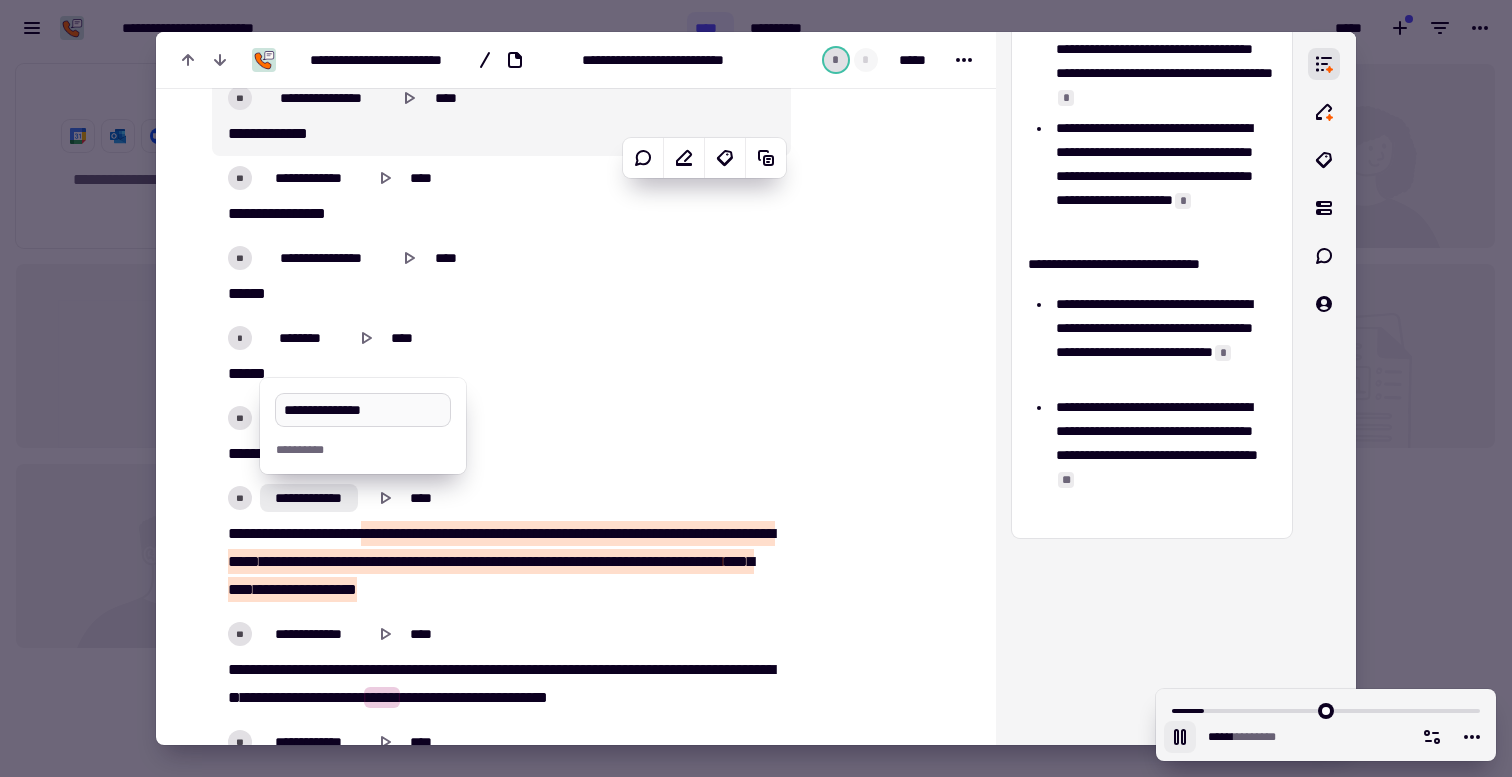 type on "******" 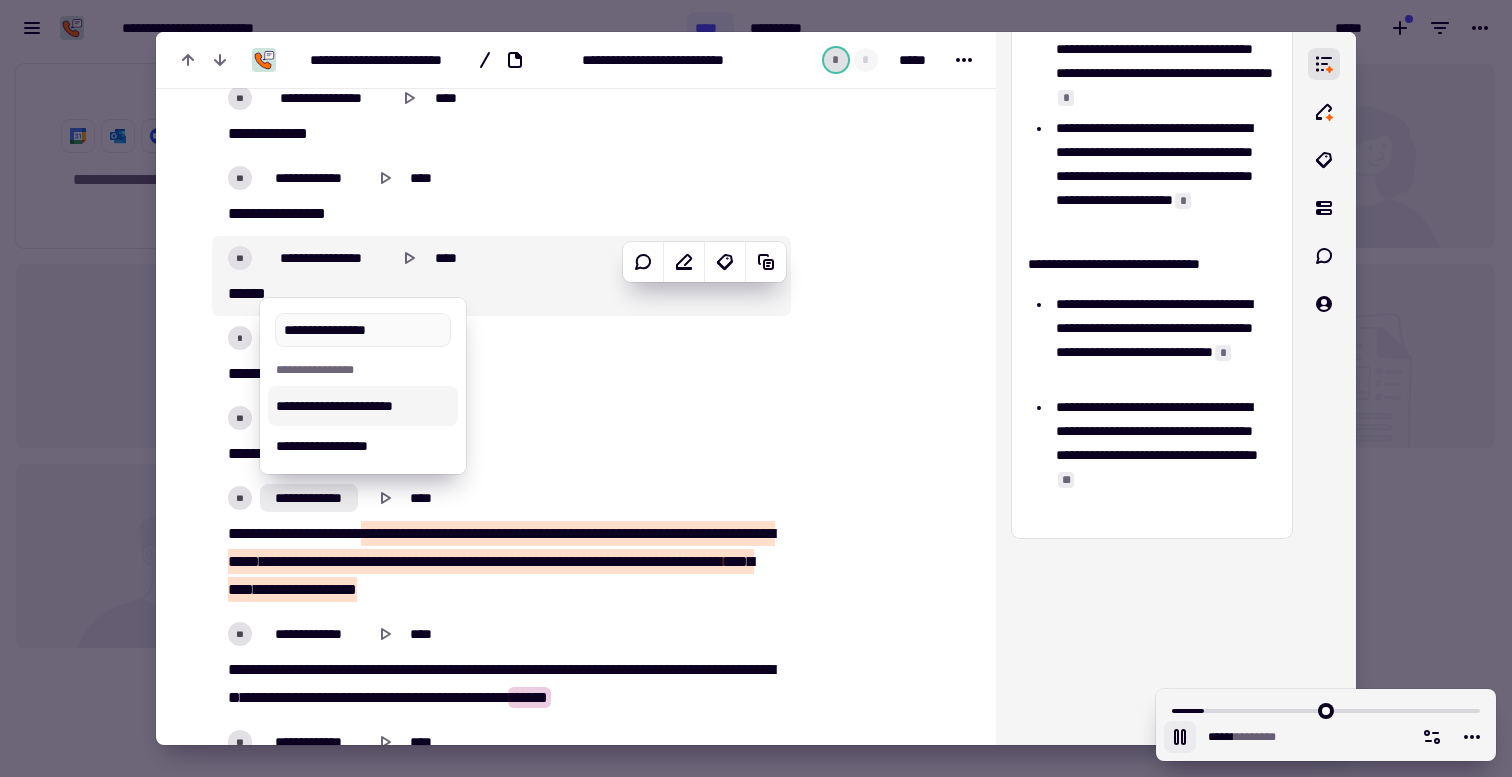 type on "******" 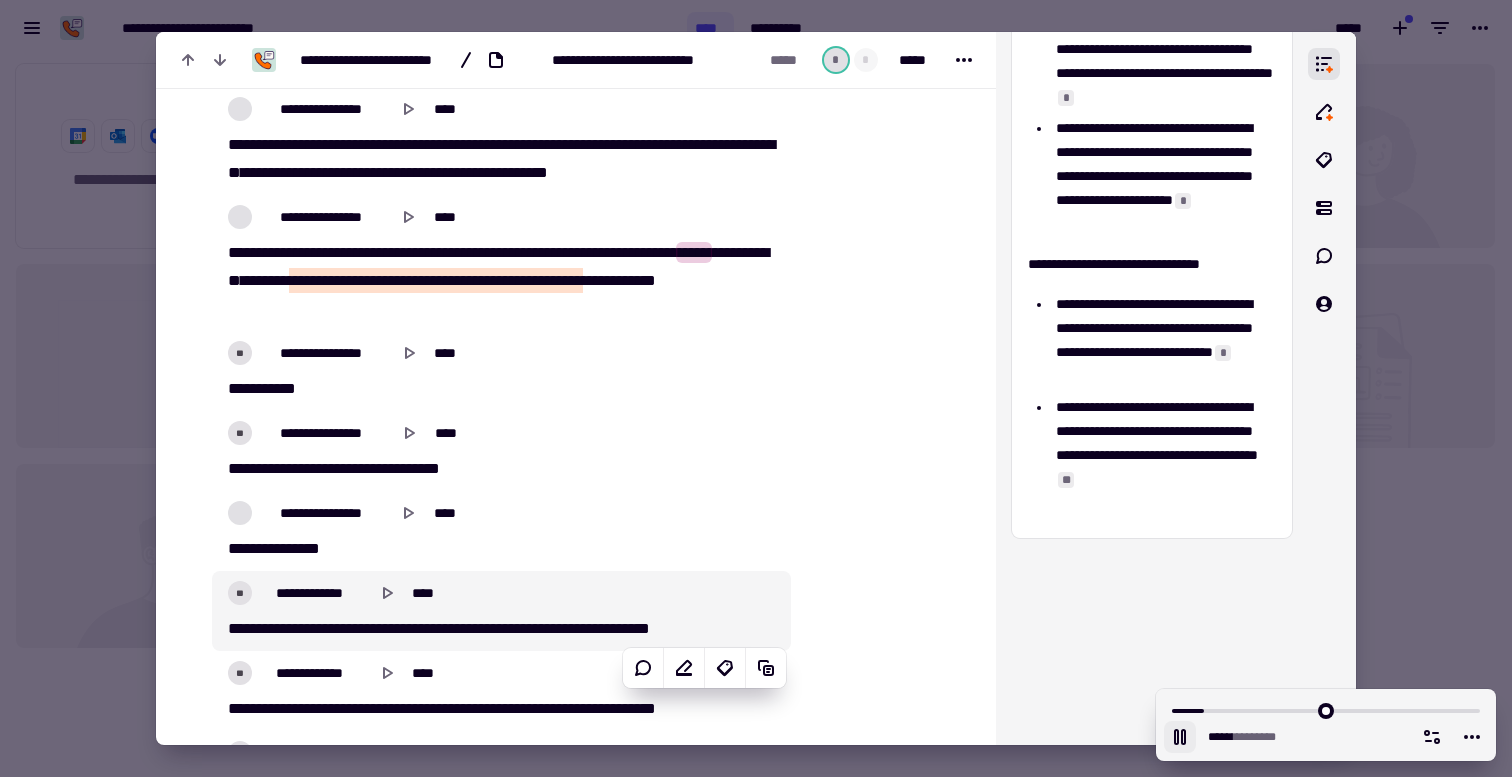scroll, scrollTop: 7239, scrollLeft: 0, axis: vertical 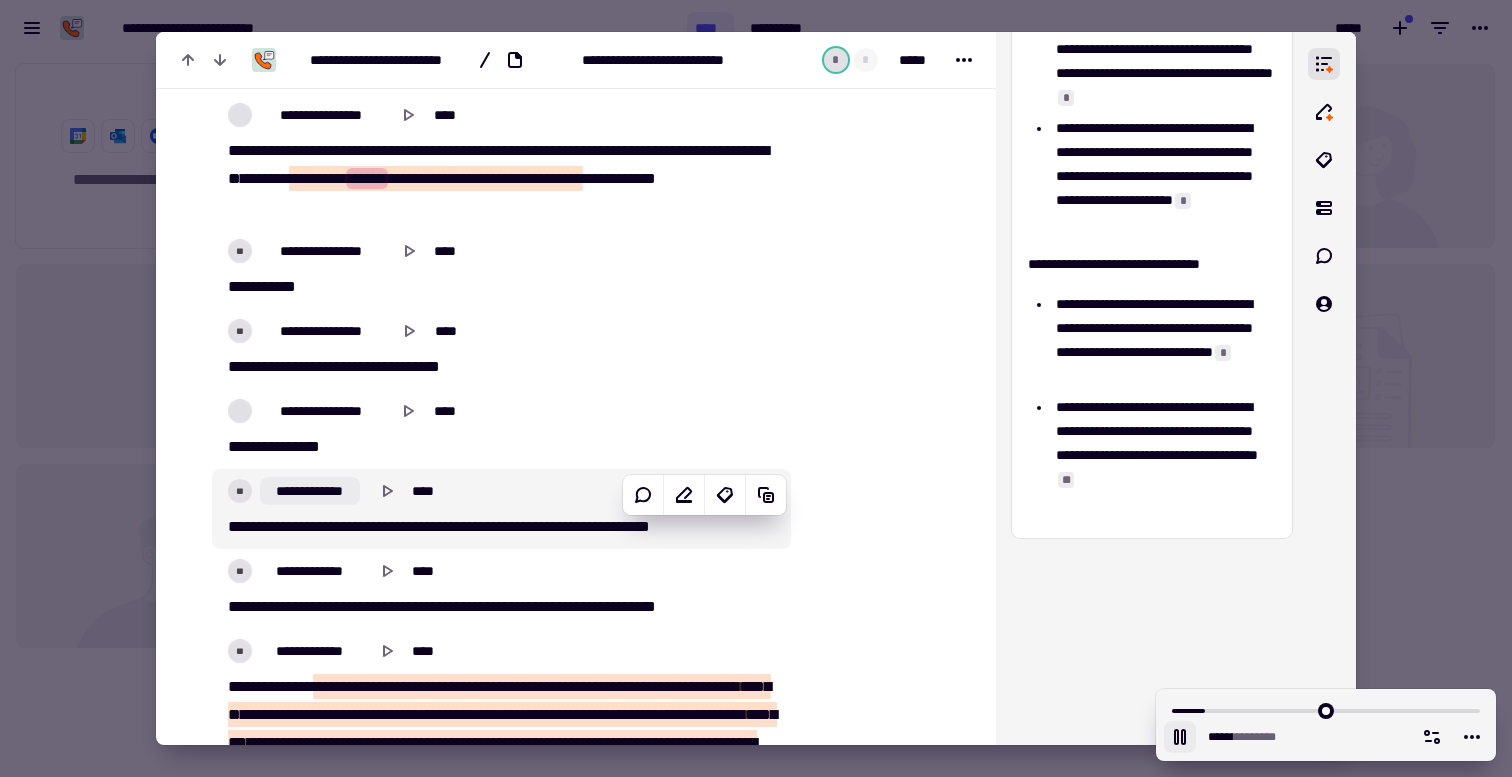 click on "**********" 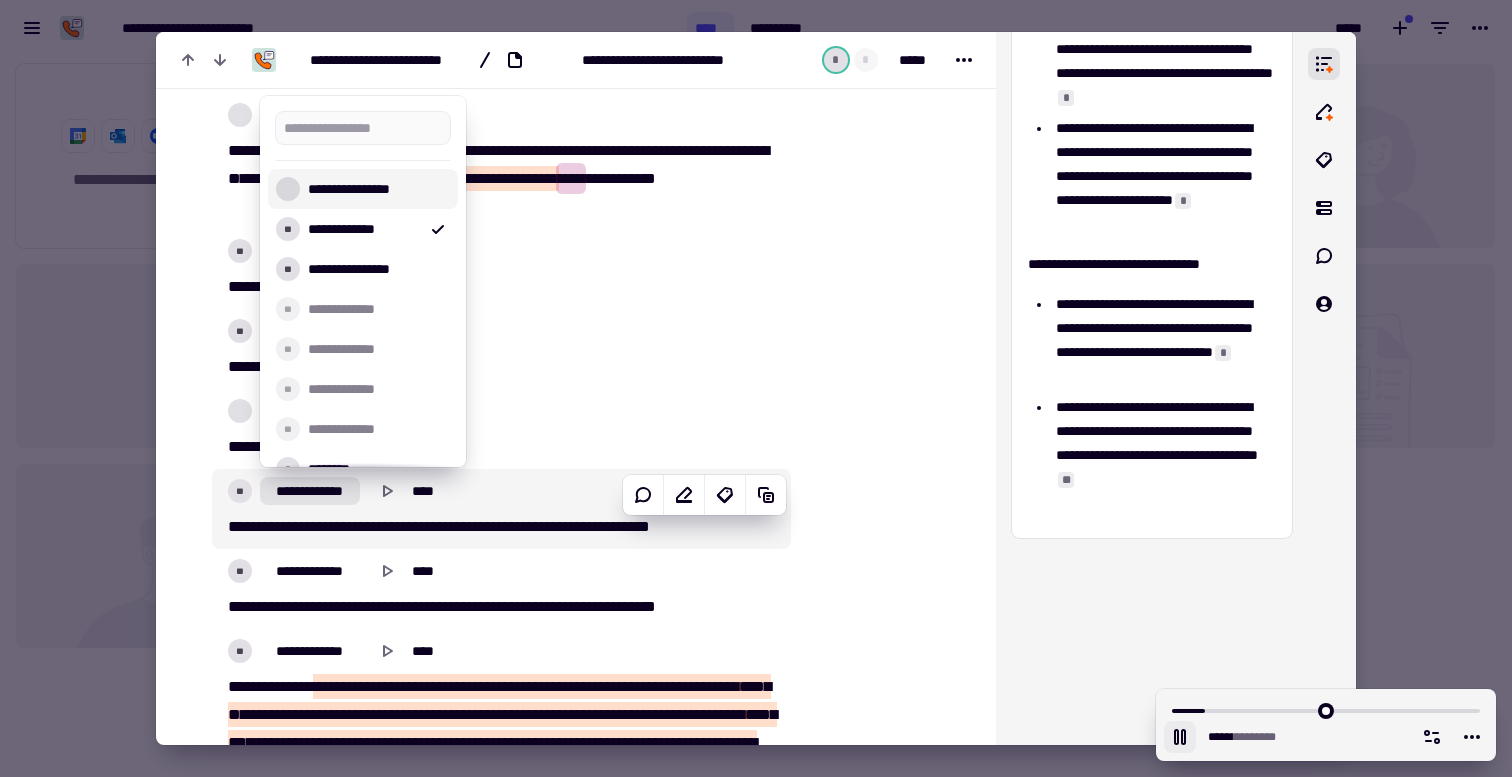 type on "******" 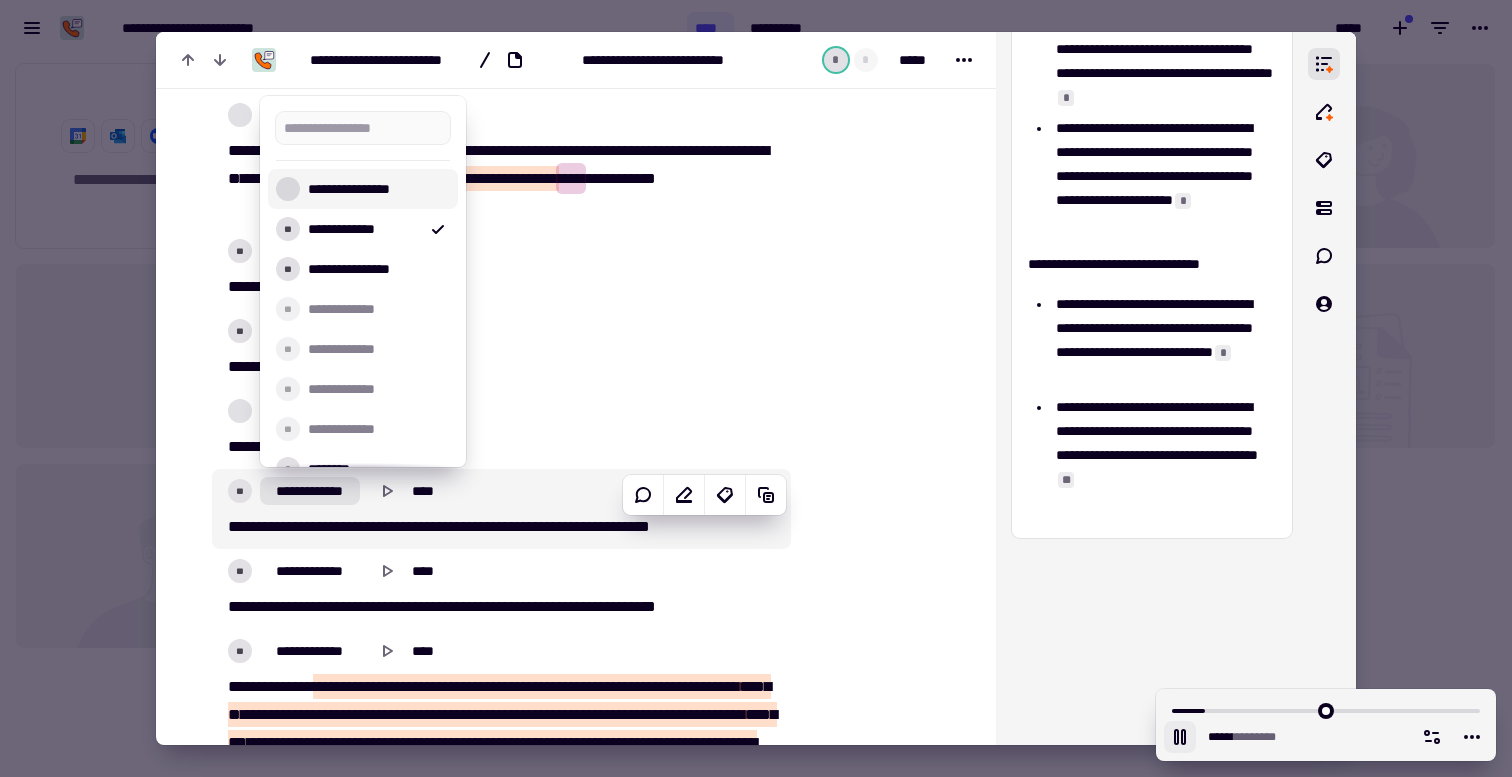 type on "*" 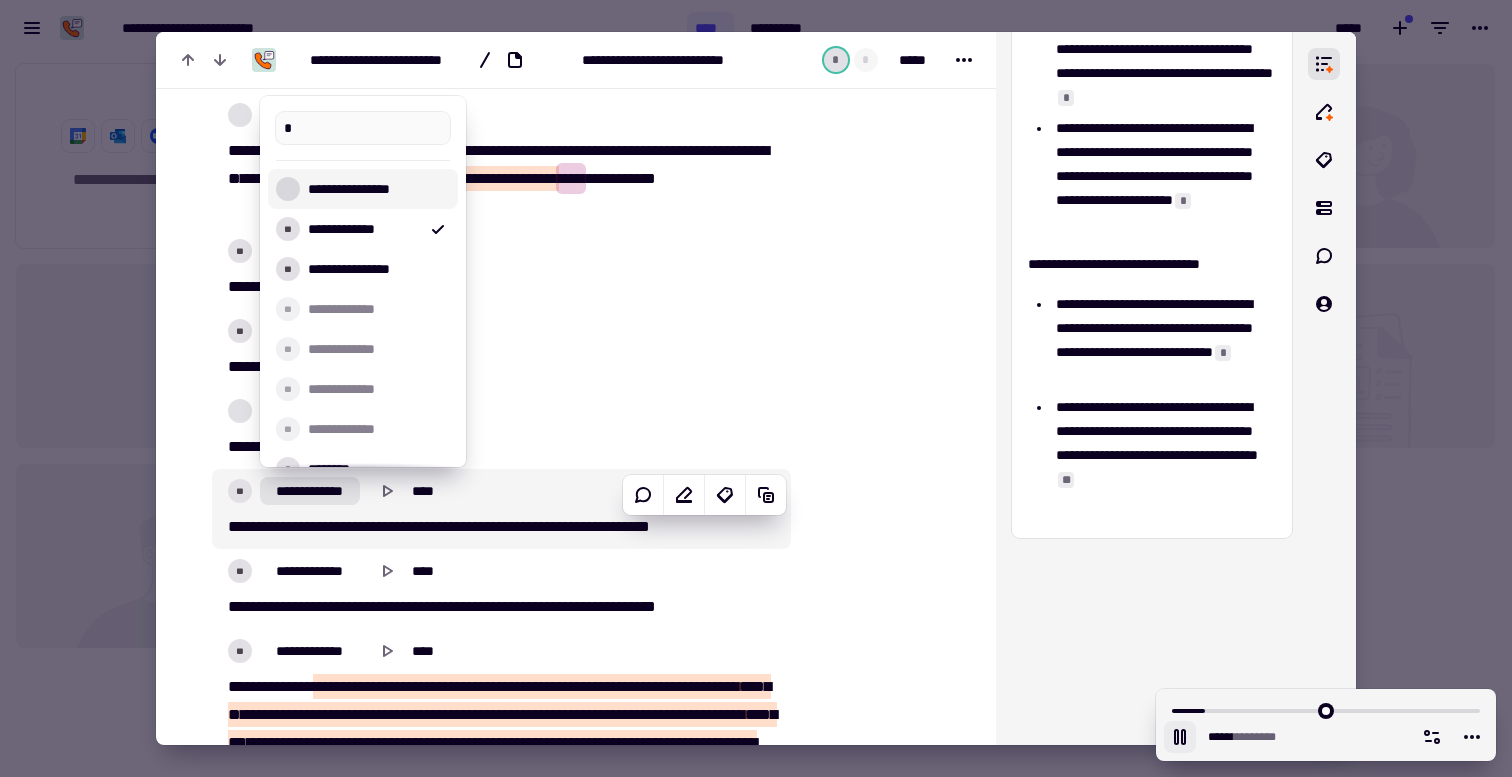 type on "******" 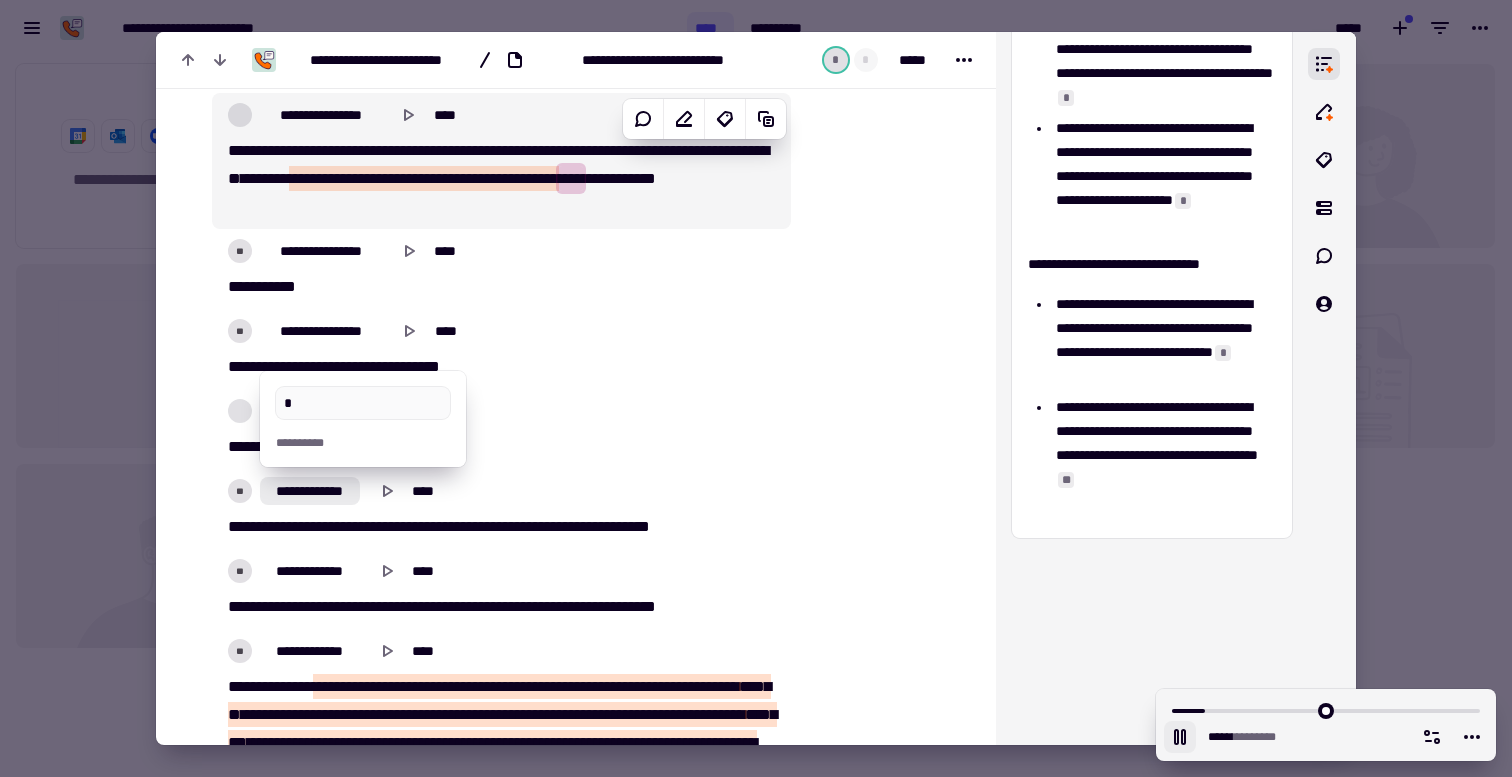 type on "**" 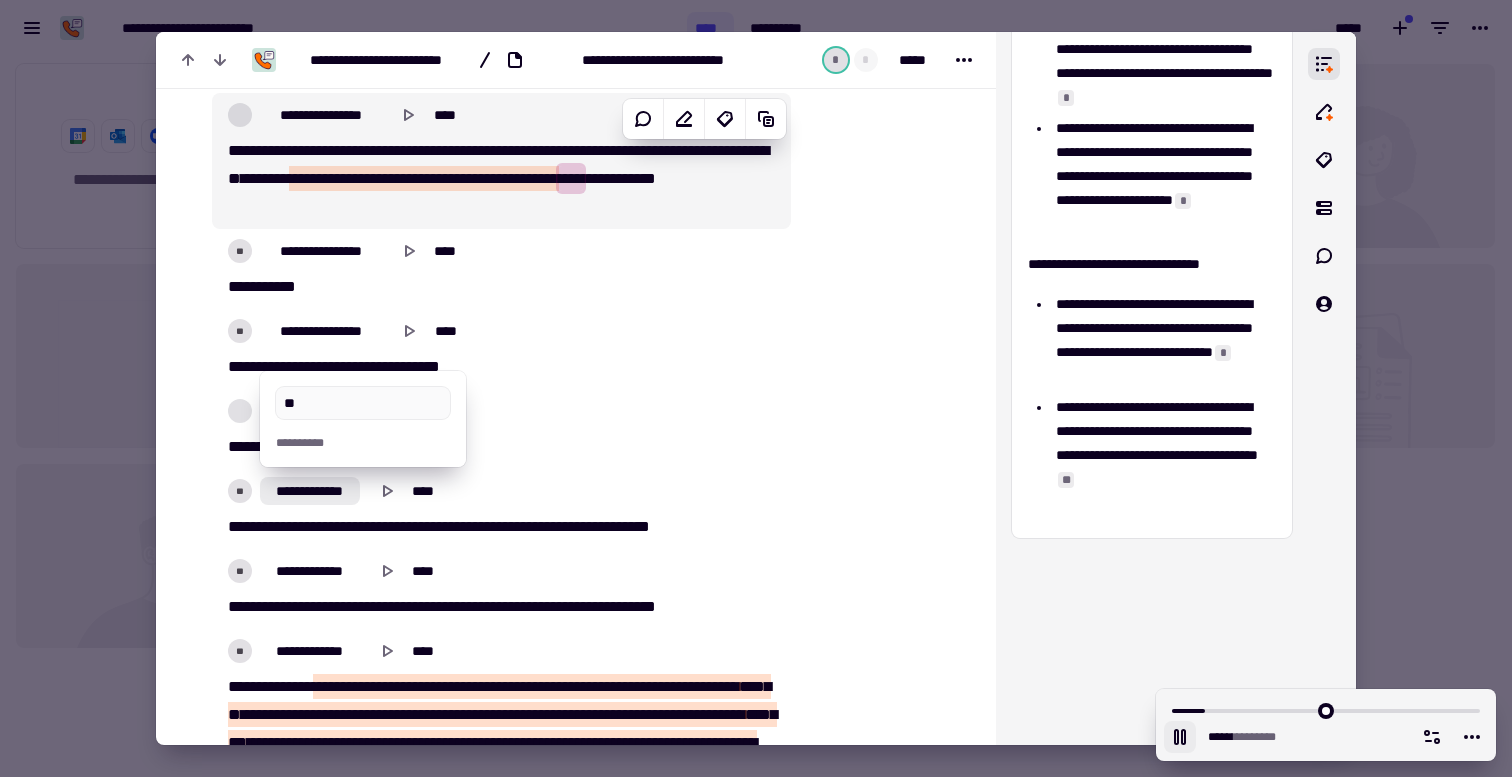 type on "******" 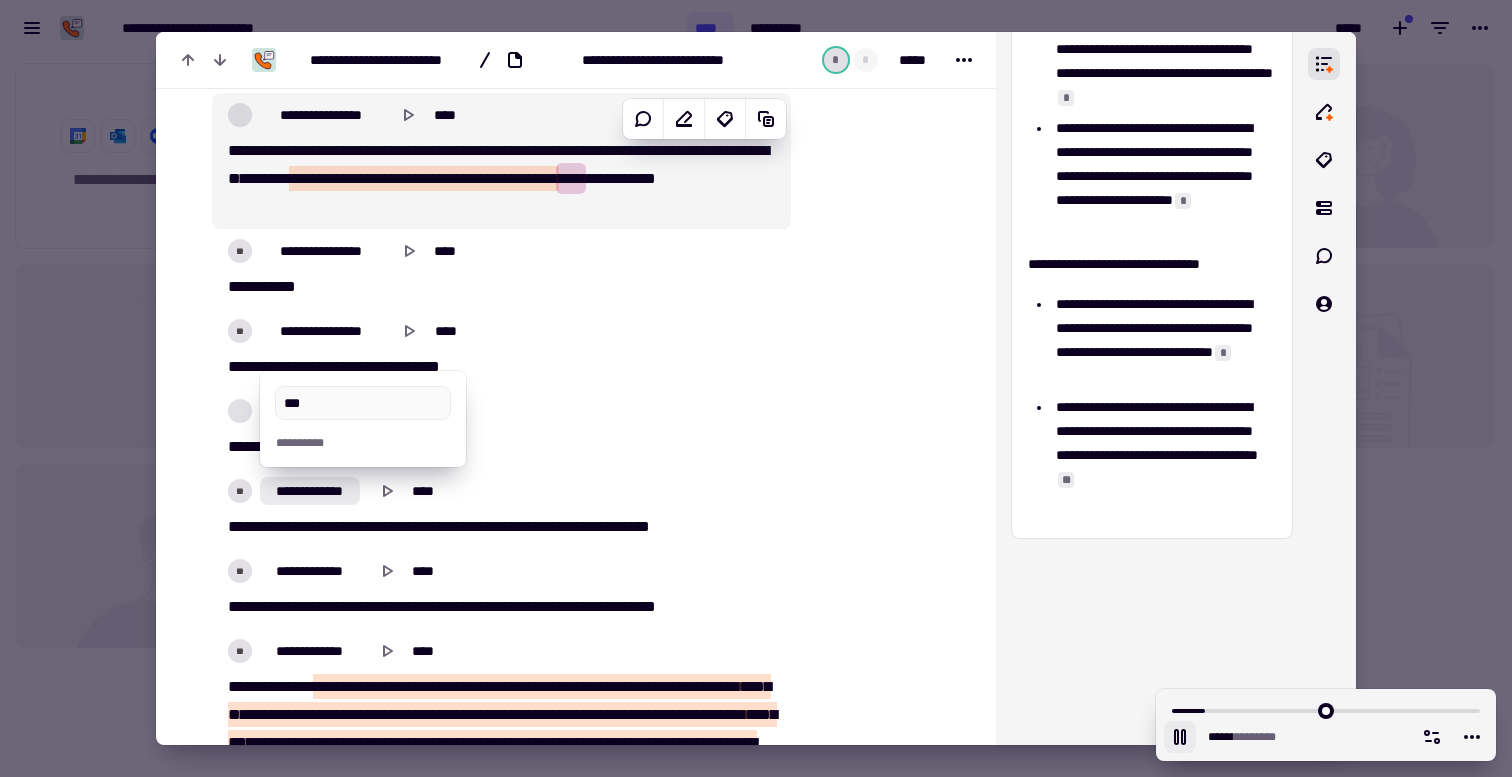 type on "******" 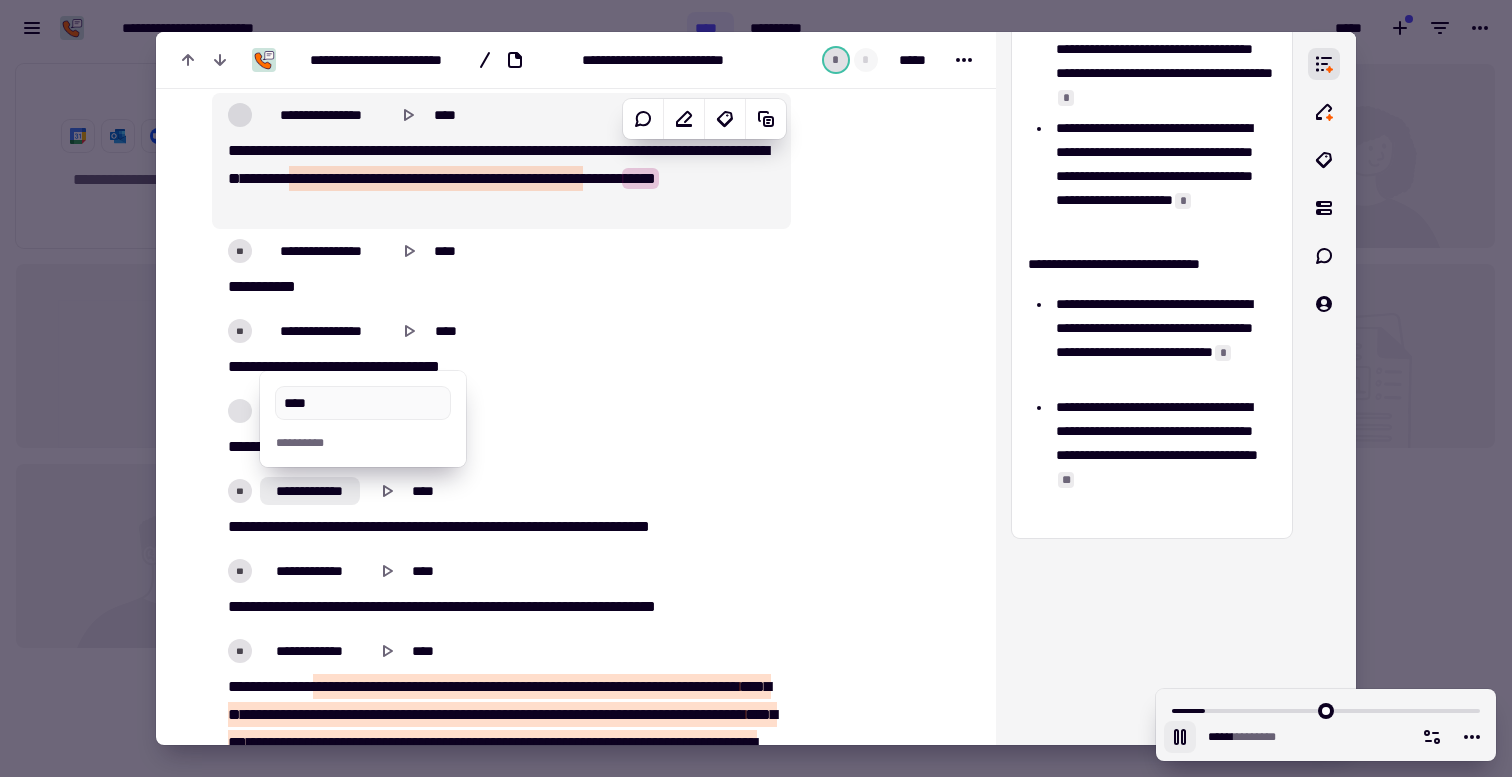 type on "******" 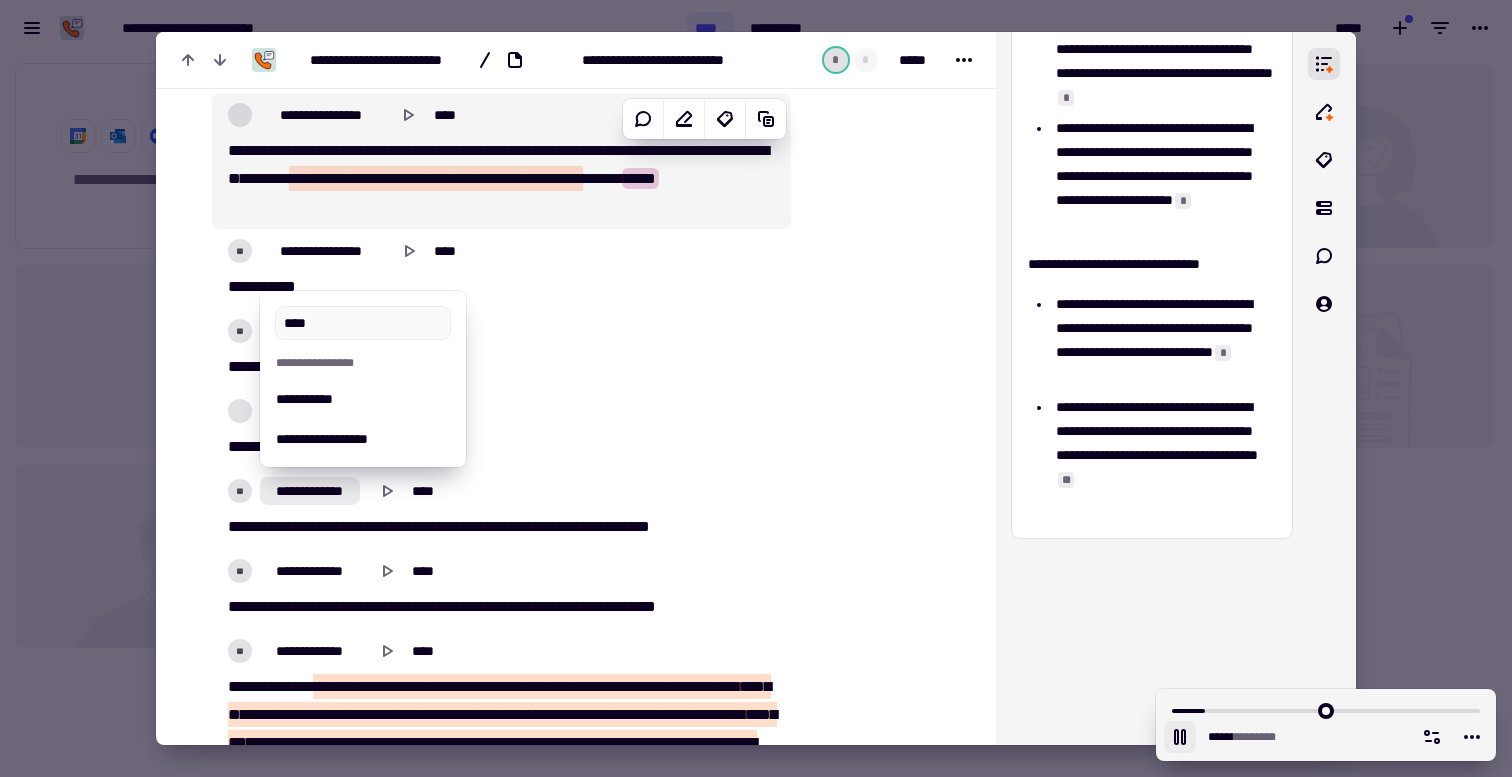 type on "*****" 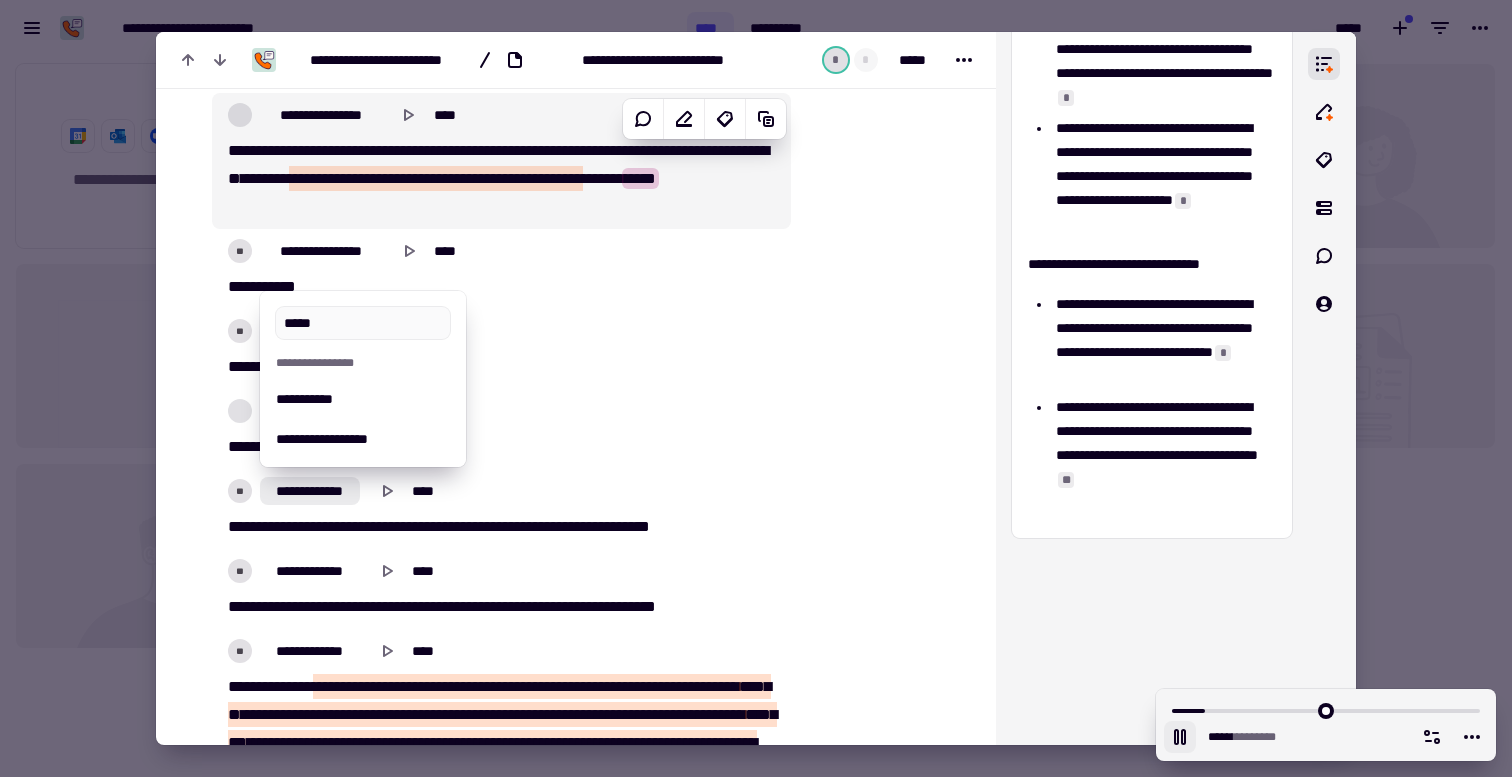 type on "******" 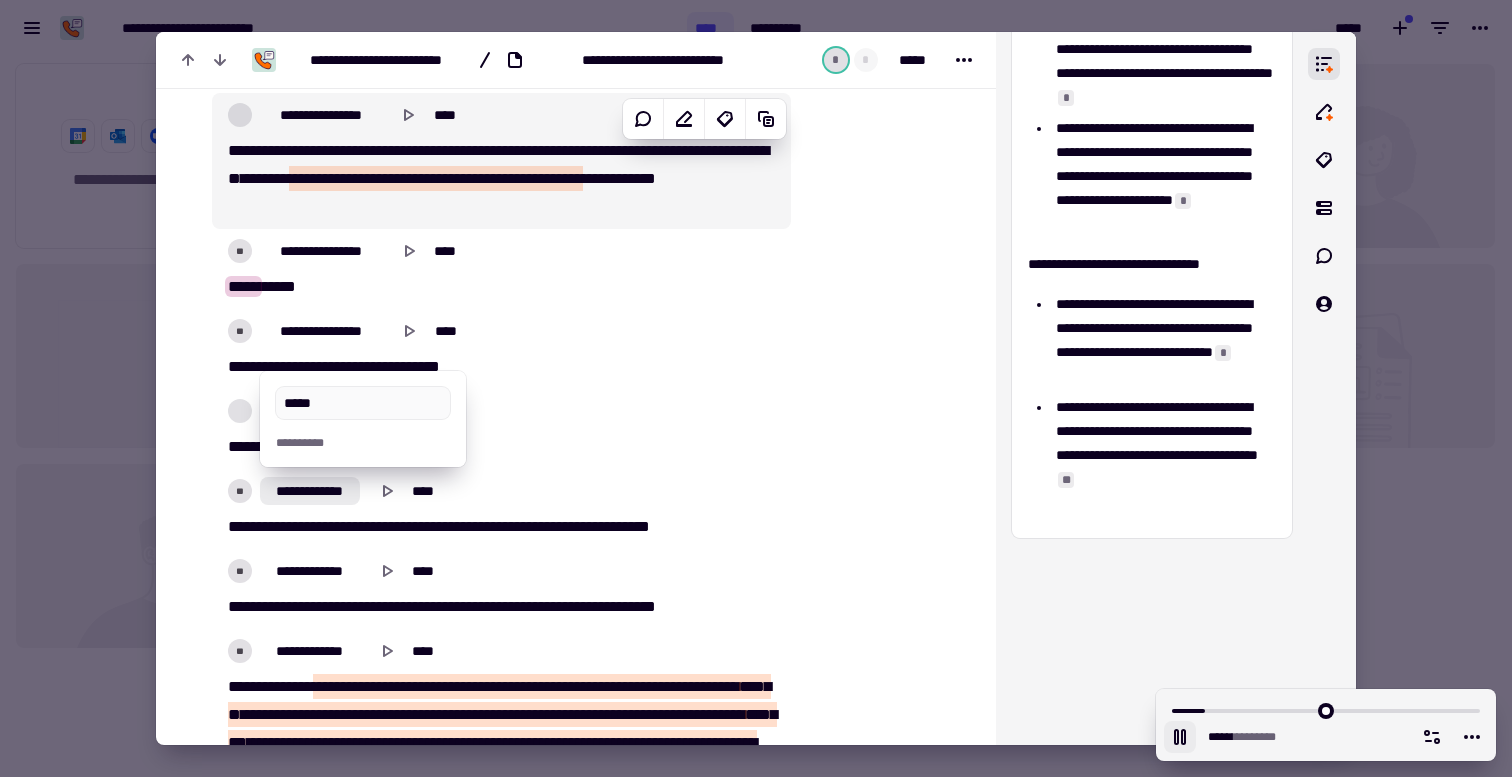 type on "******" 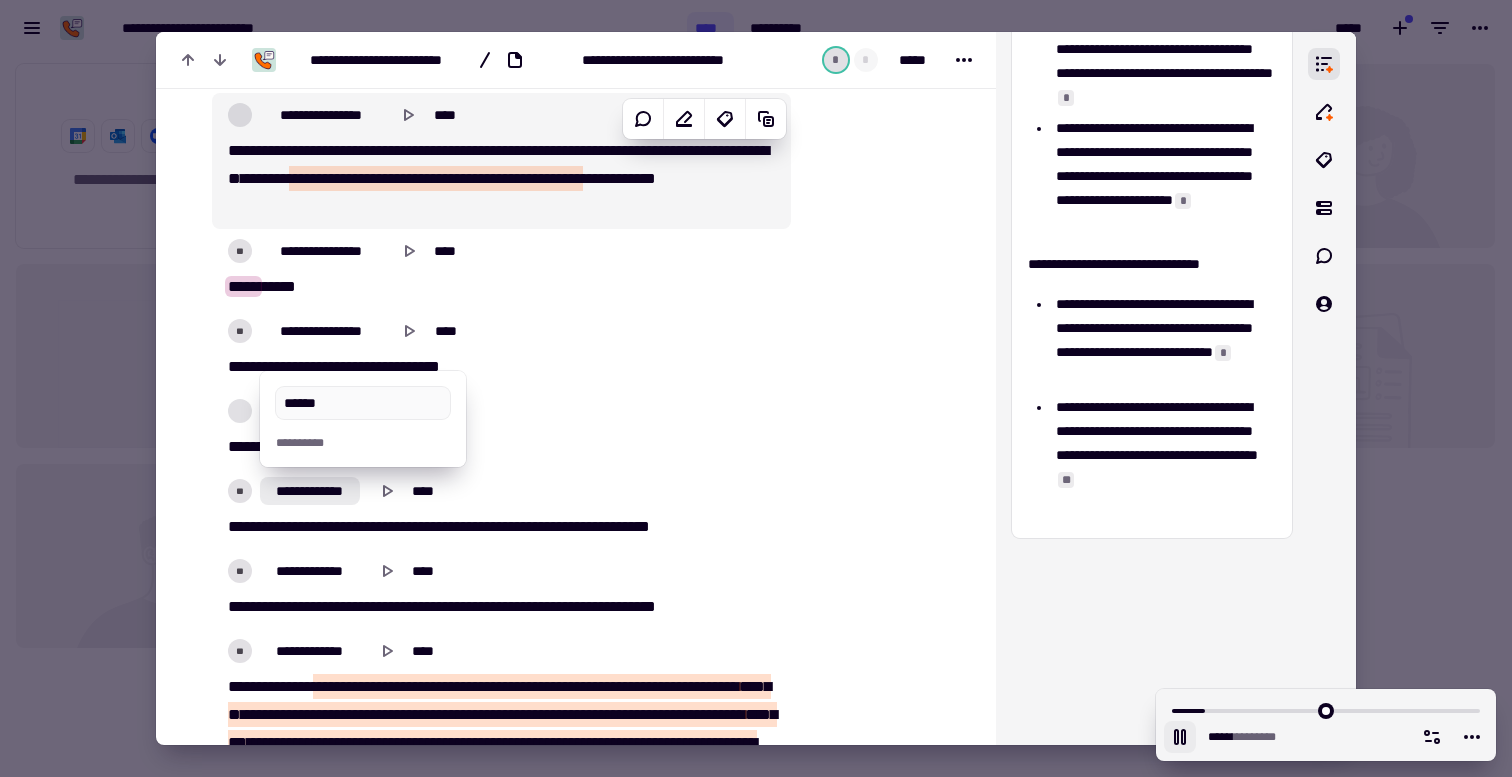 type on "******" 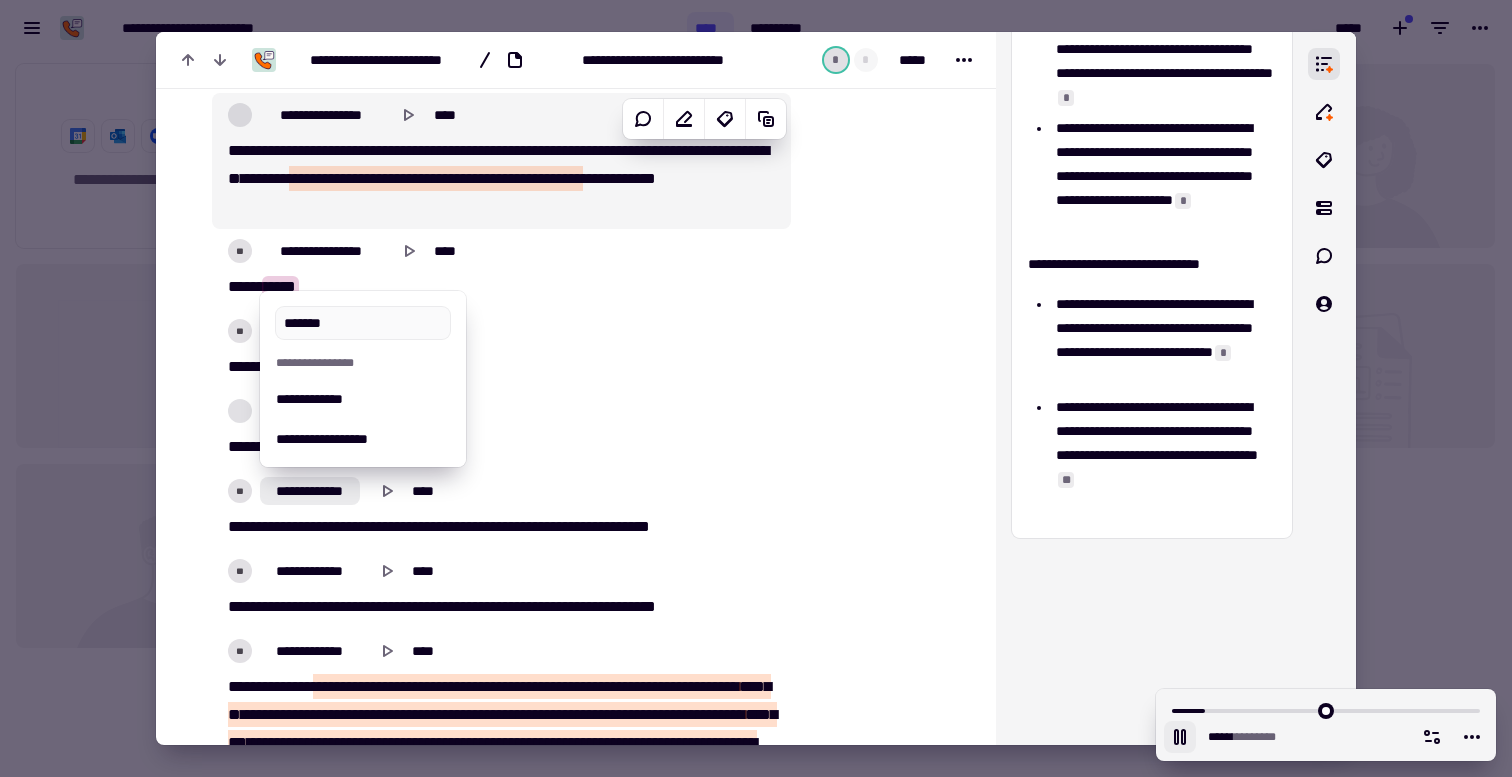 type on "******" 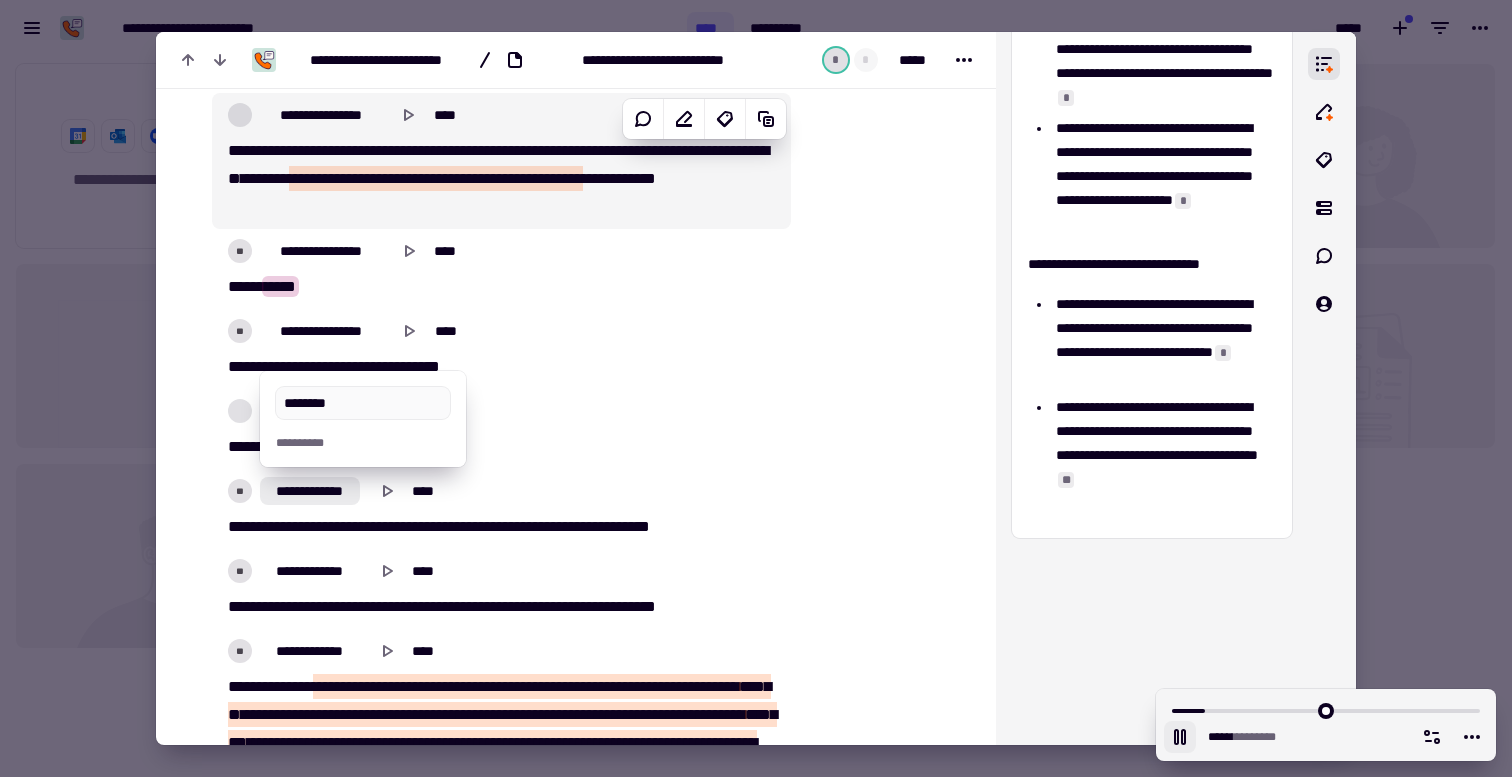 type on "*********" 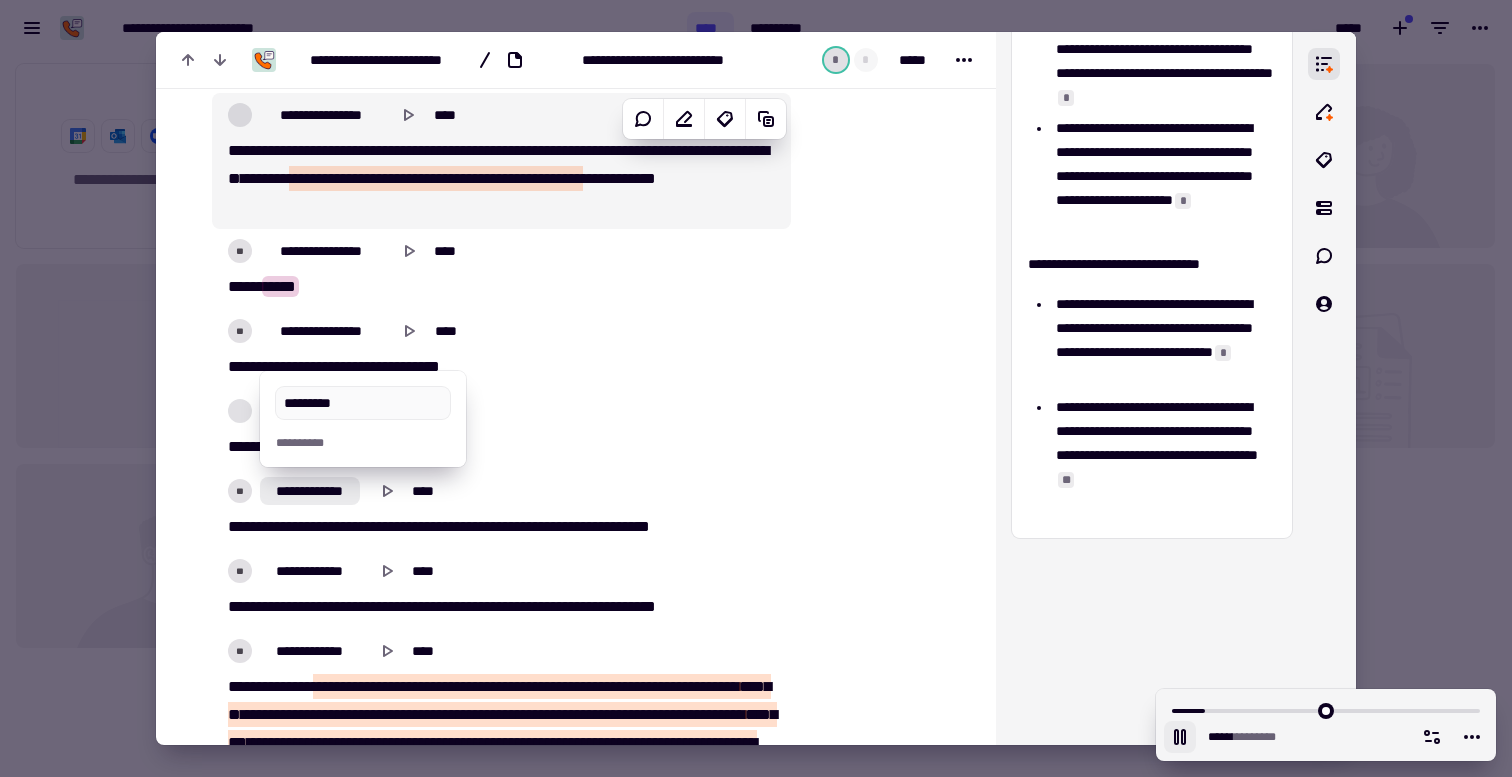 type on "******" 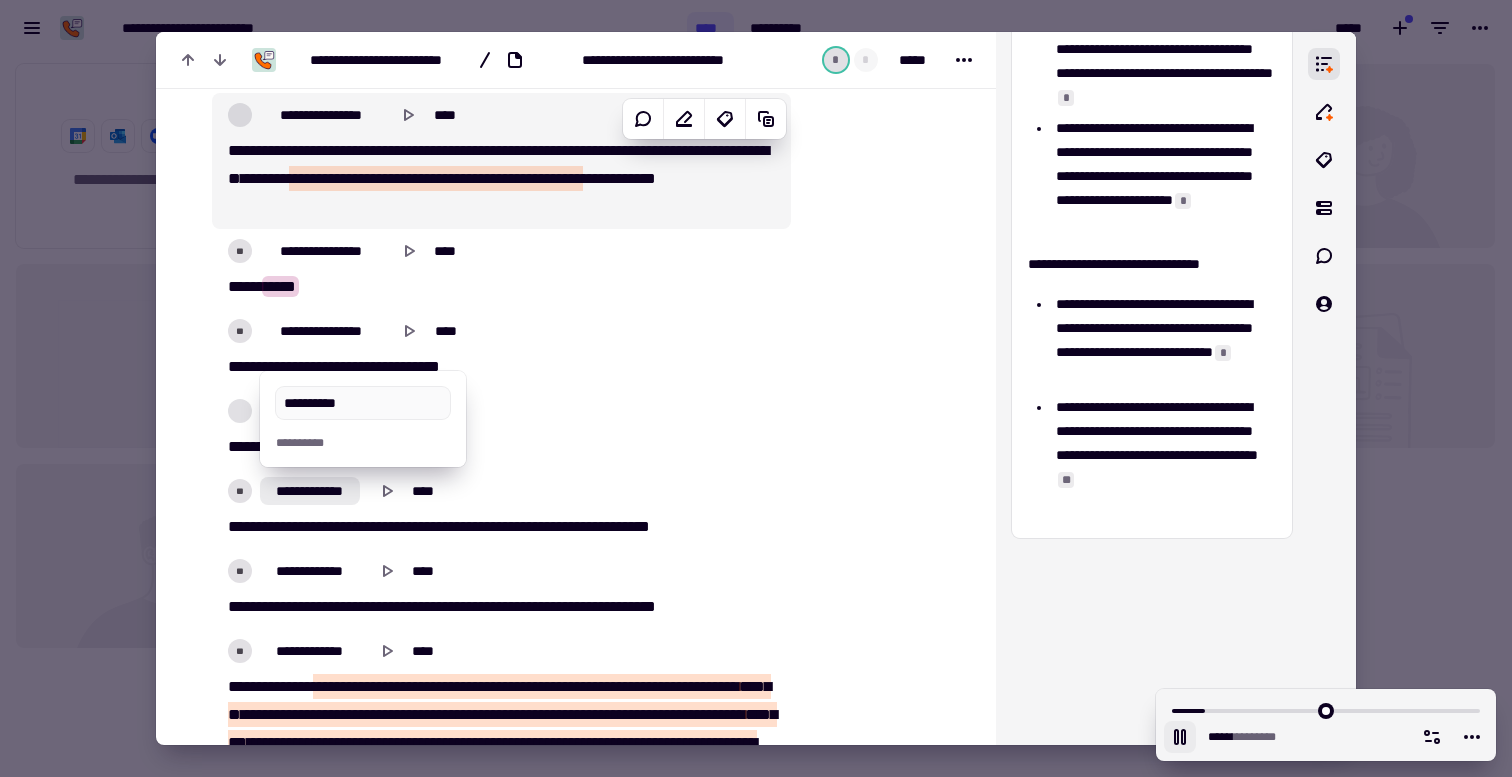type on "**********" 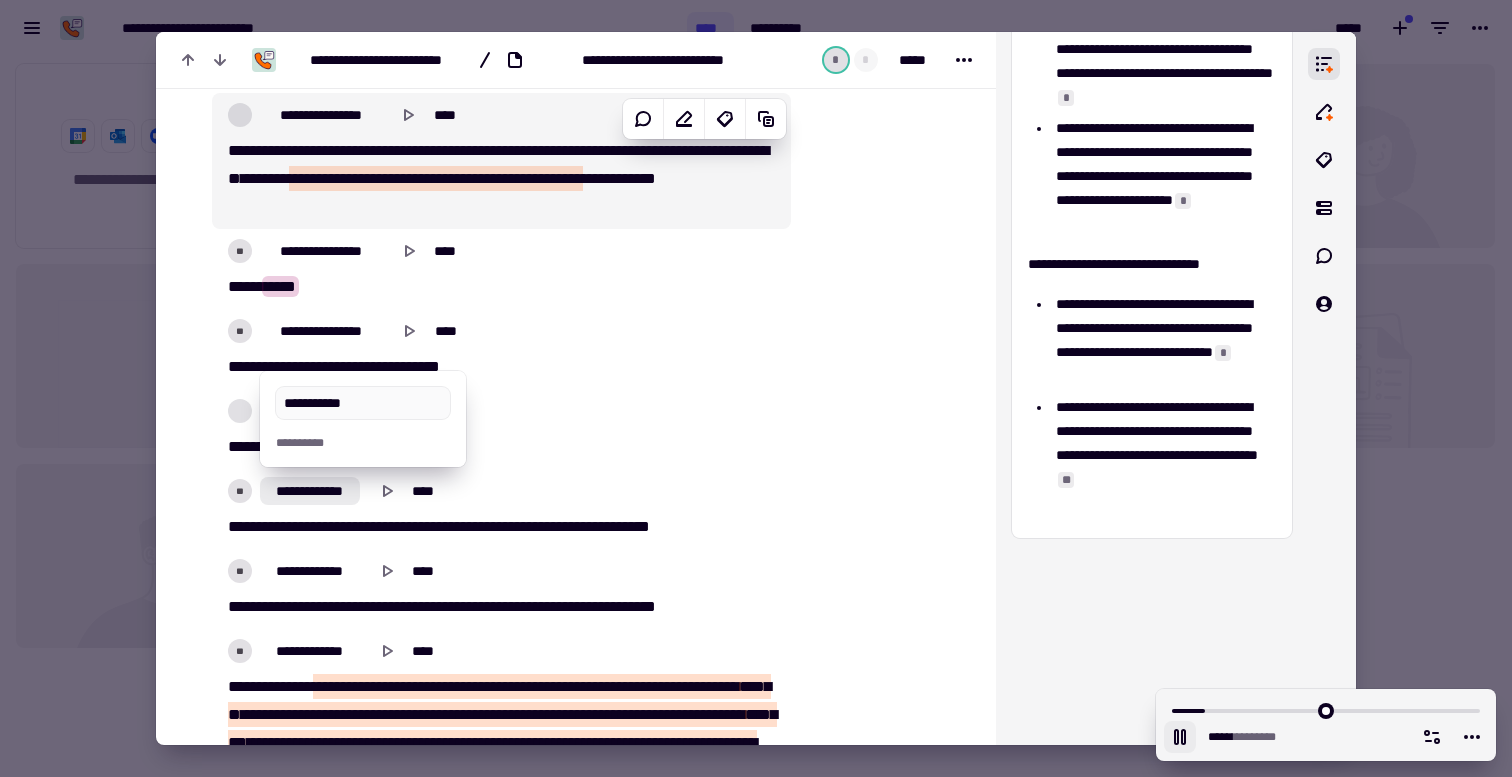 type on "******" 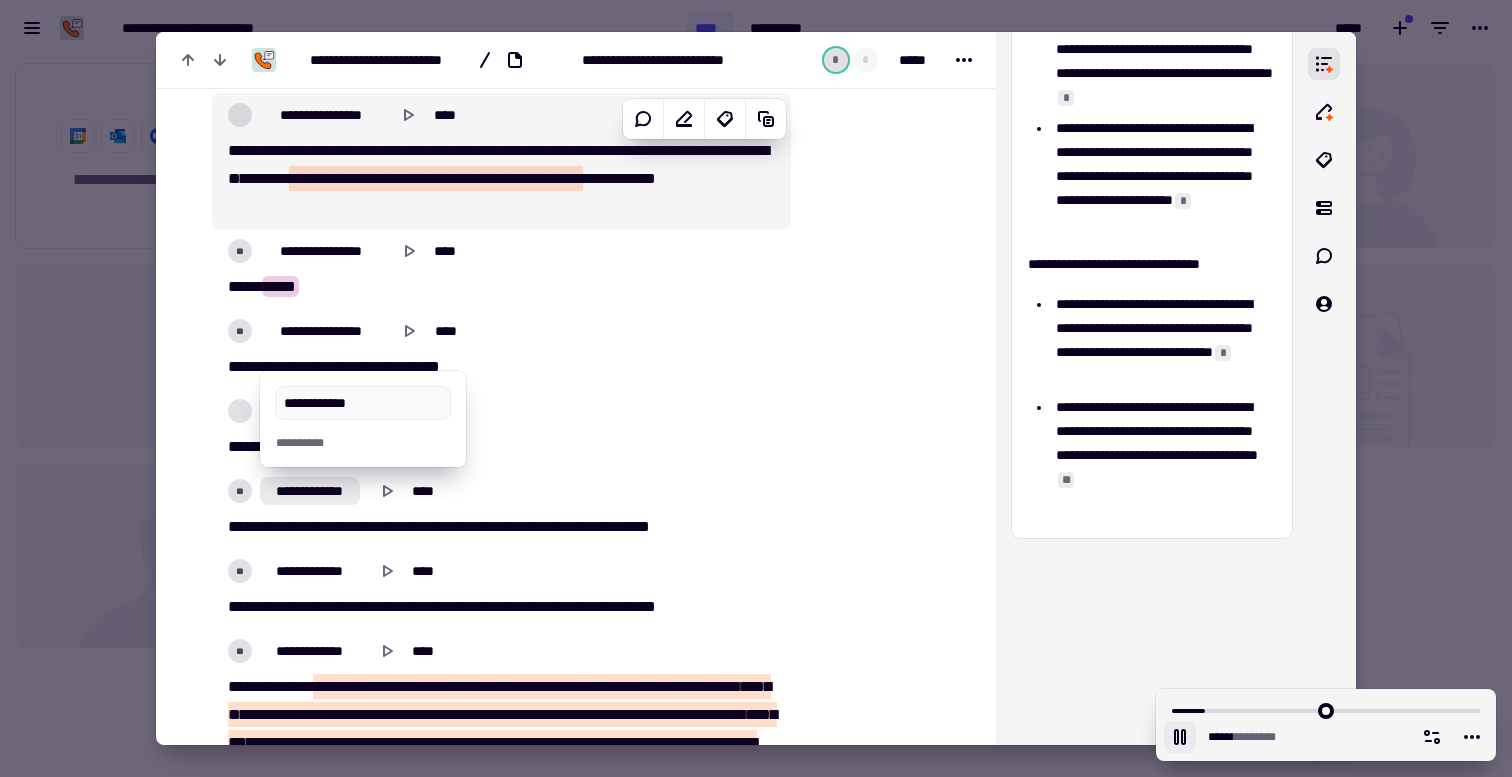type on "**********" 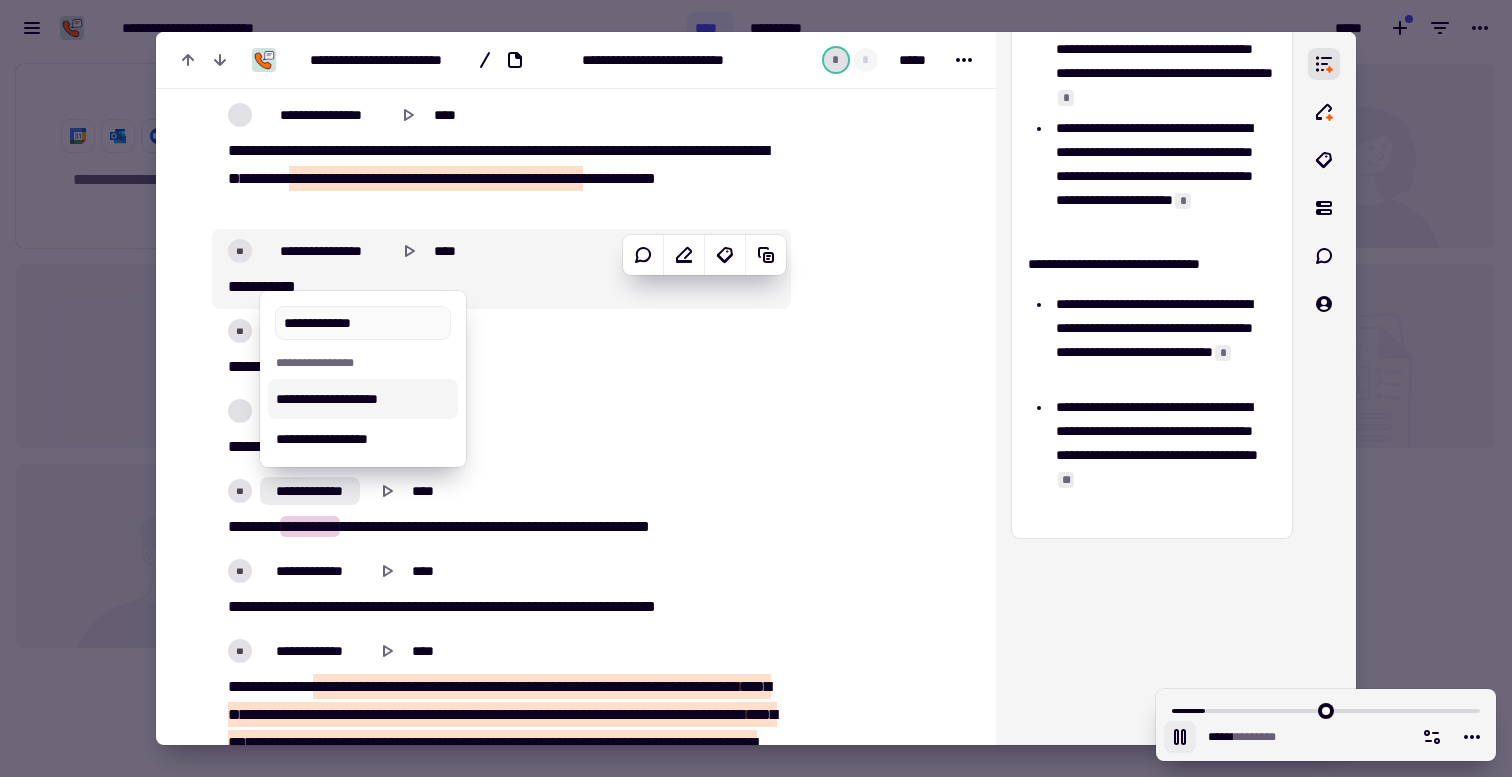 type on "*****" 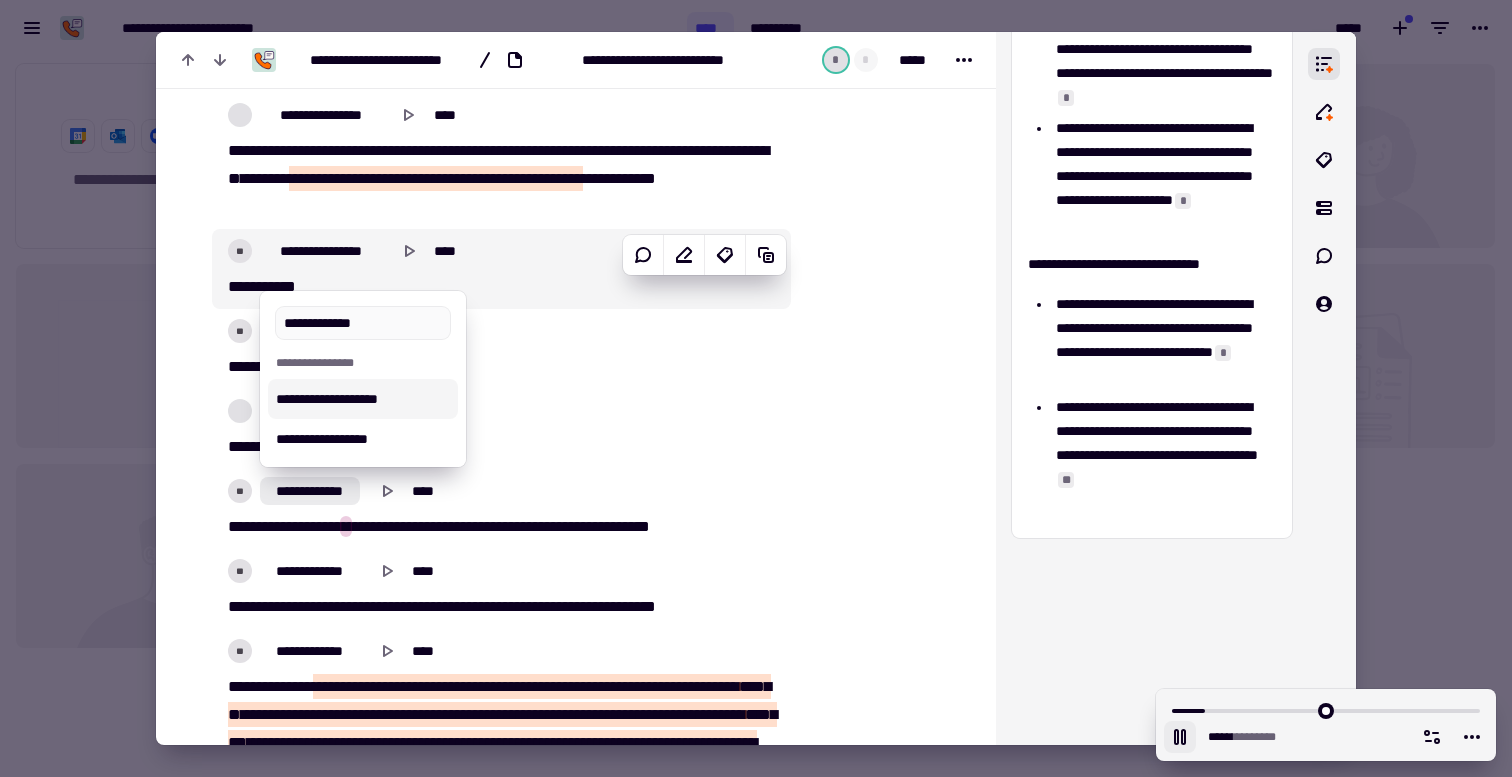 click on "**********" at bounding box center [363, 399] 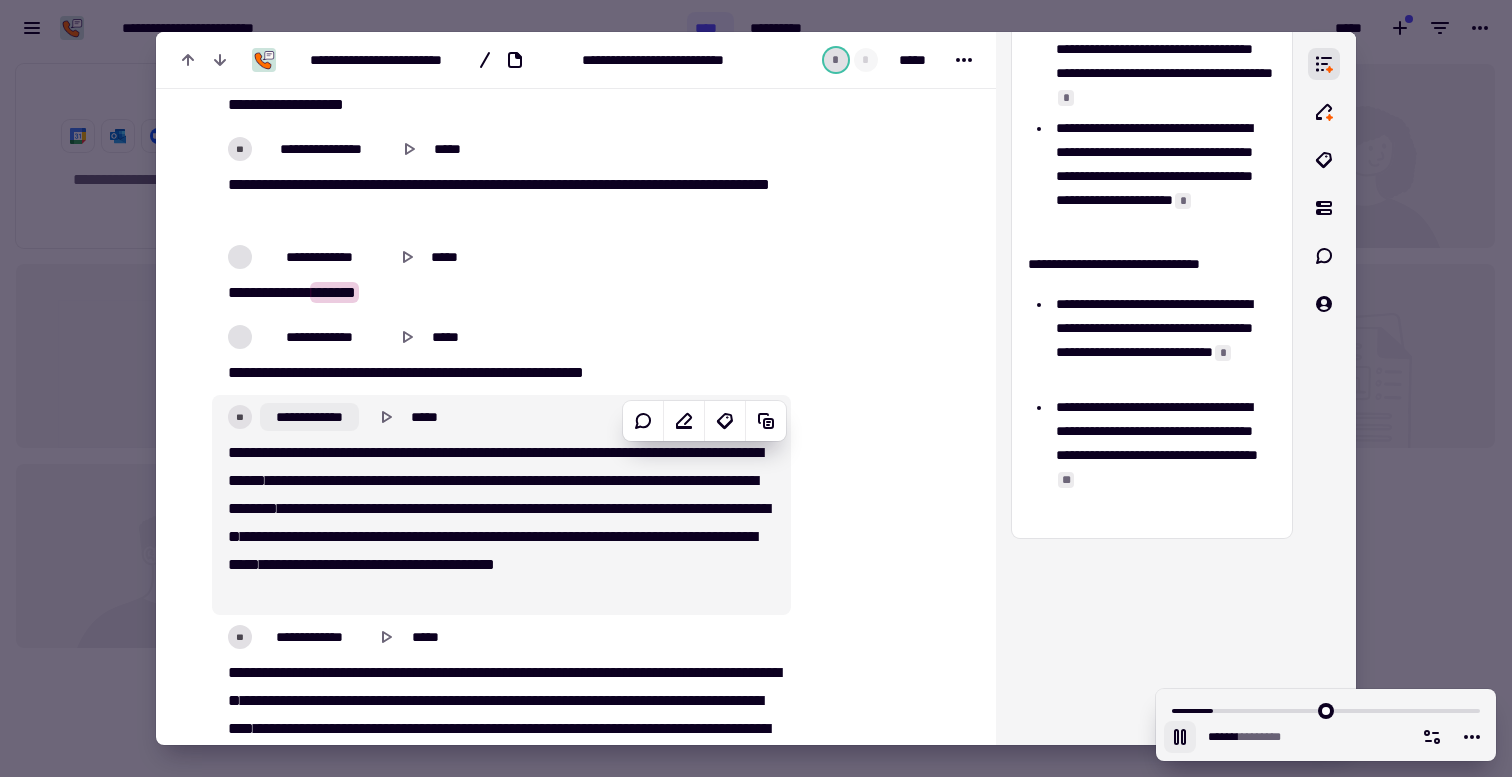scroll, scrollTop: 8582, scrollLeft: 0, axis: vertical 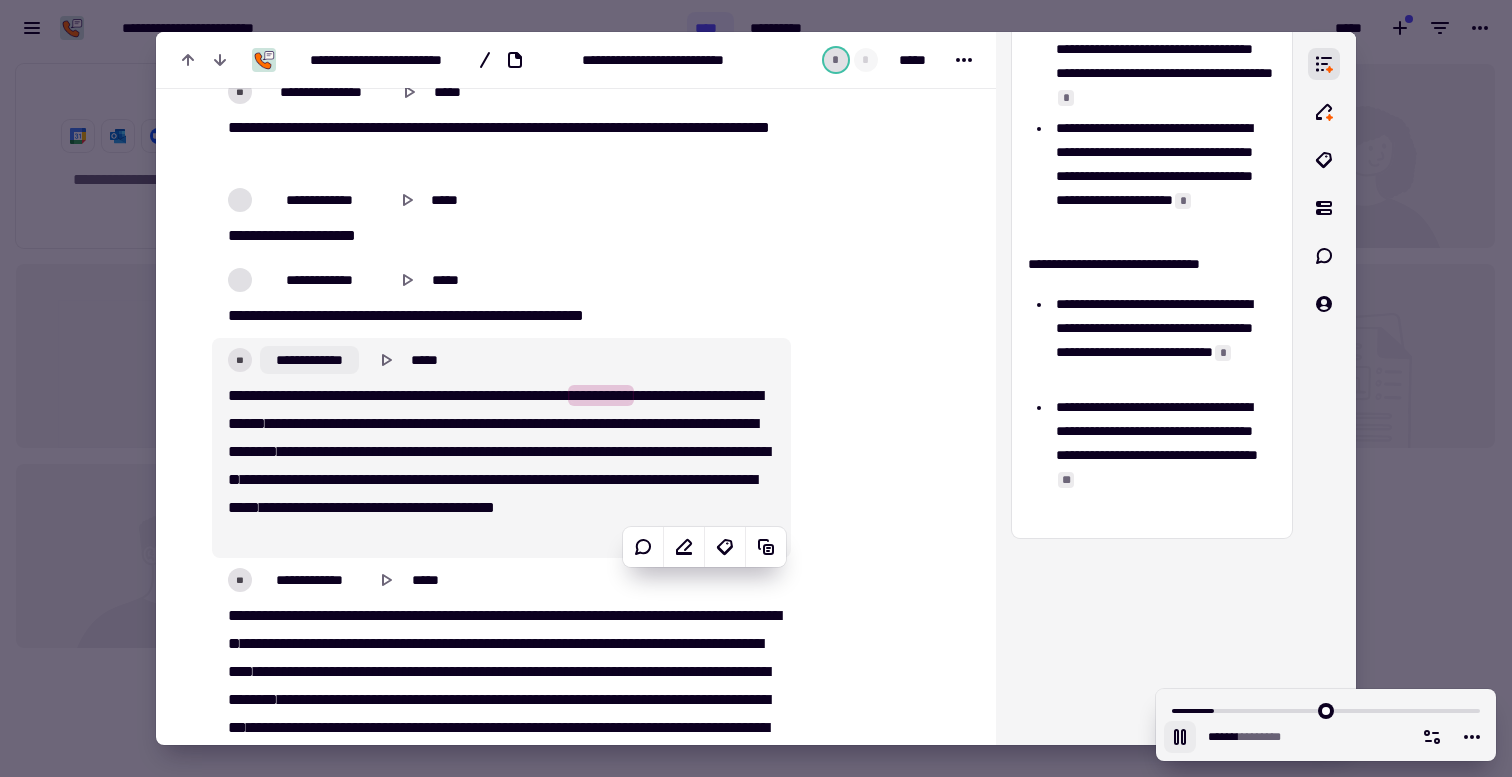 click on "**********" 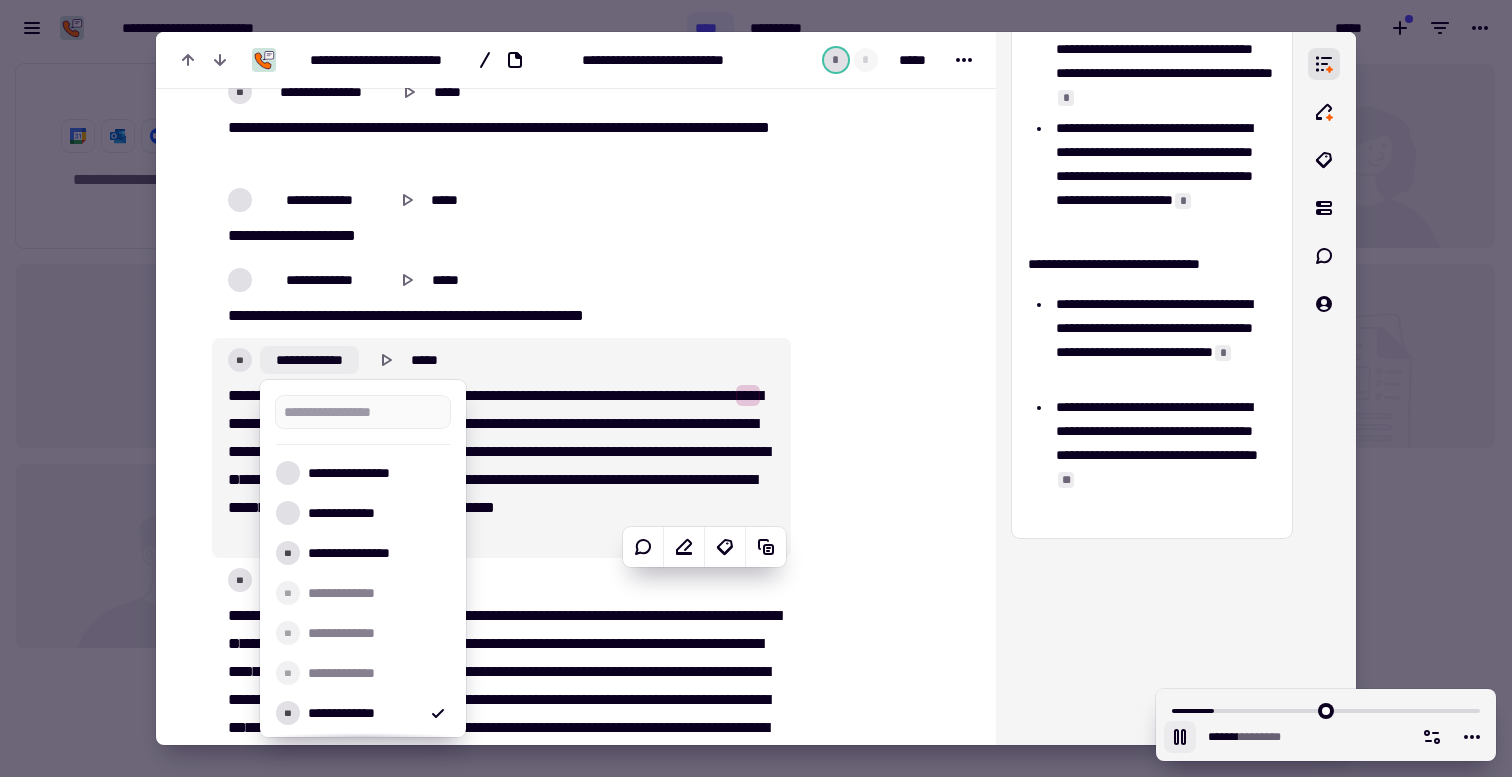 type on "******" 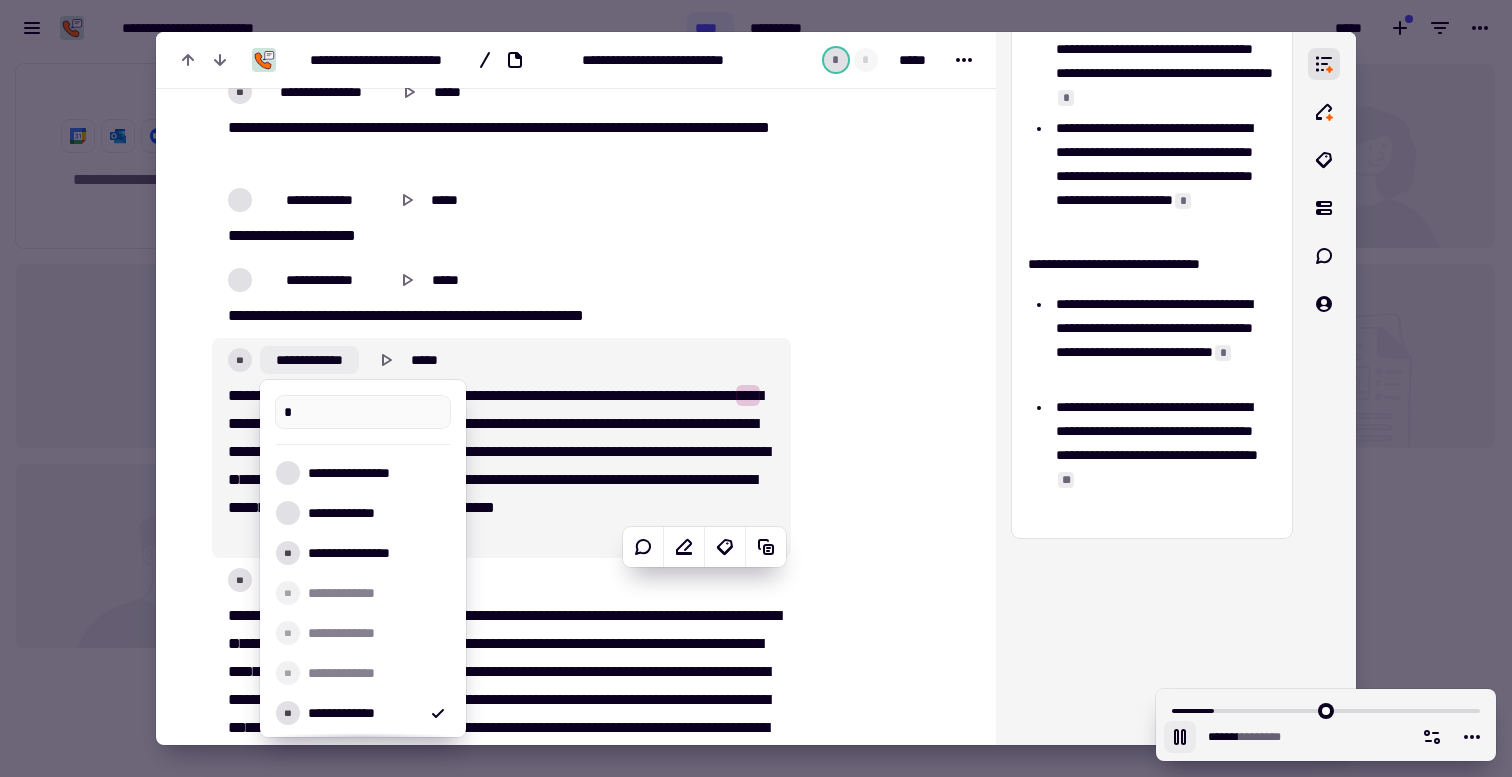 type on "**" 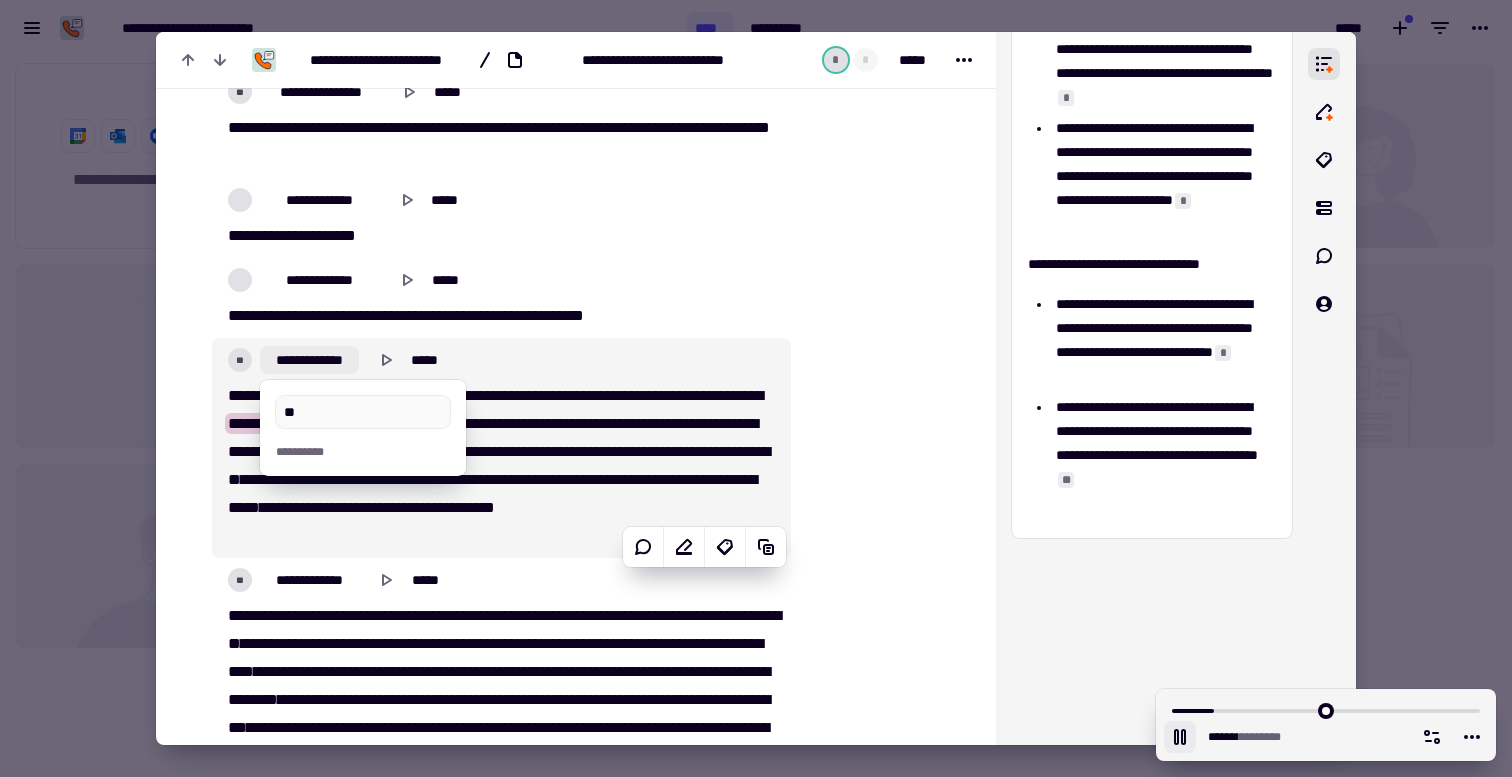 type on "******" 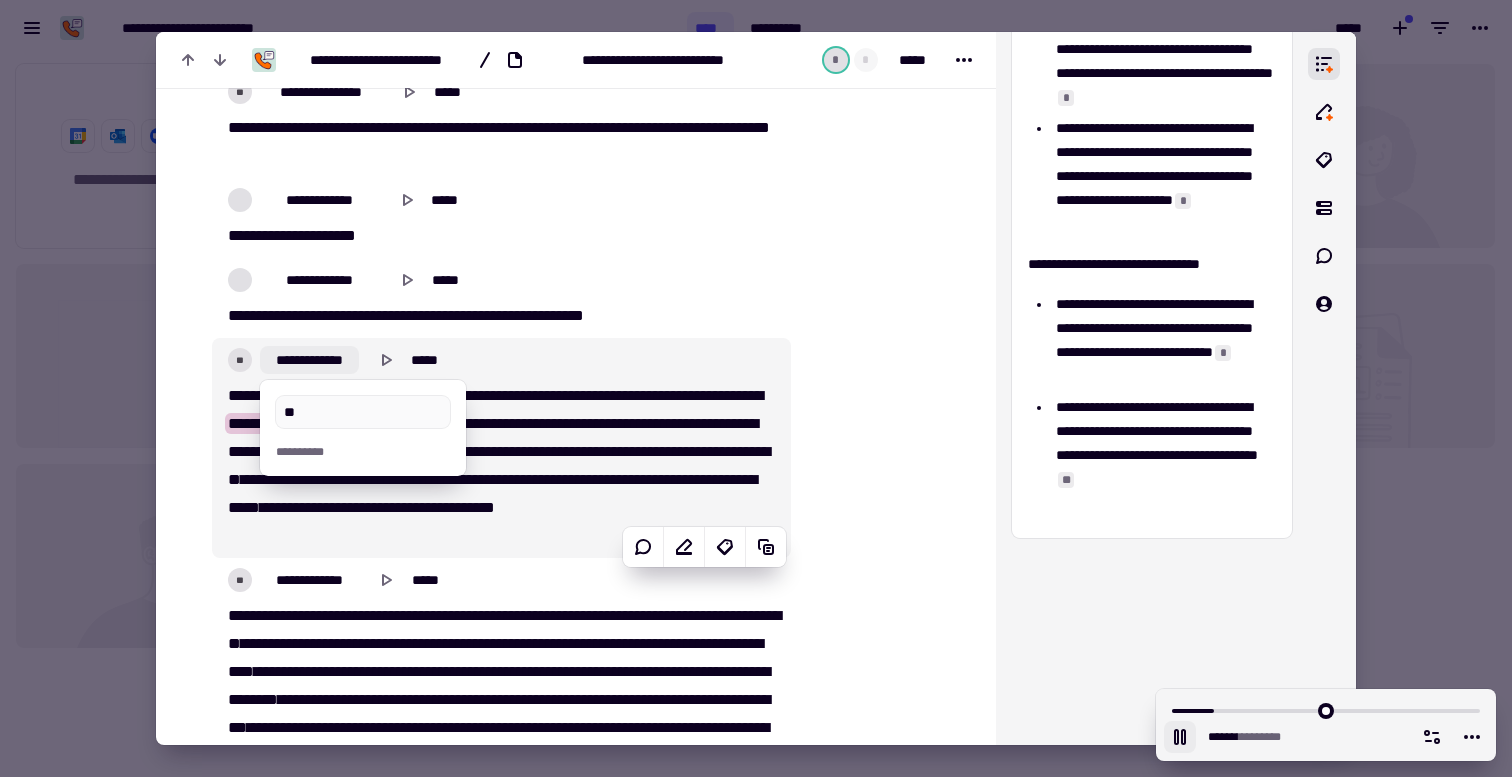 type on "***" 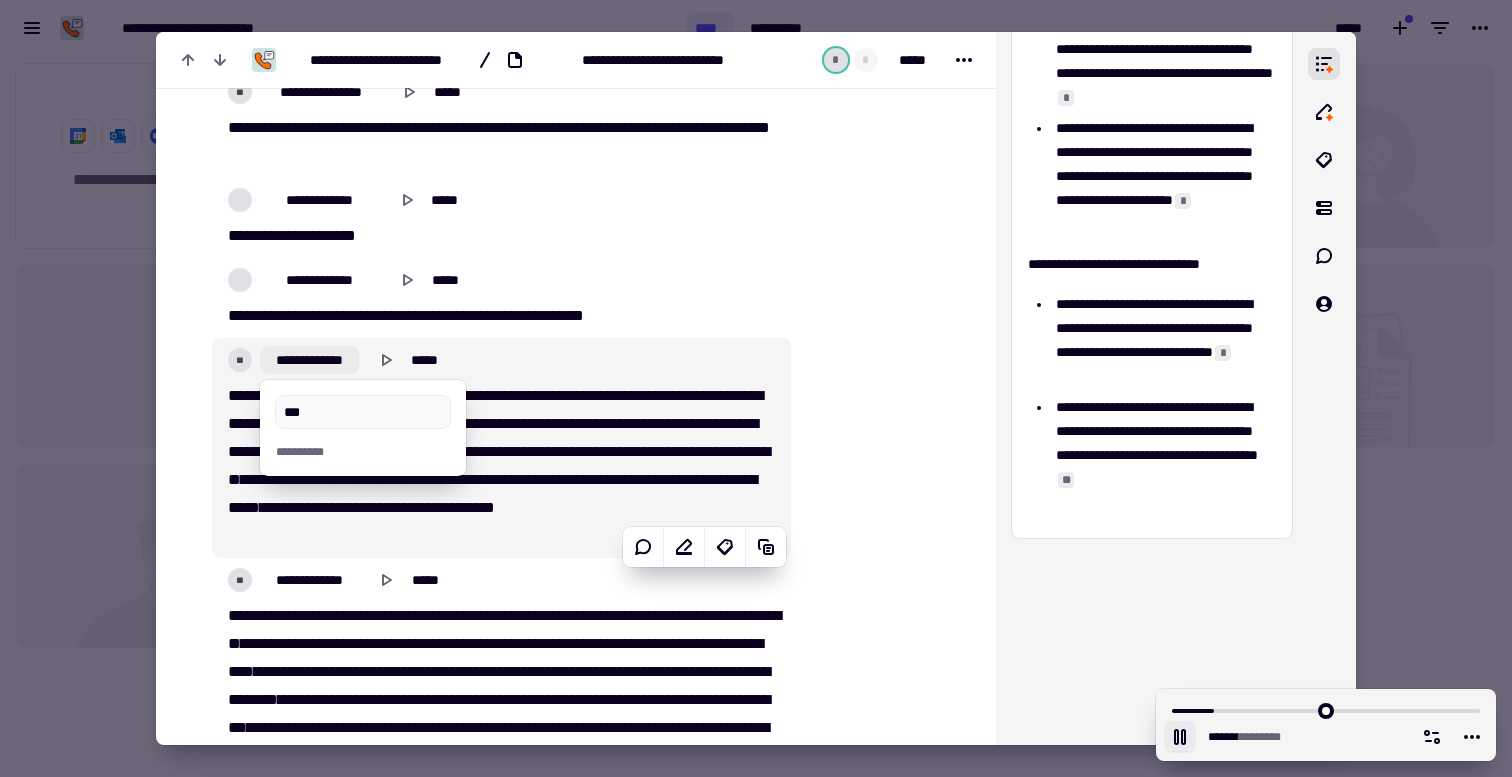 type on "******" 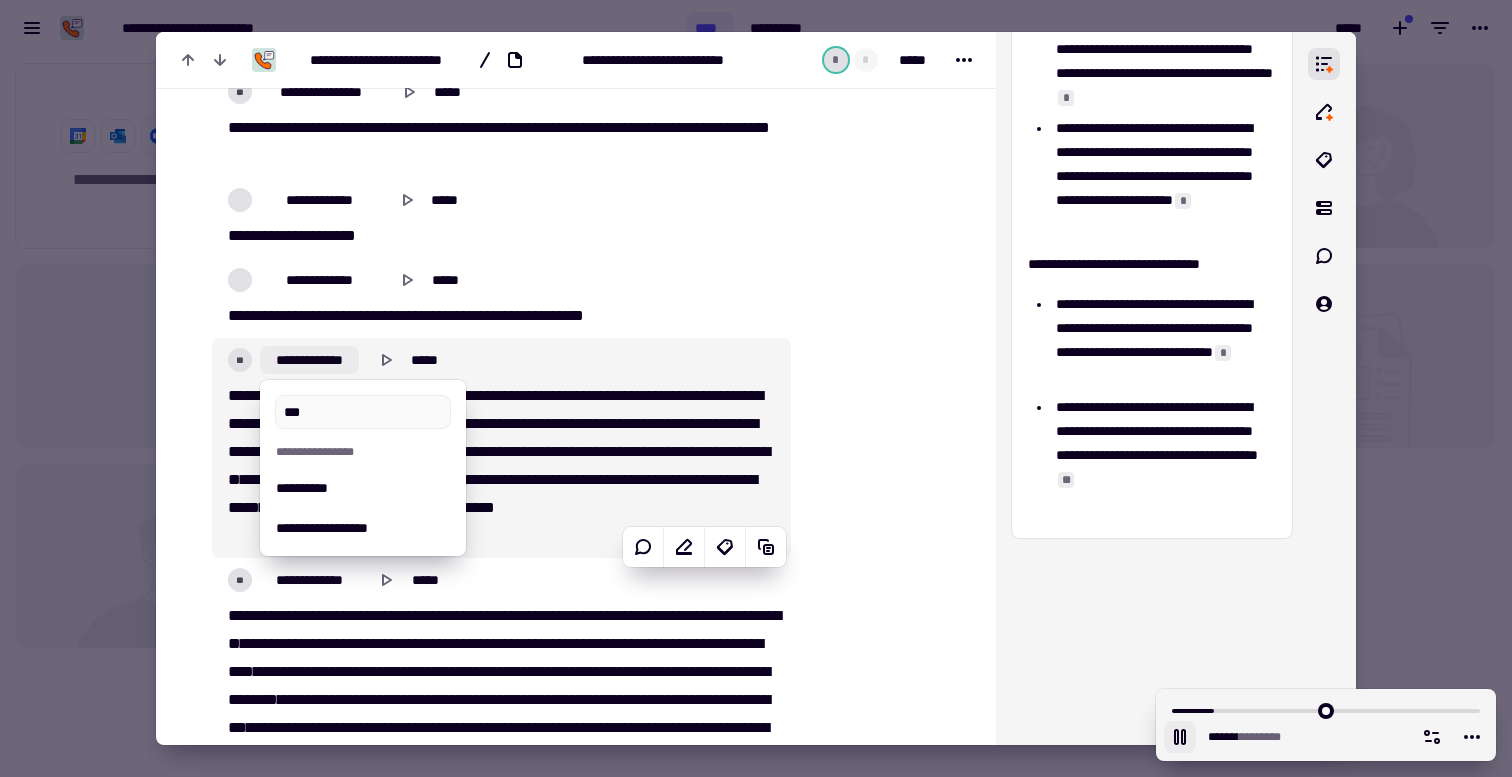 type on "****" 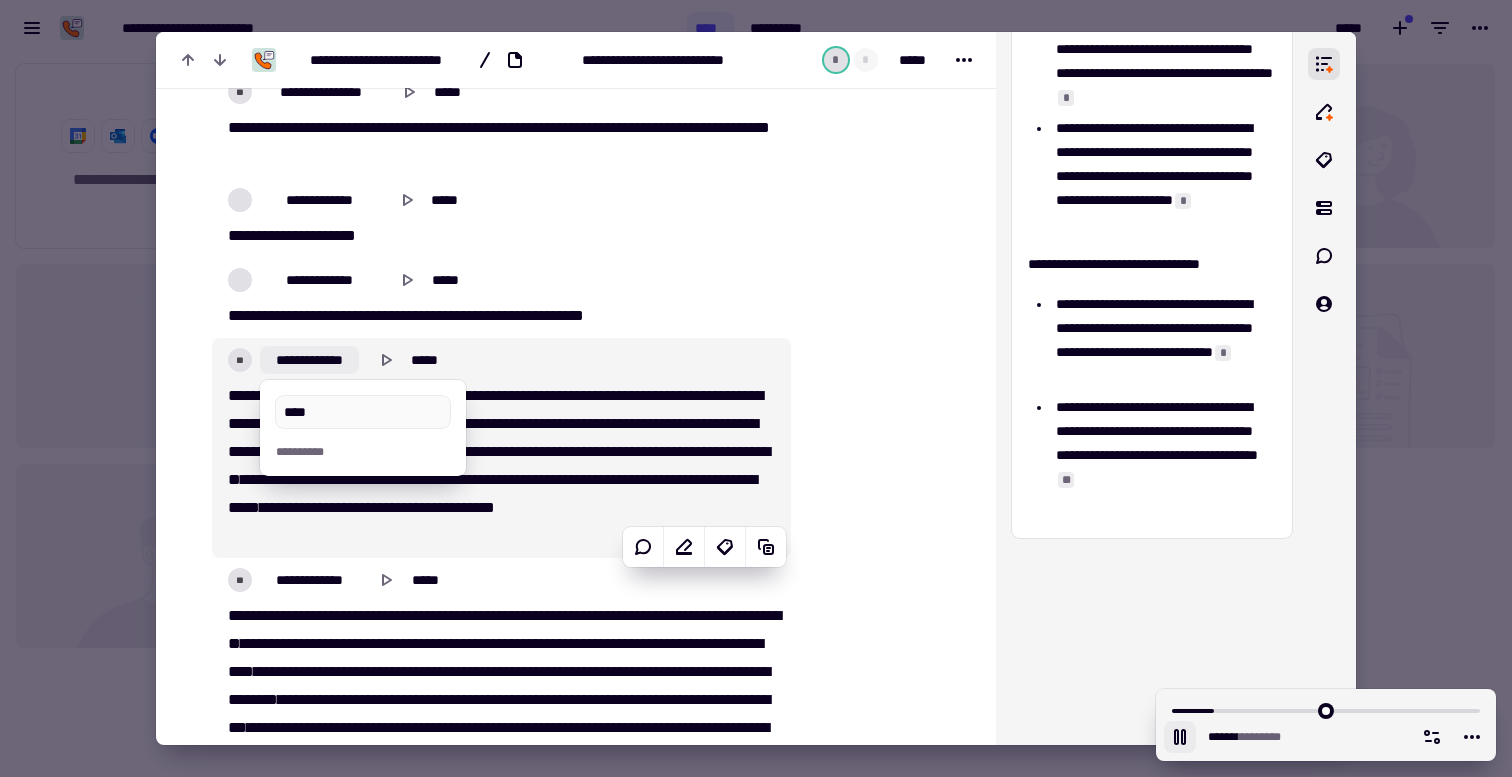 type on "******" 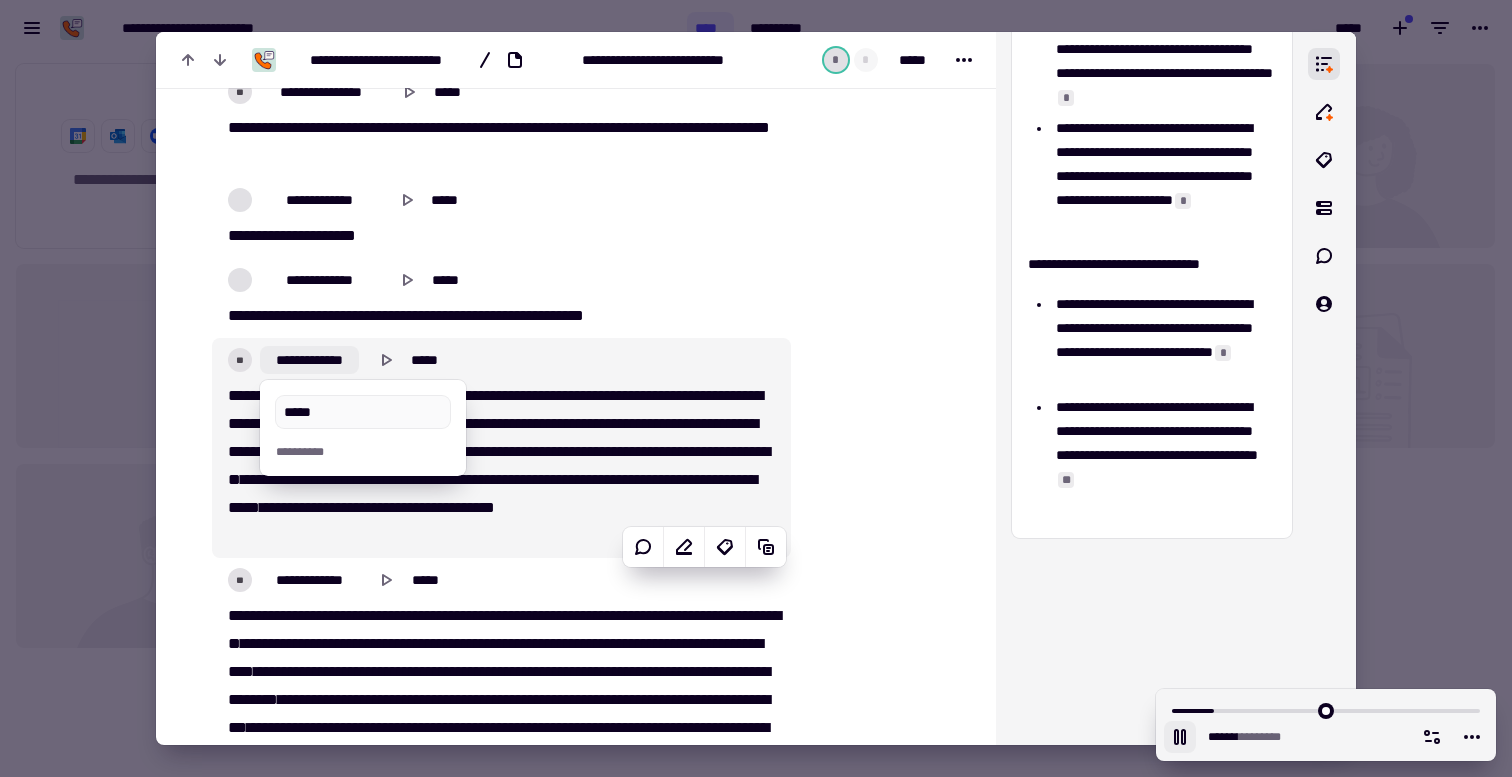 type on "******" 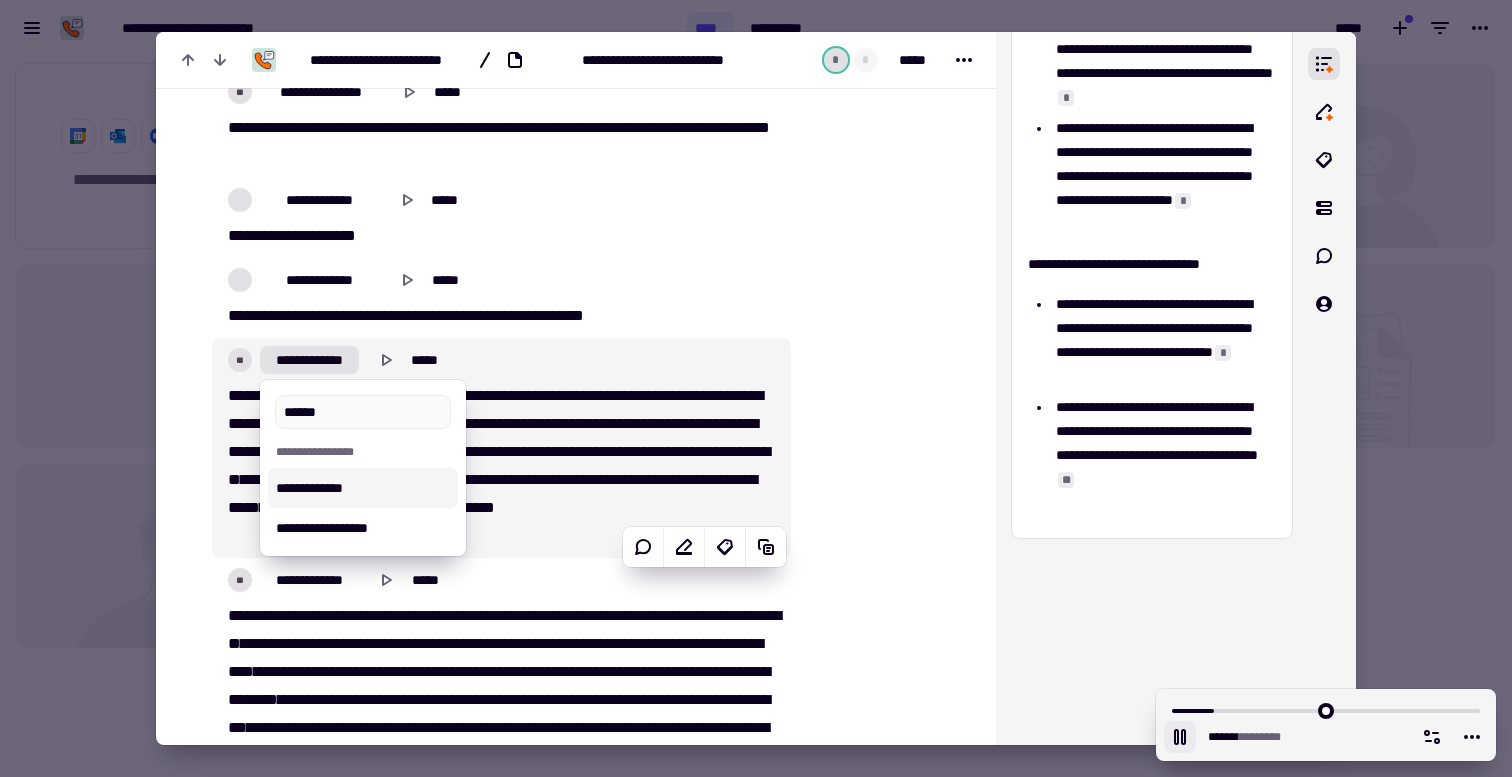 type on "*****" 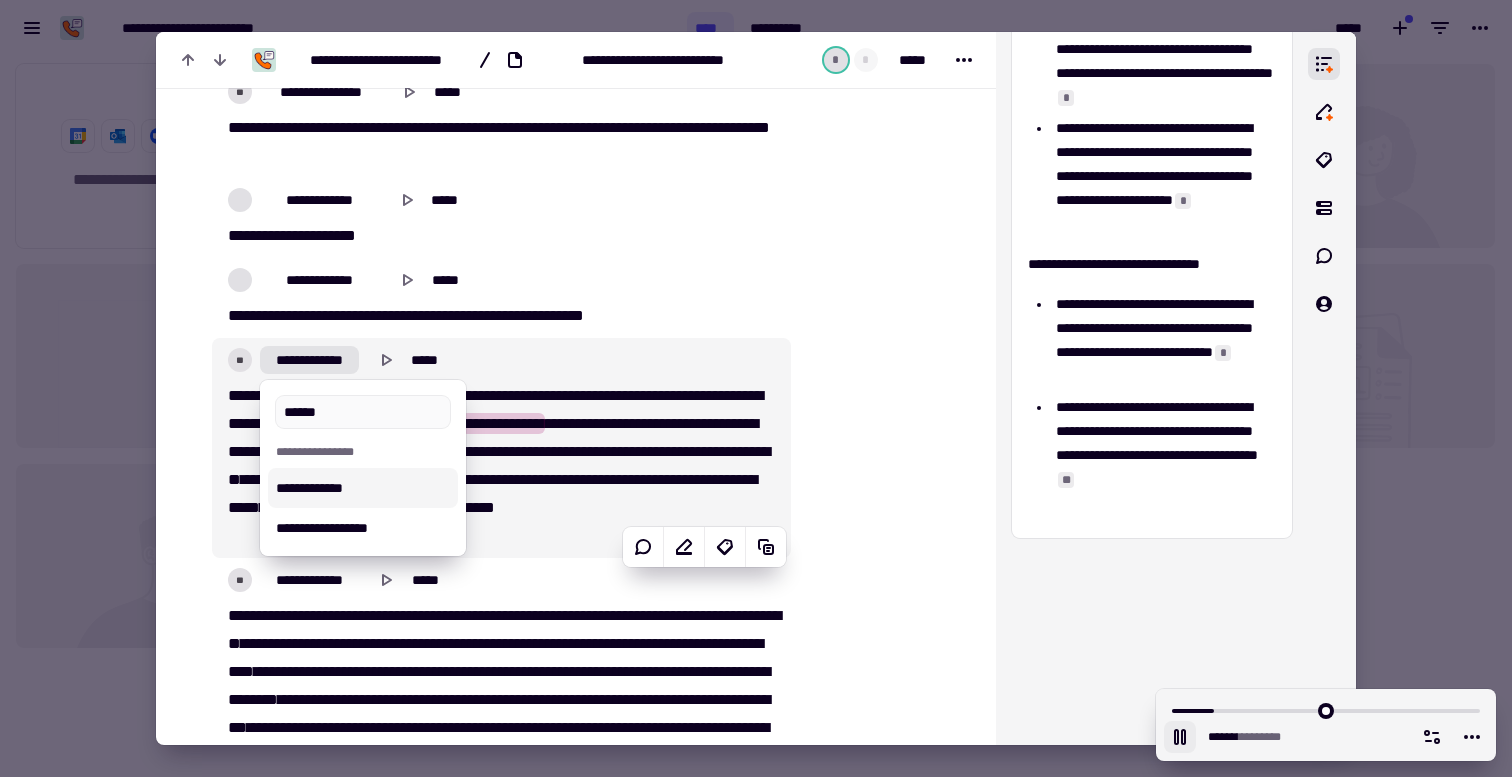 click on "**********" at bounding box center [363, 488] 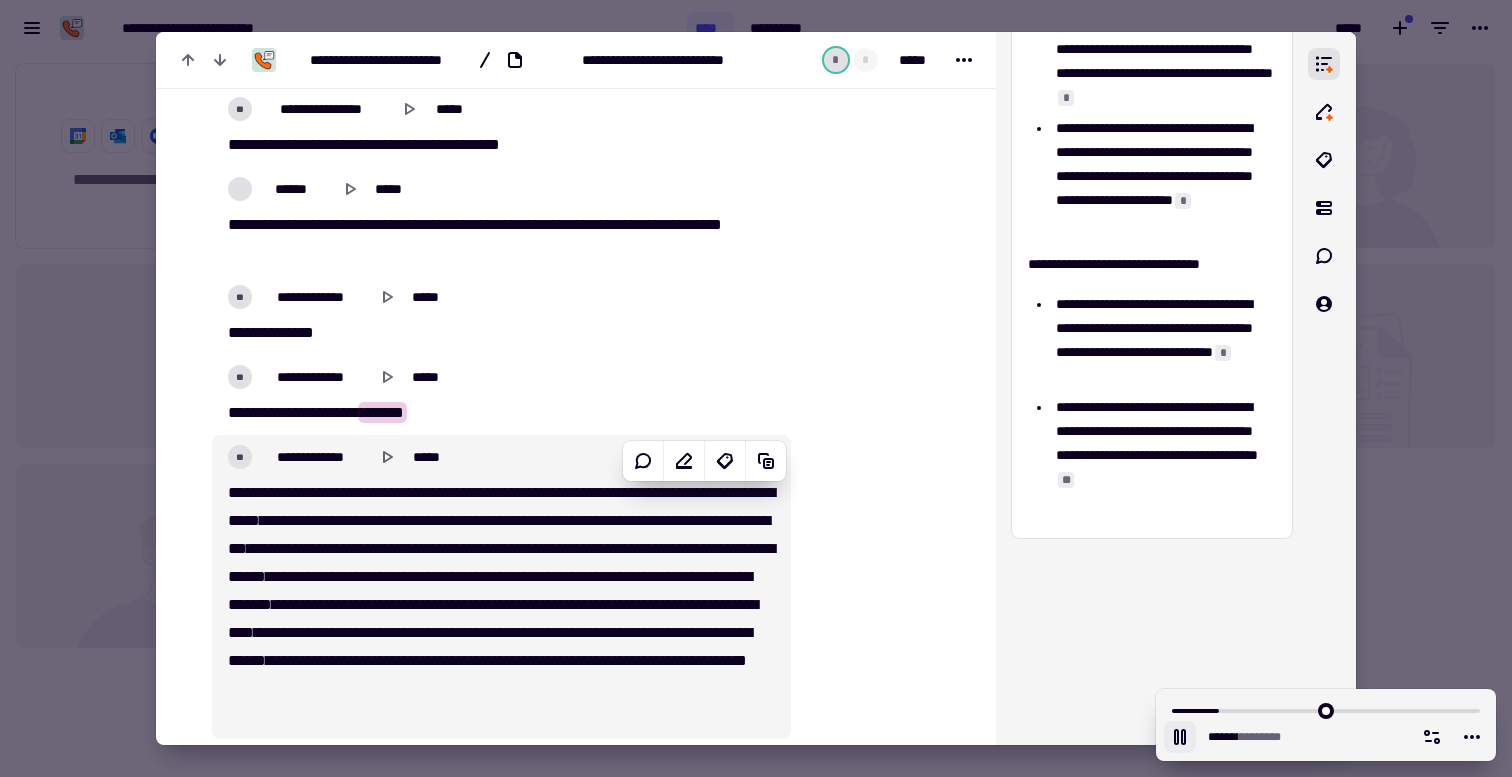 scroll, scrollTop: 9589, scrollLeft: 0, axis: vertical 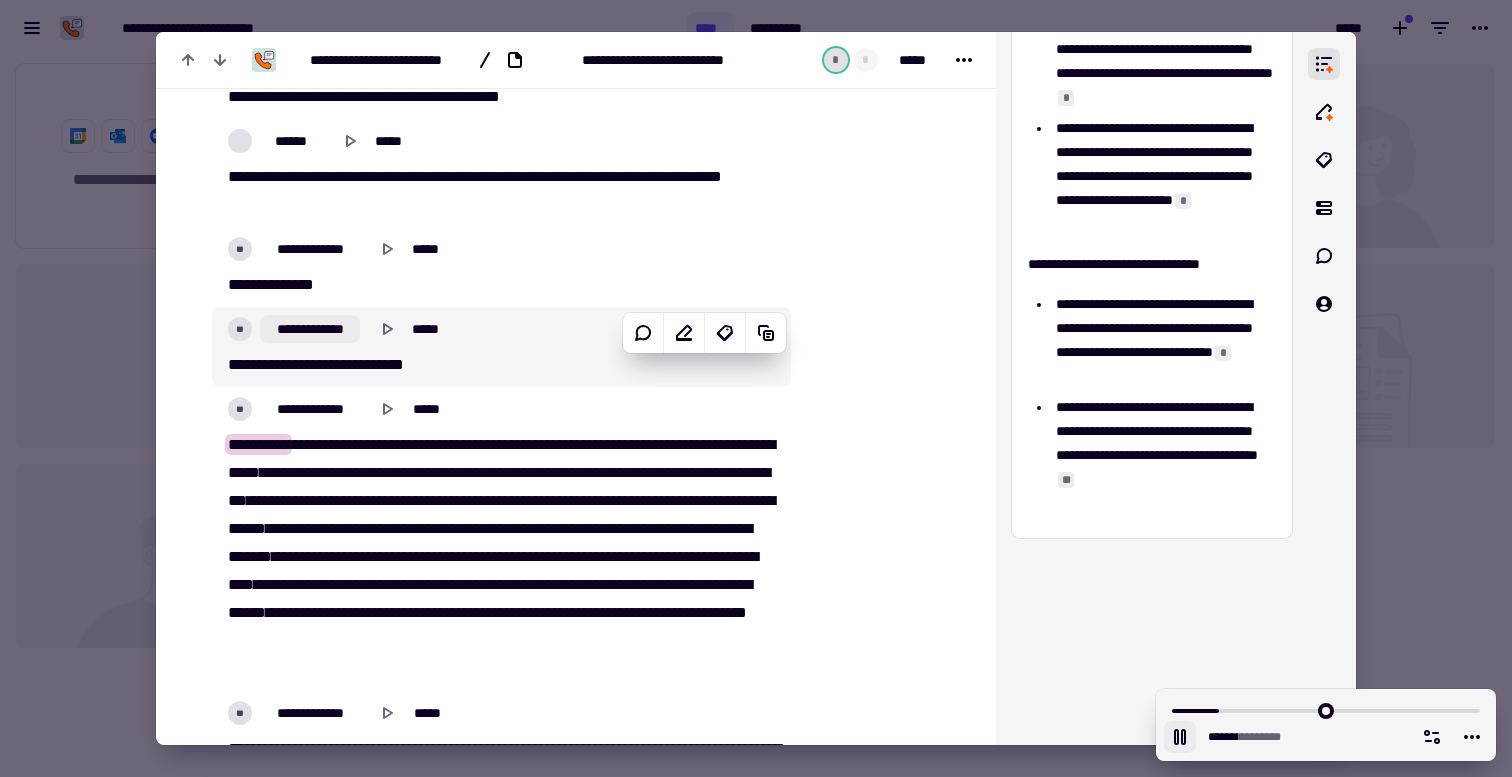 click on "**********" 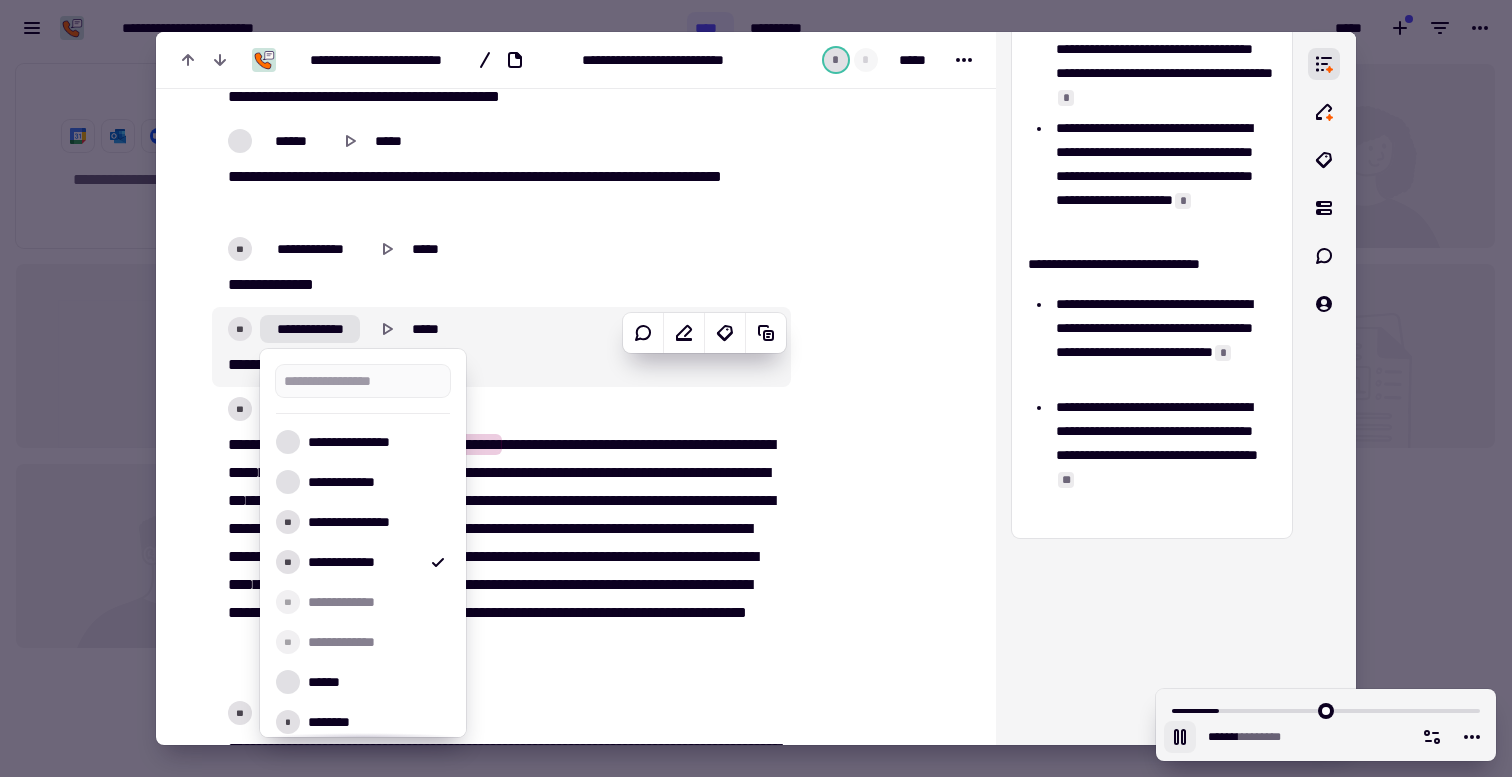 type on "******" 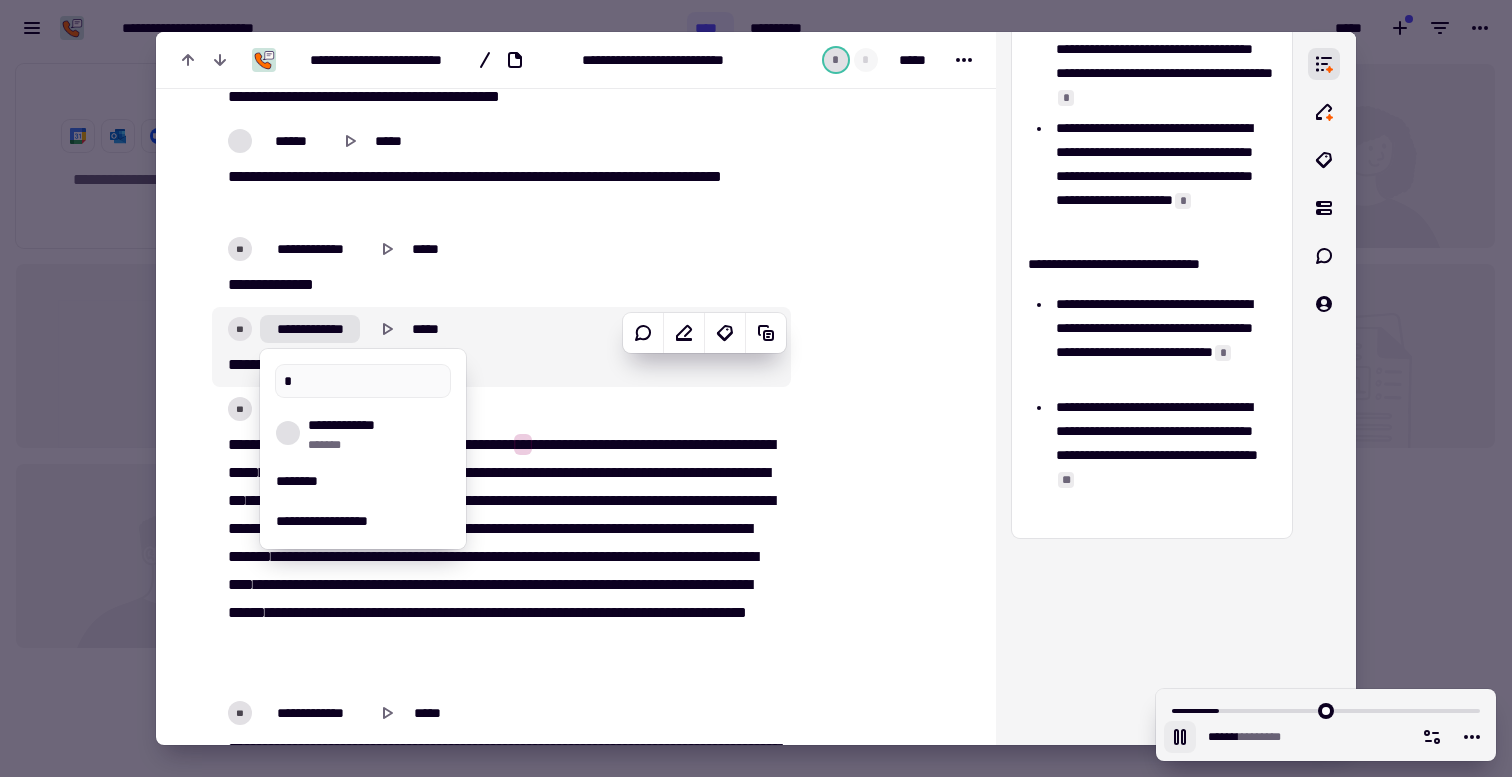 type on "******" 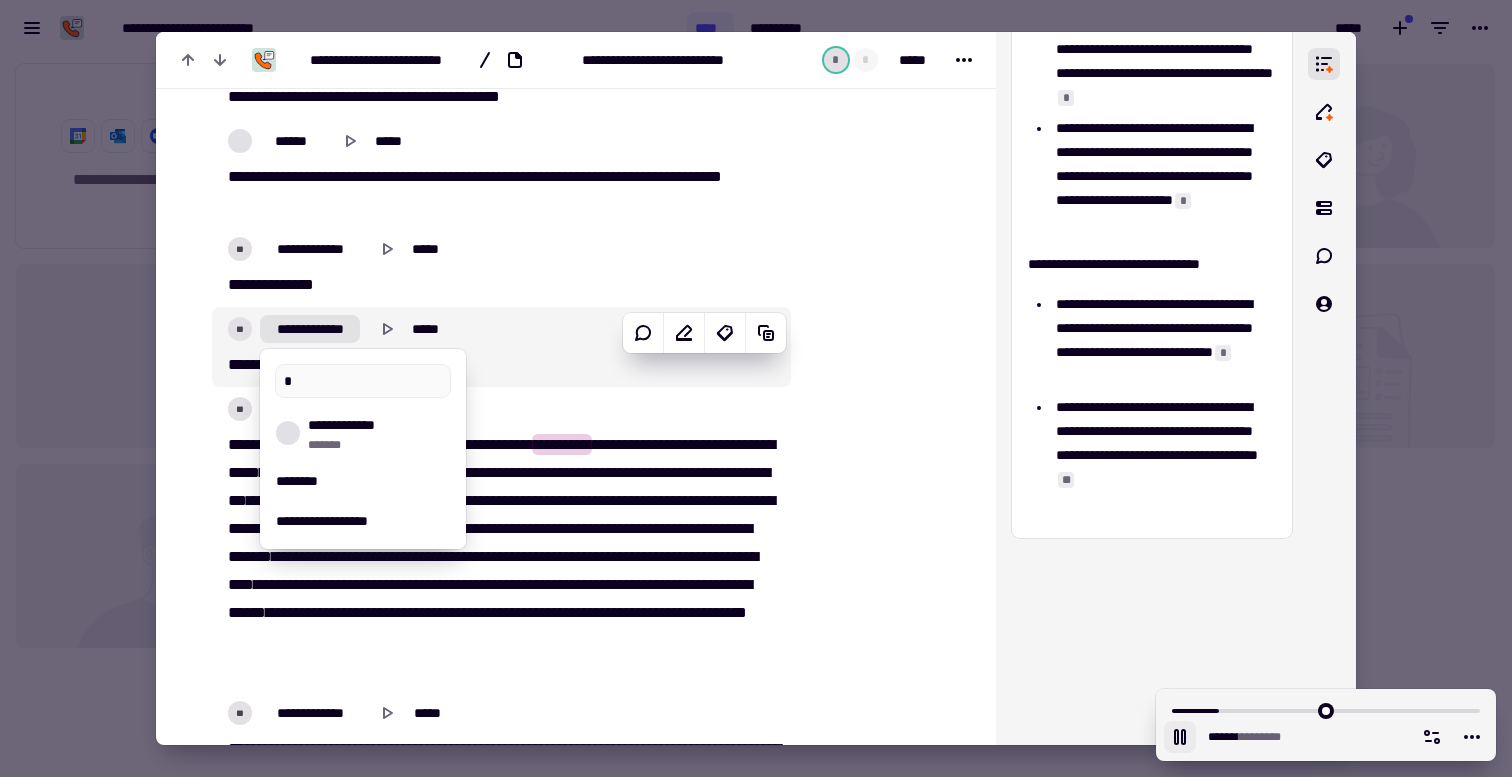 type on "**" 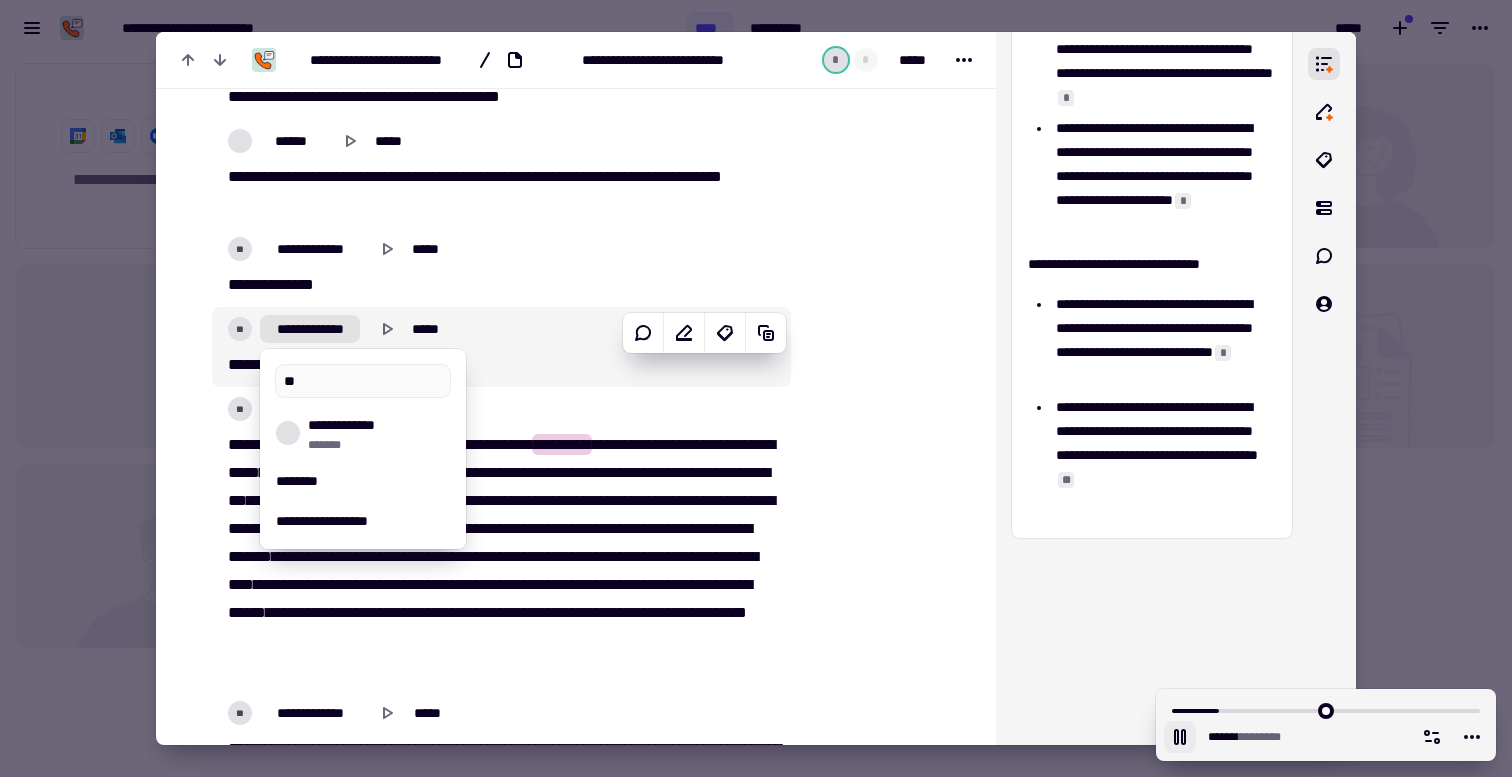 type on "******" 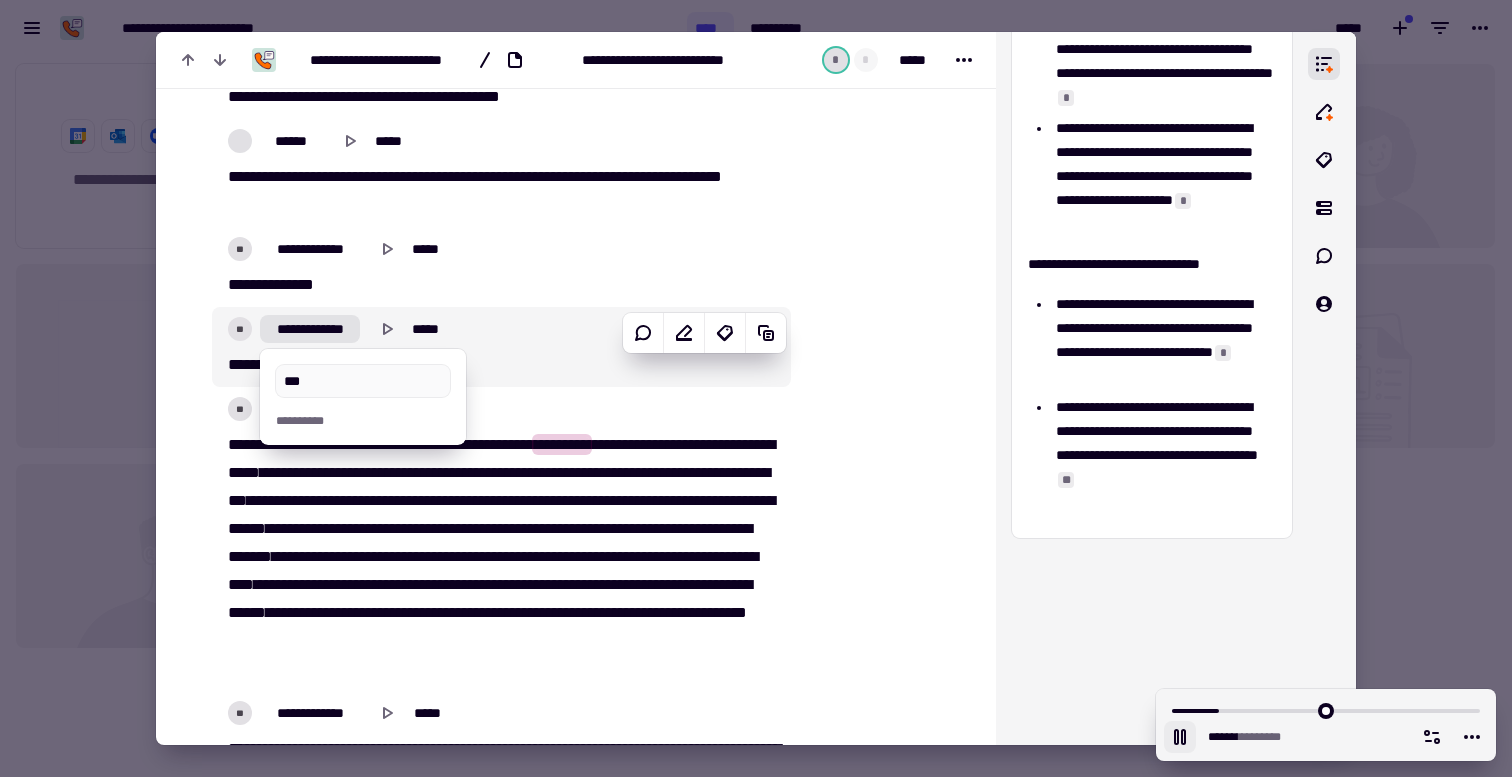 type on "****" 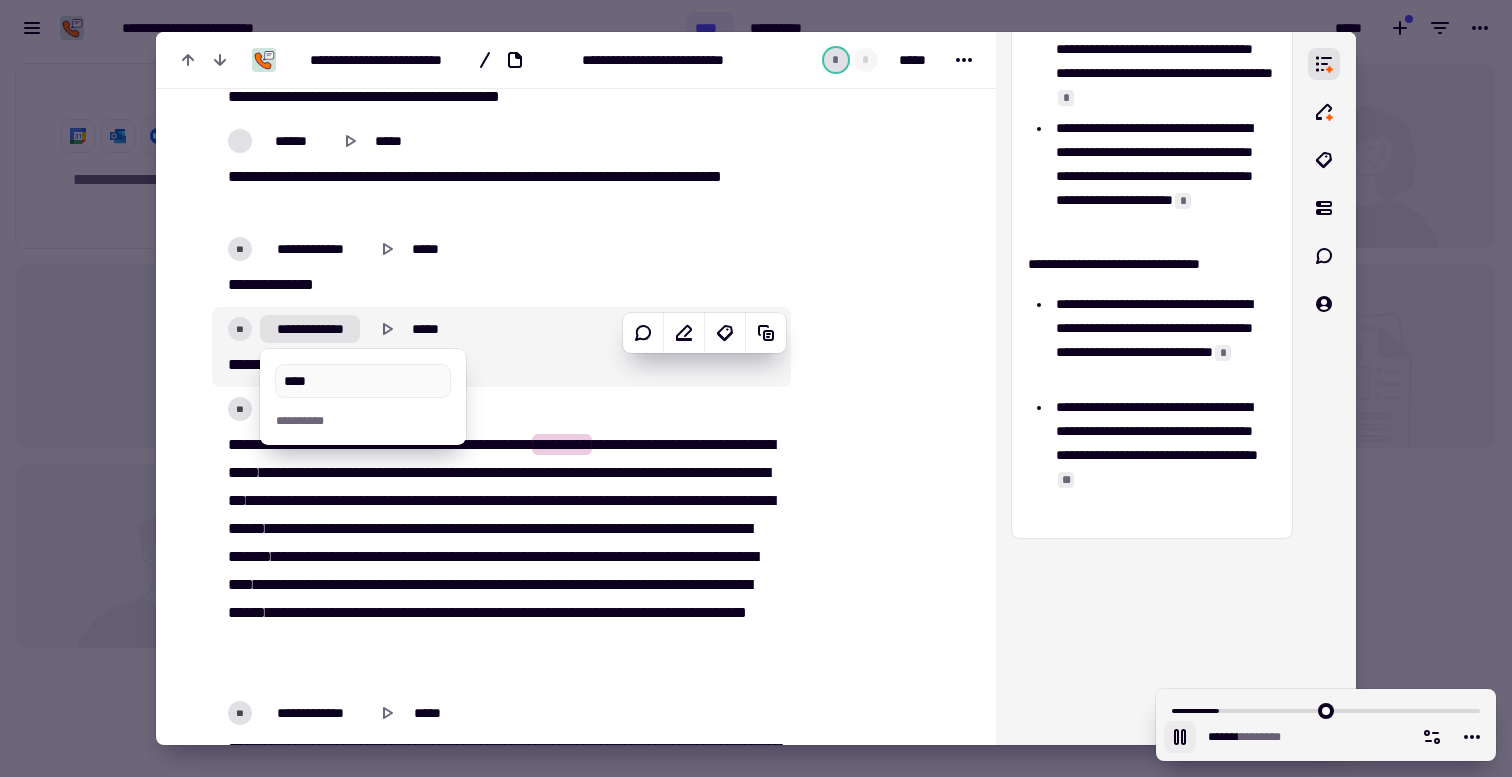 type on "******" 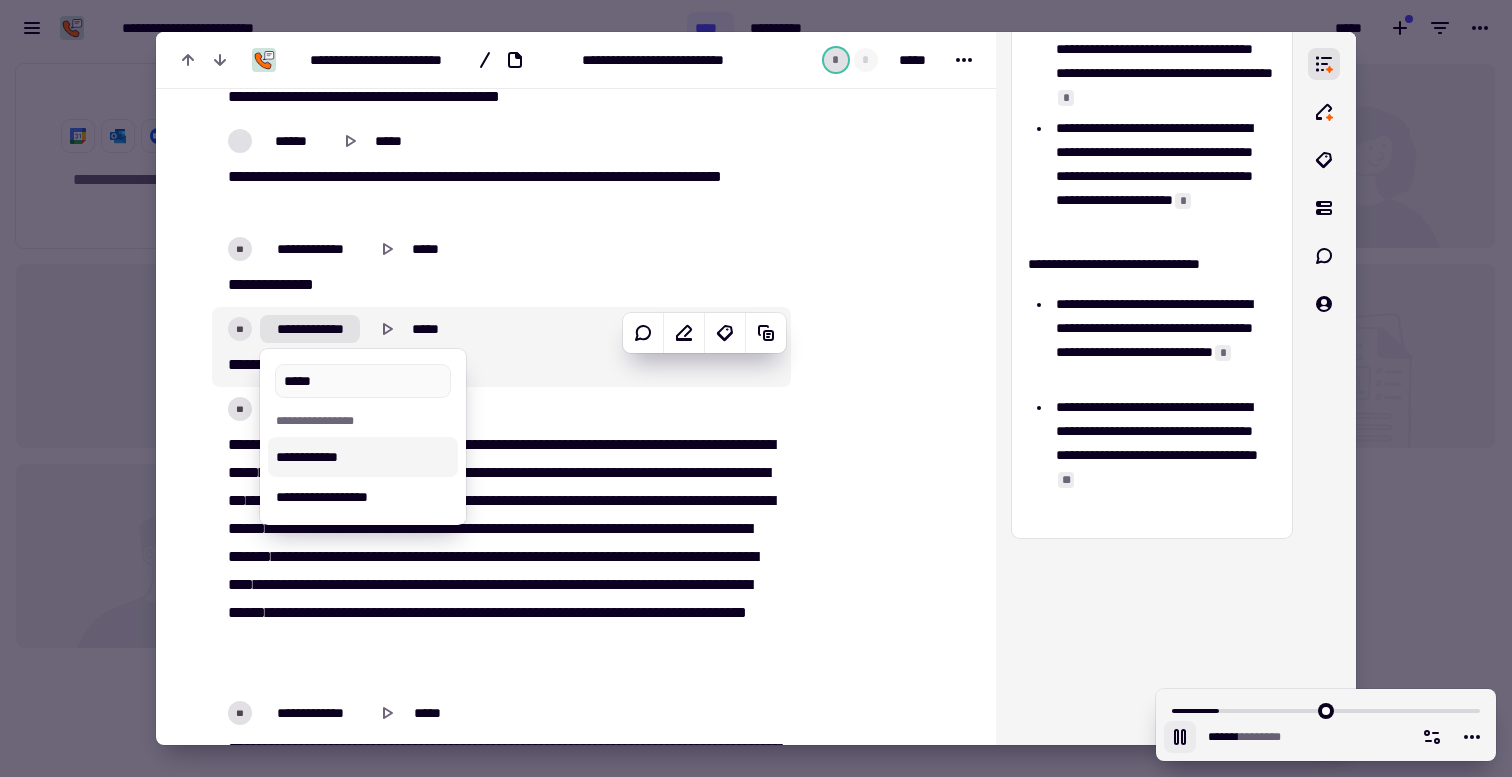 type on "******" 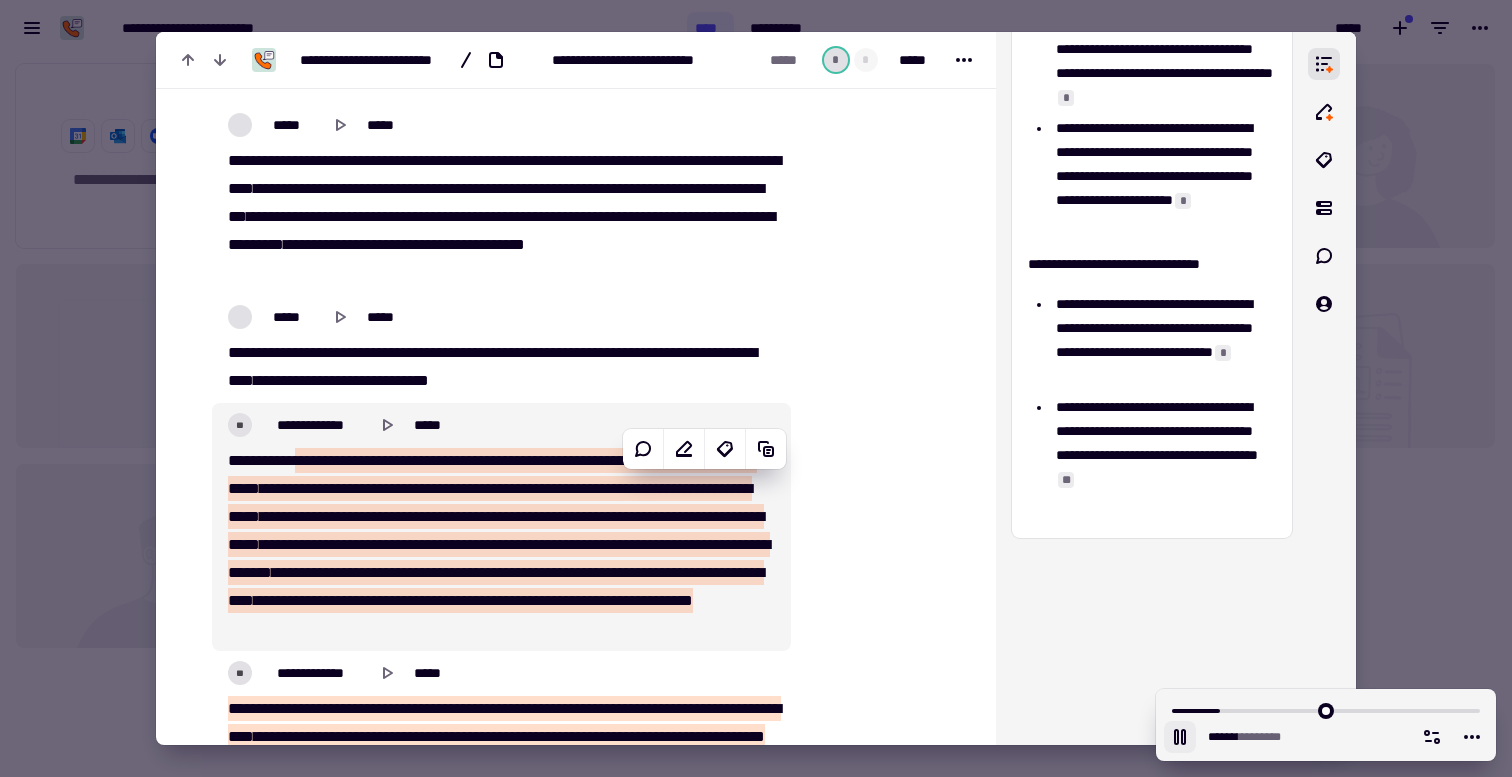 scroll, scrollTop: 10187, scrollLeft: 0, axis: vertical 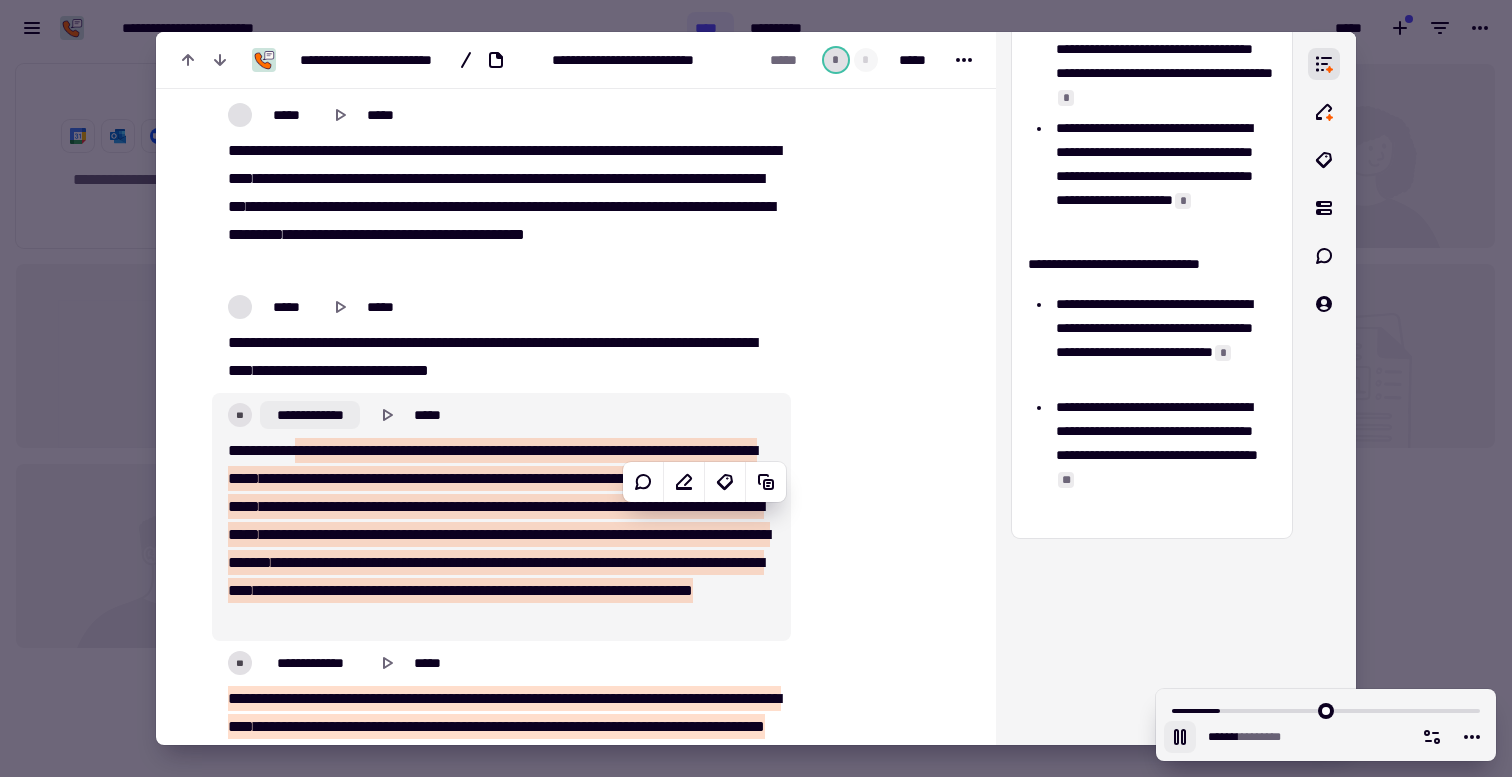 click on "**********" 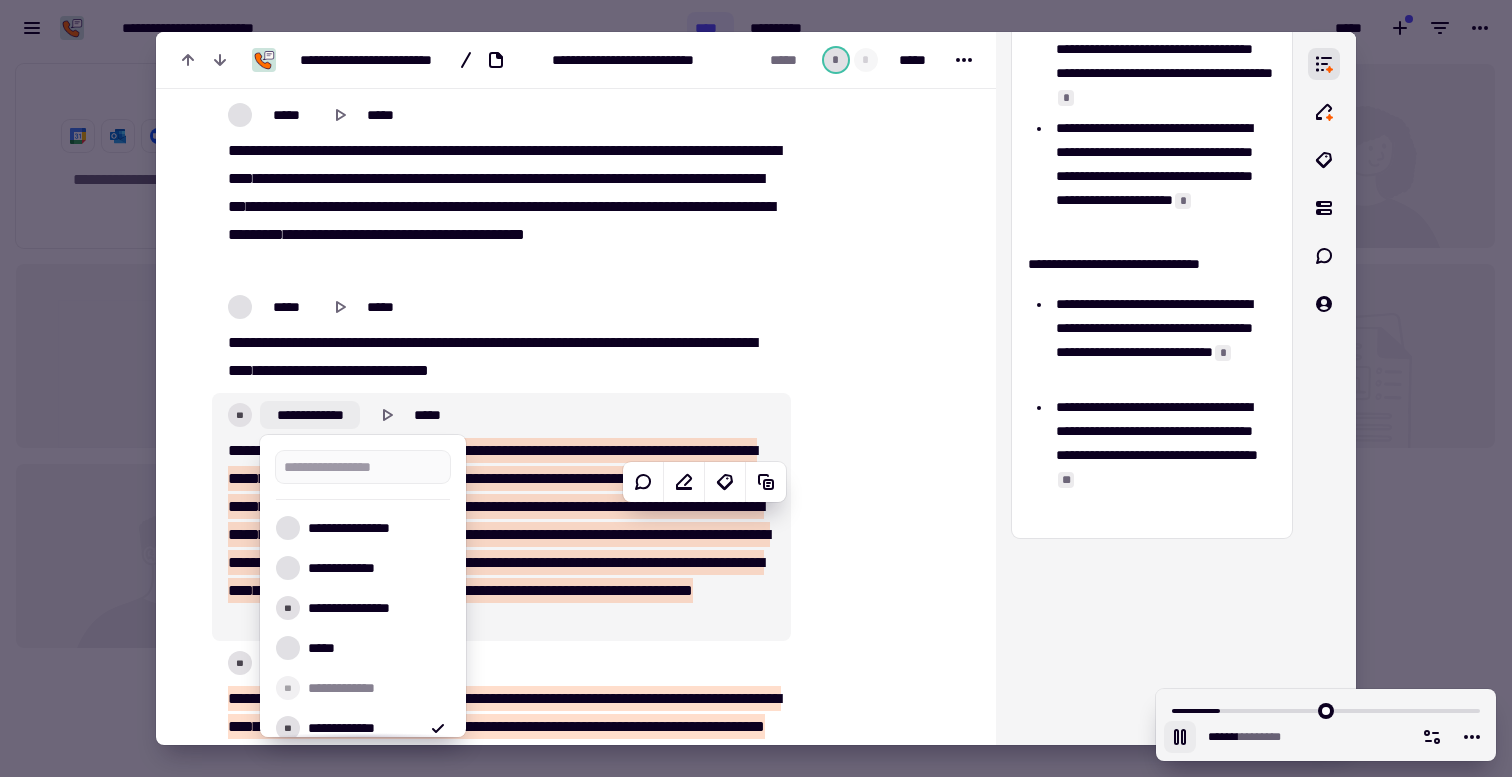 type on "*****" 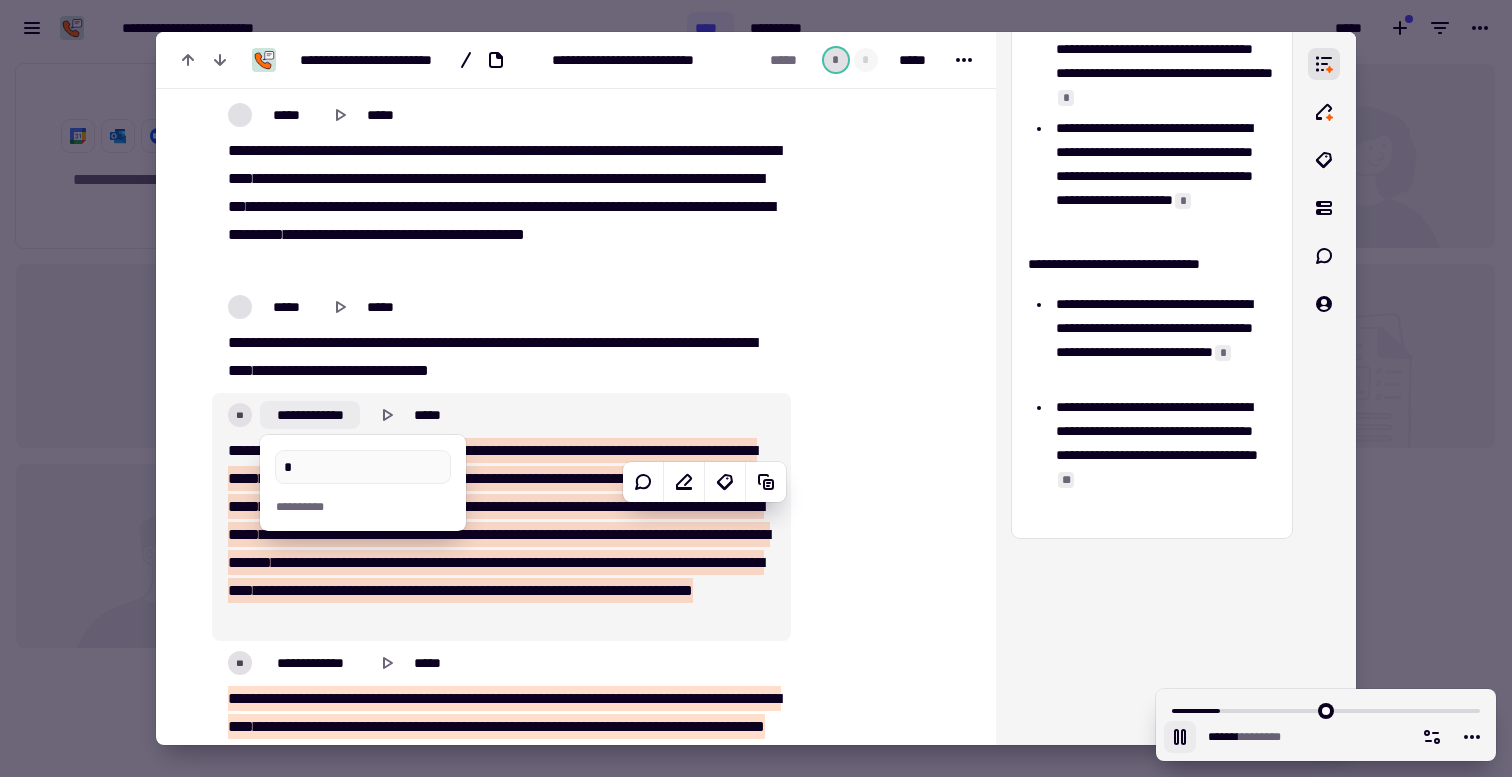 type on "**" 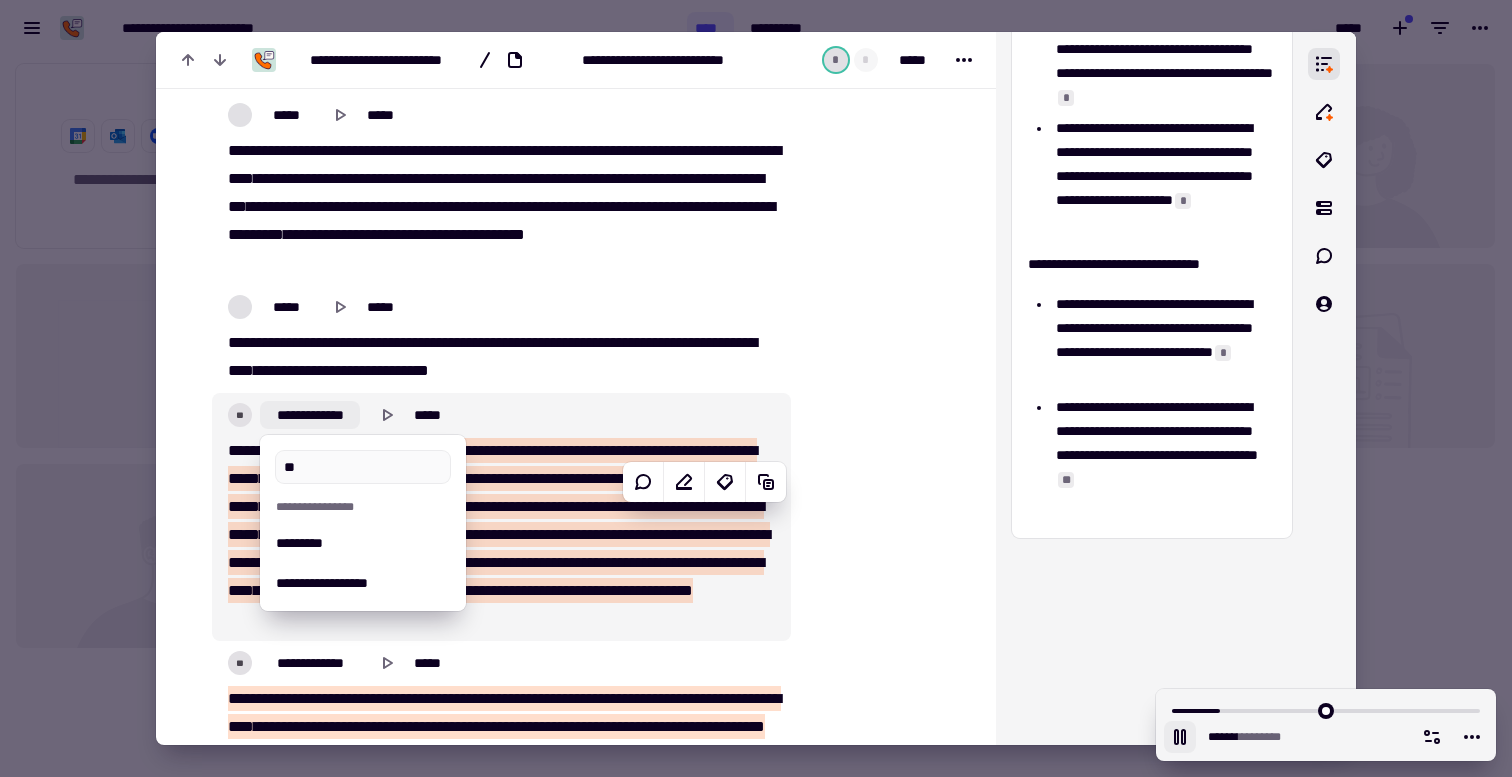 type on "******" 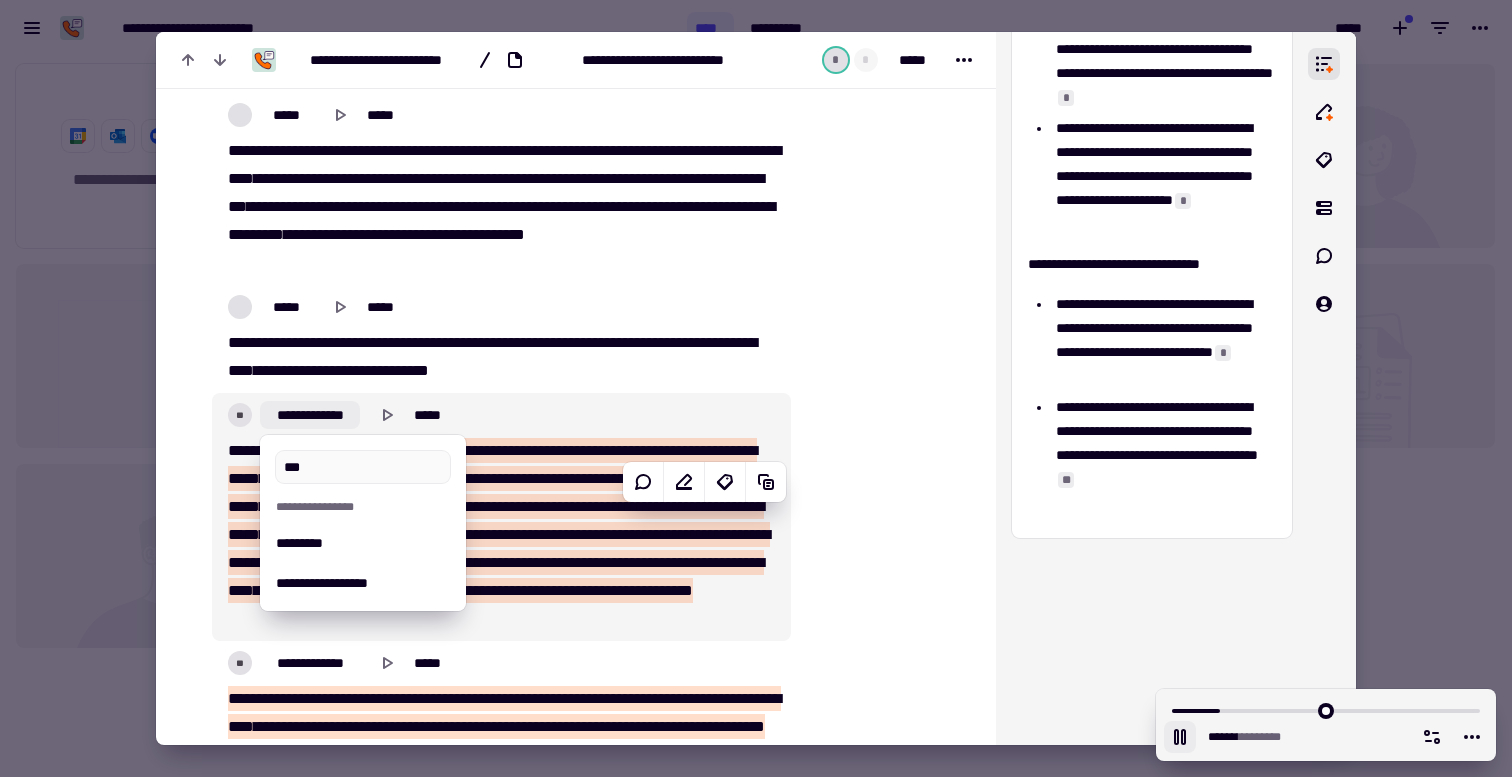 type on "****" 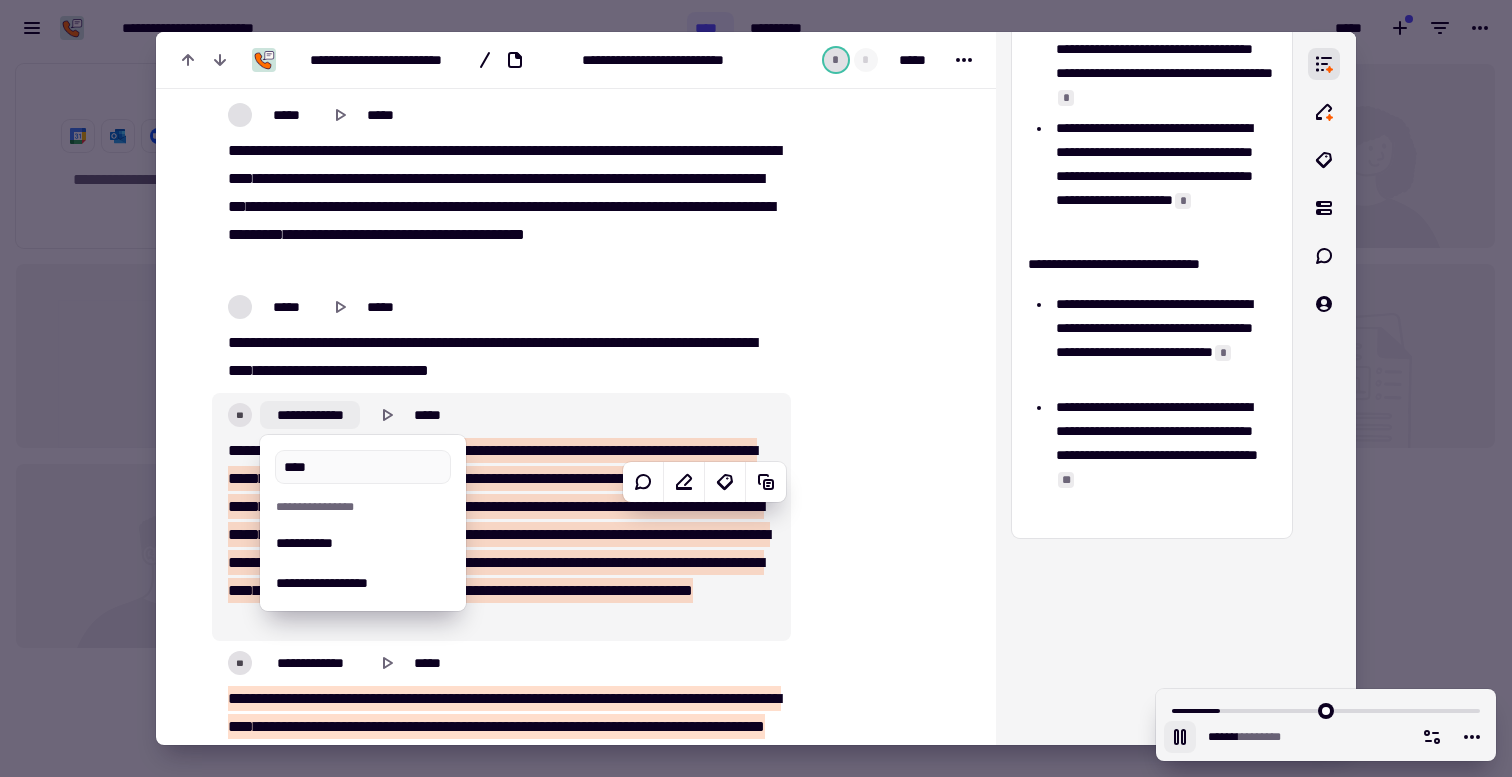 type on "******" 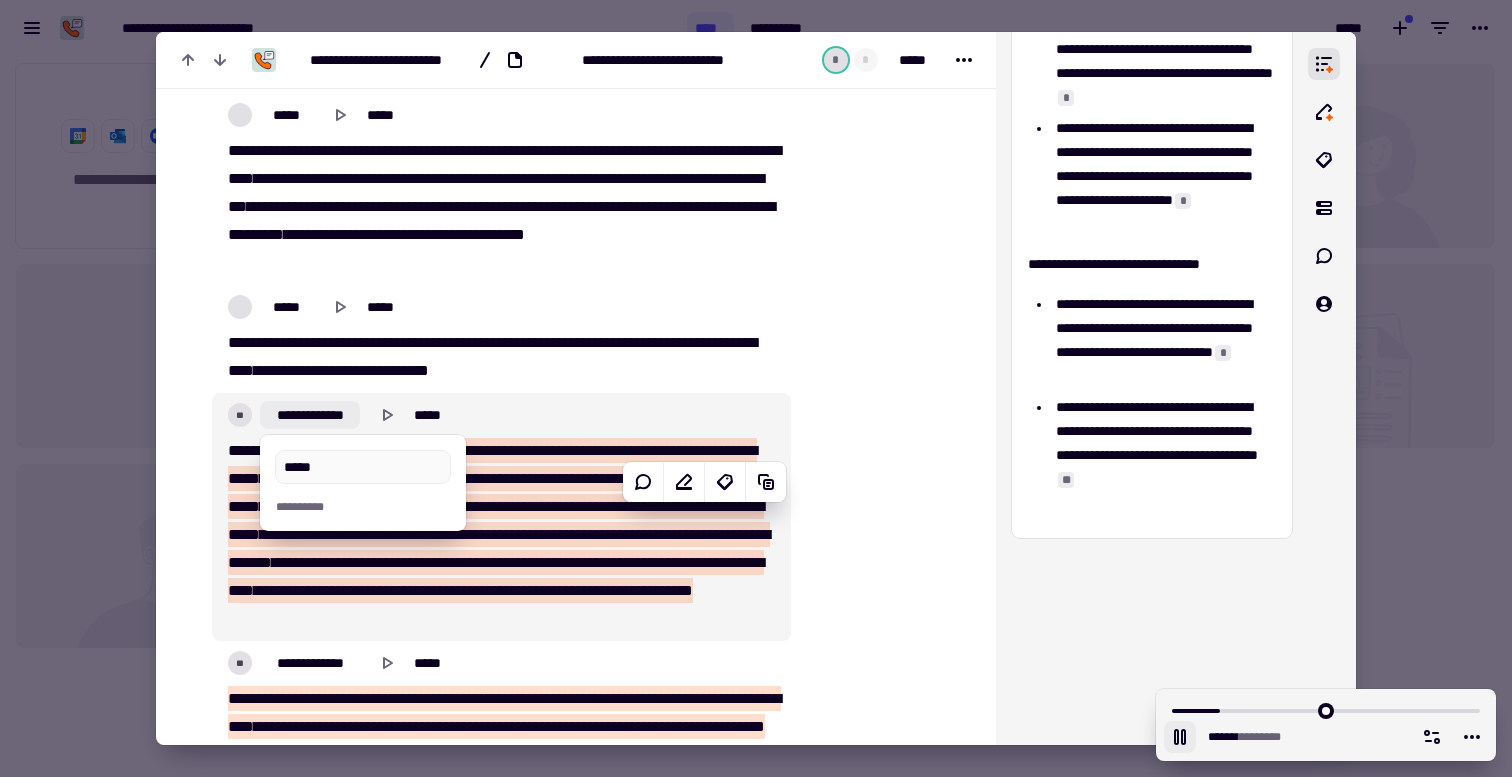 type on "*****" 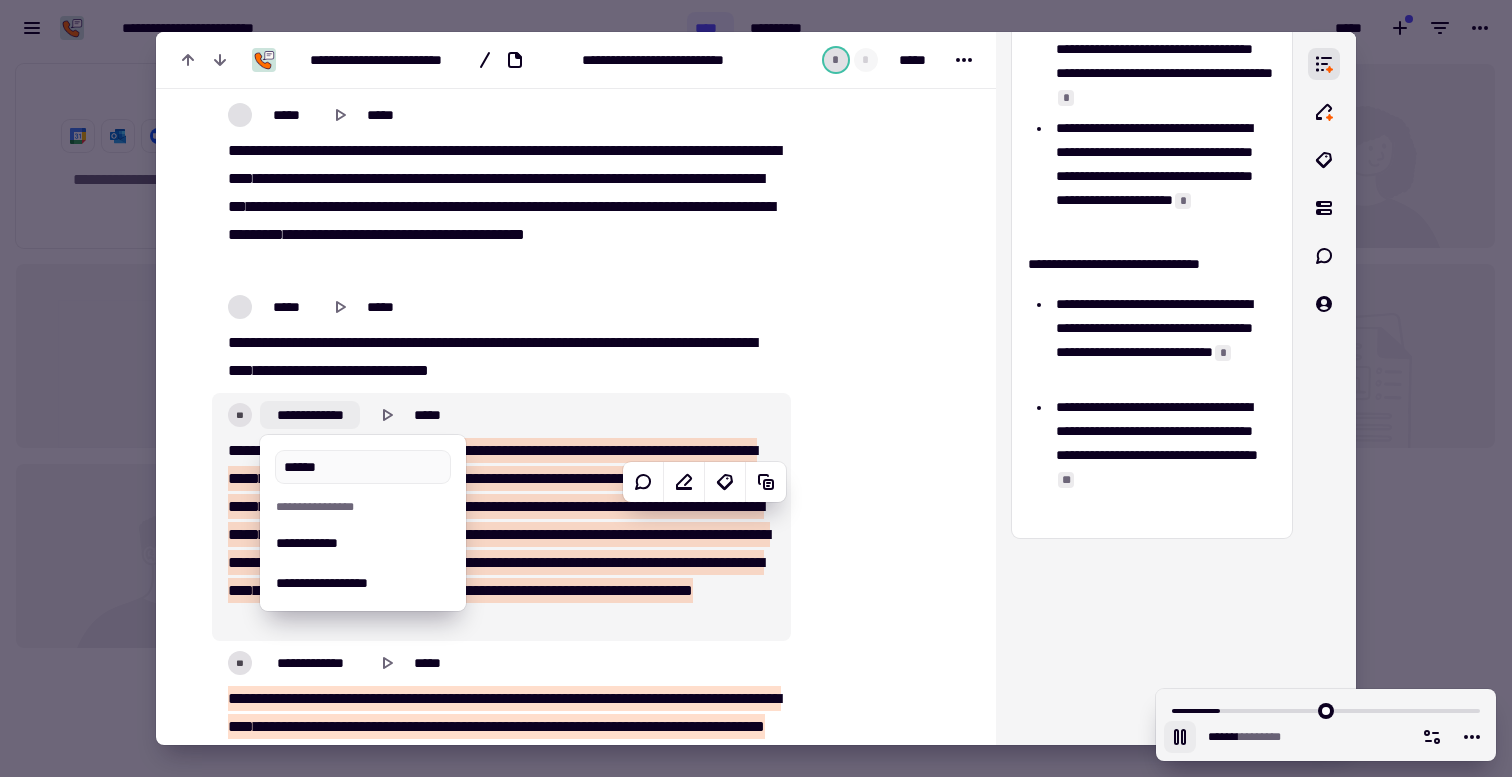 type on "******" 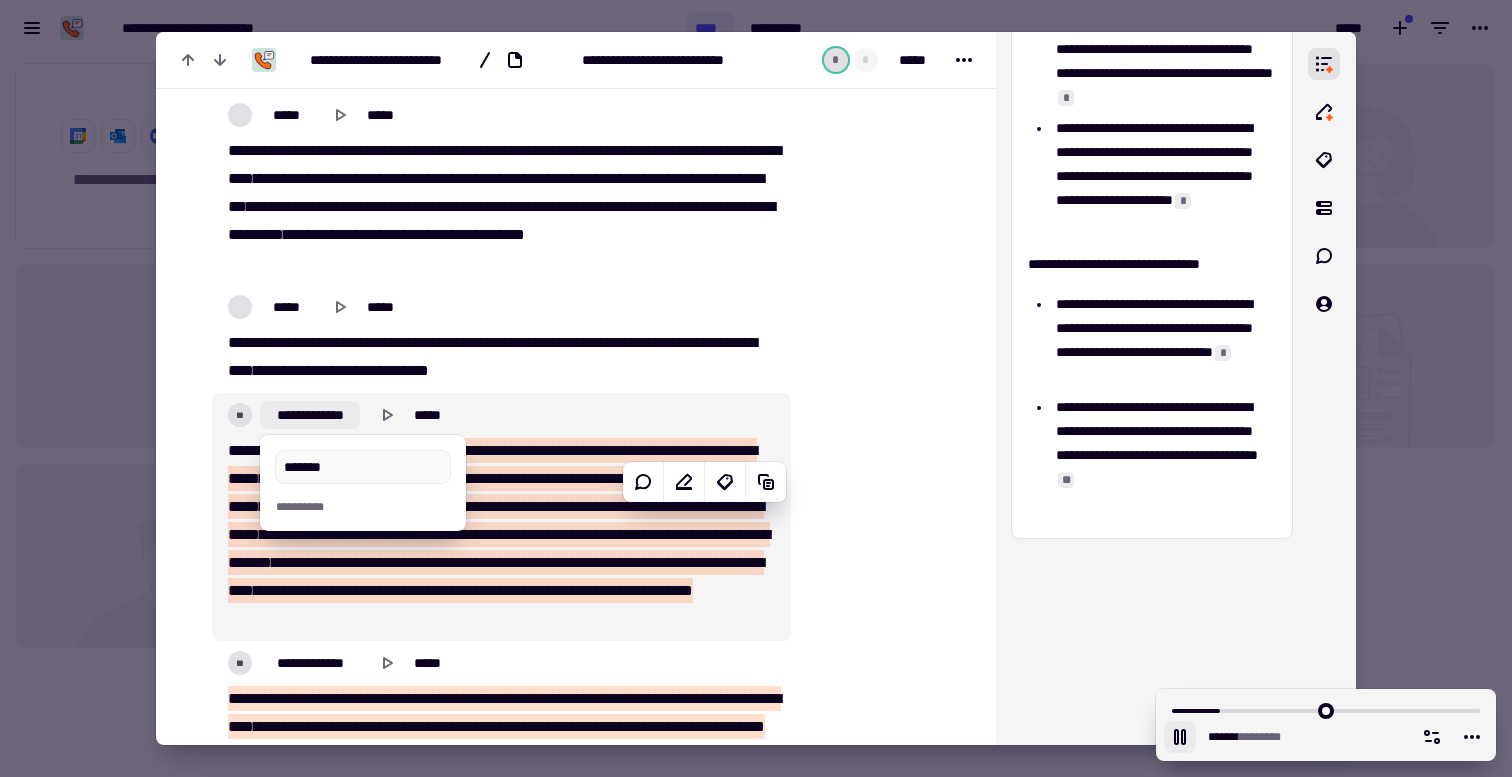 type on "******" 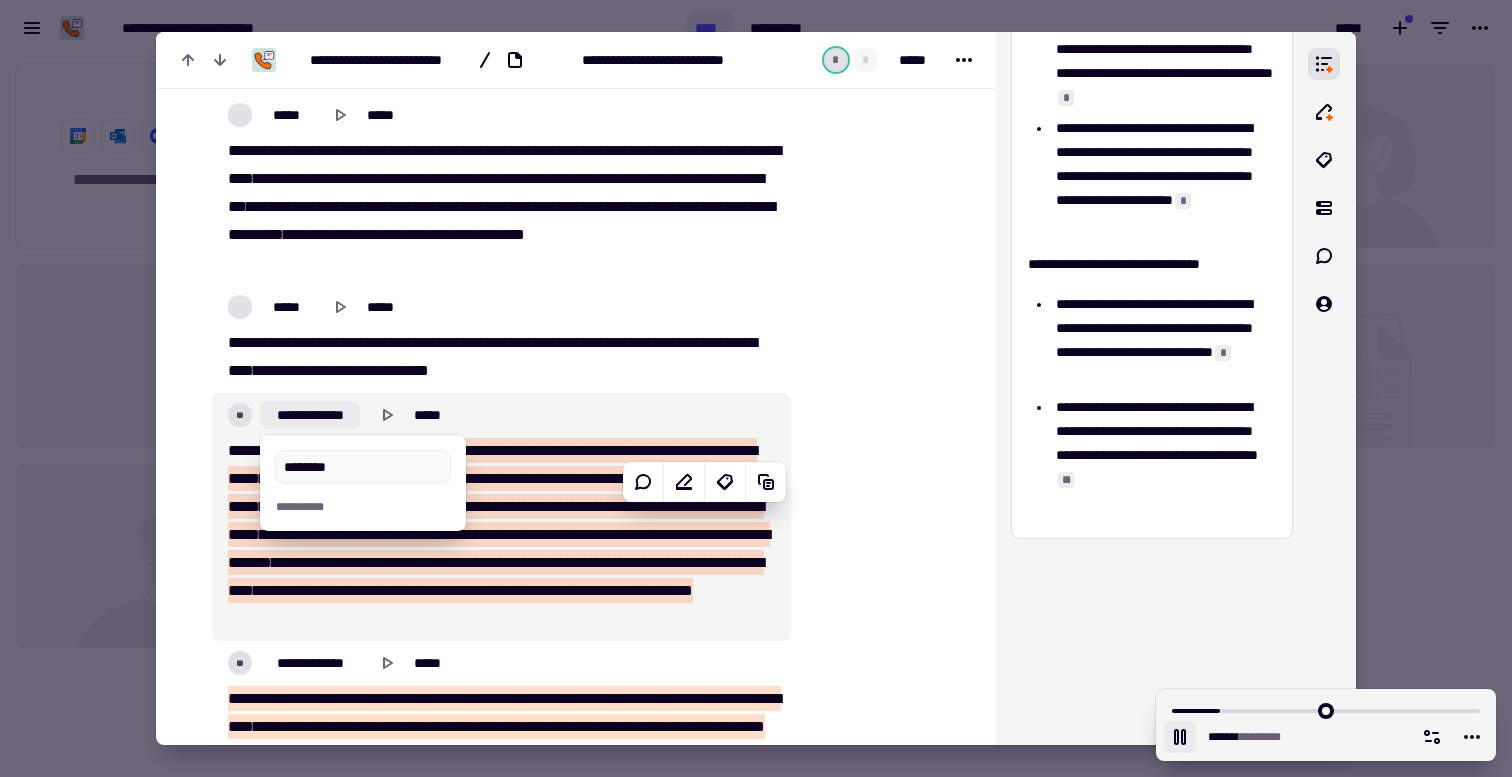 type on "******" 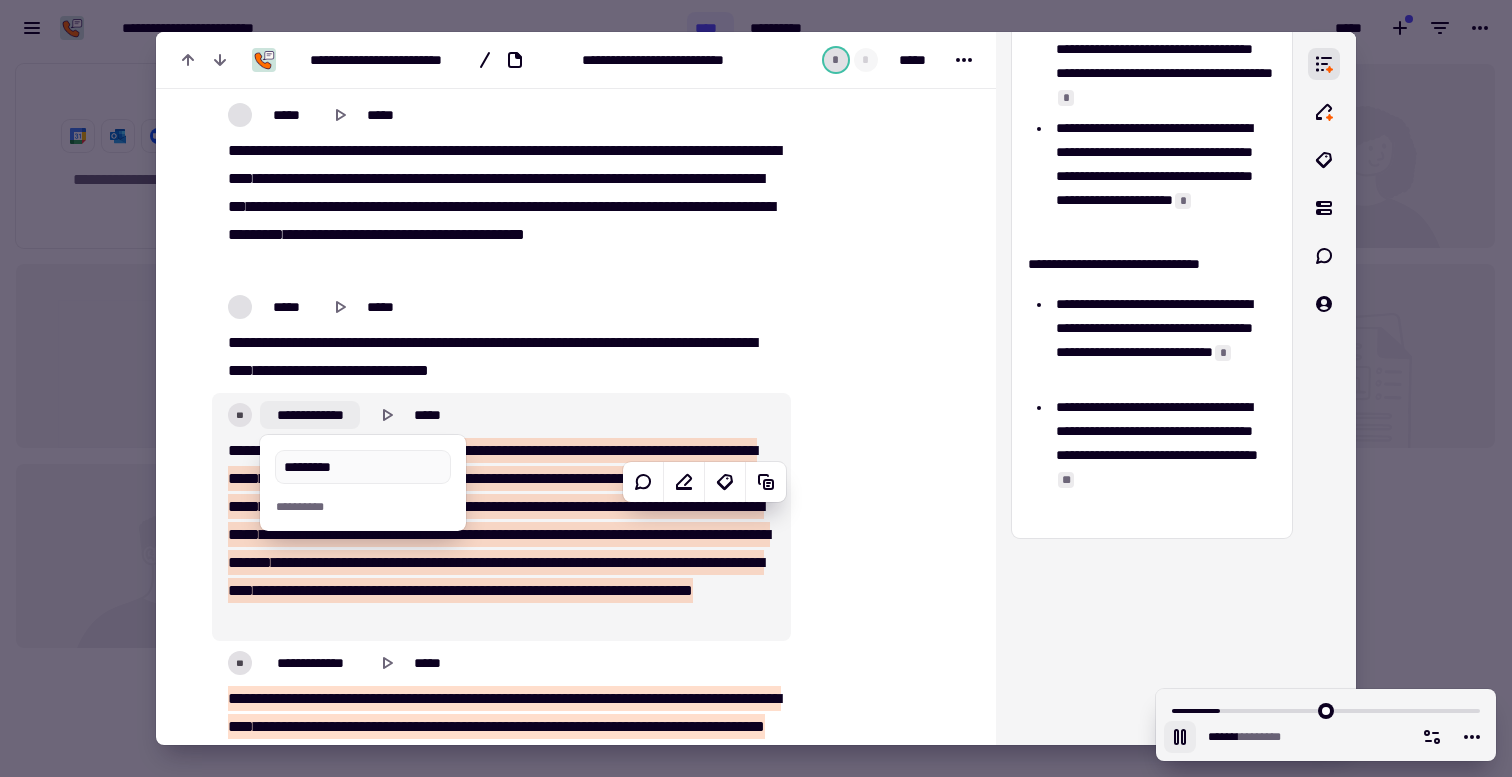 type on "******" 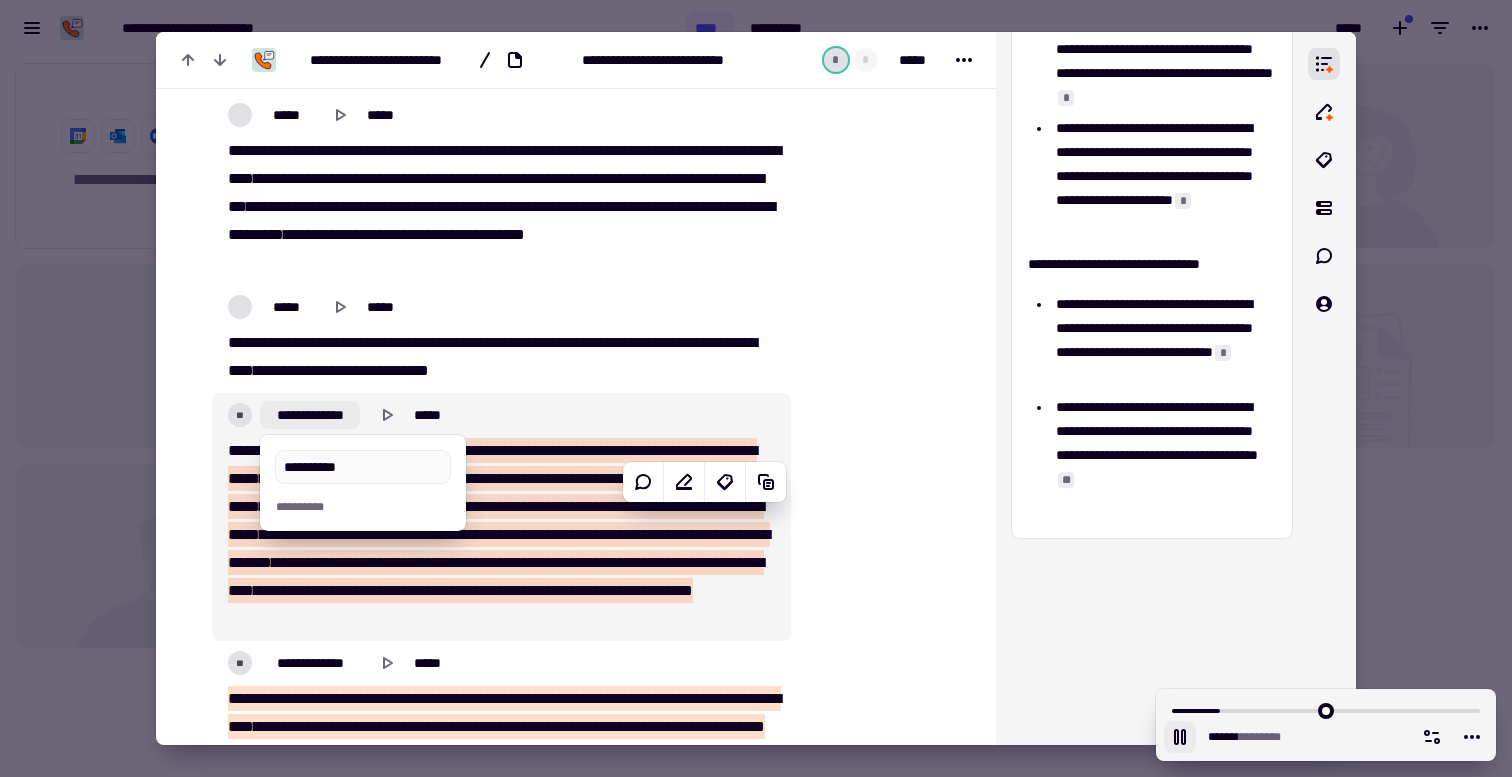type on "**********" 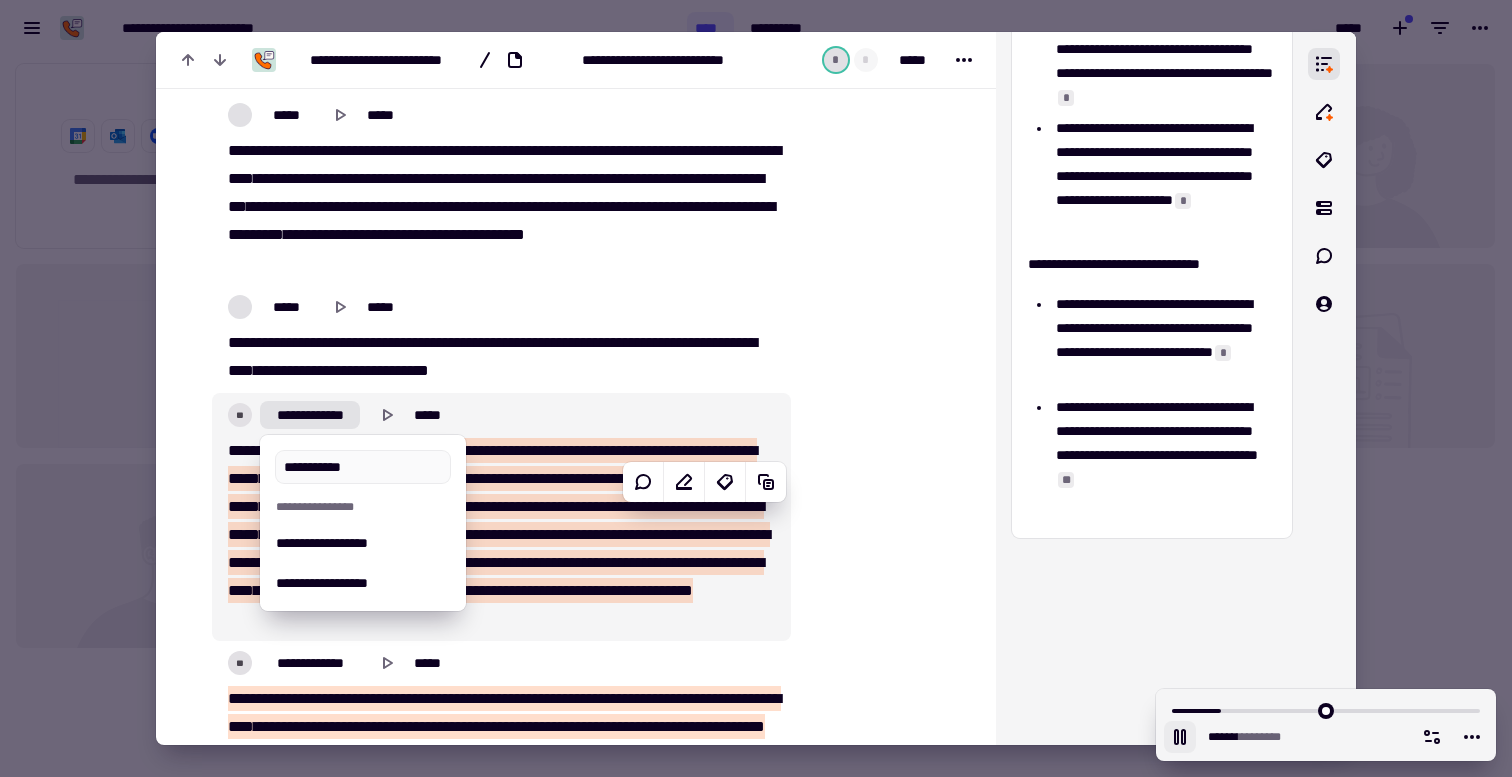 click on "**********" at bounding box center (501, 517) 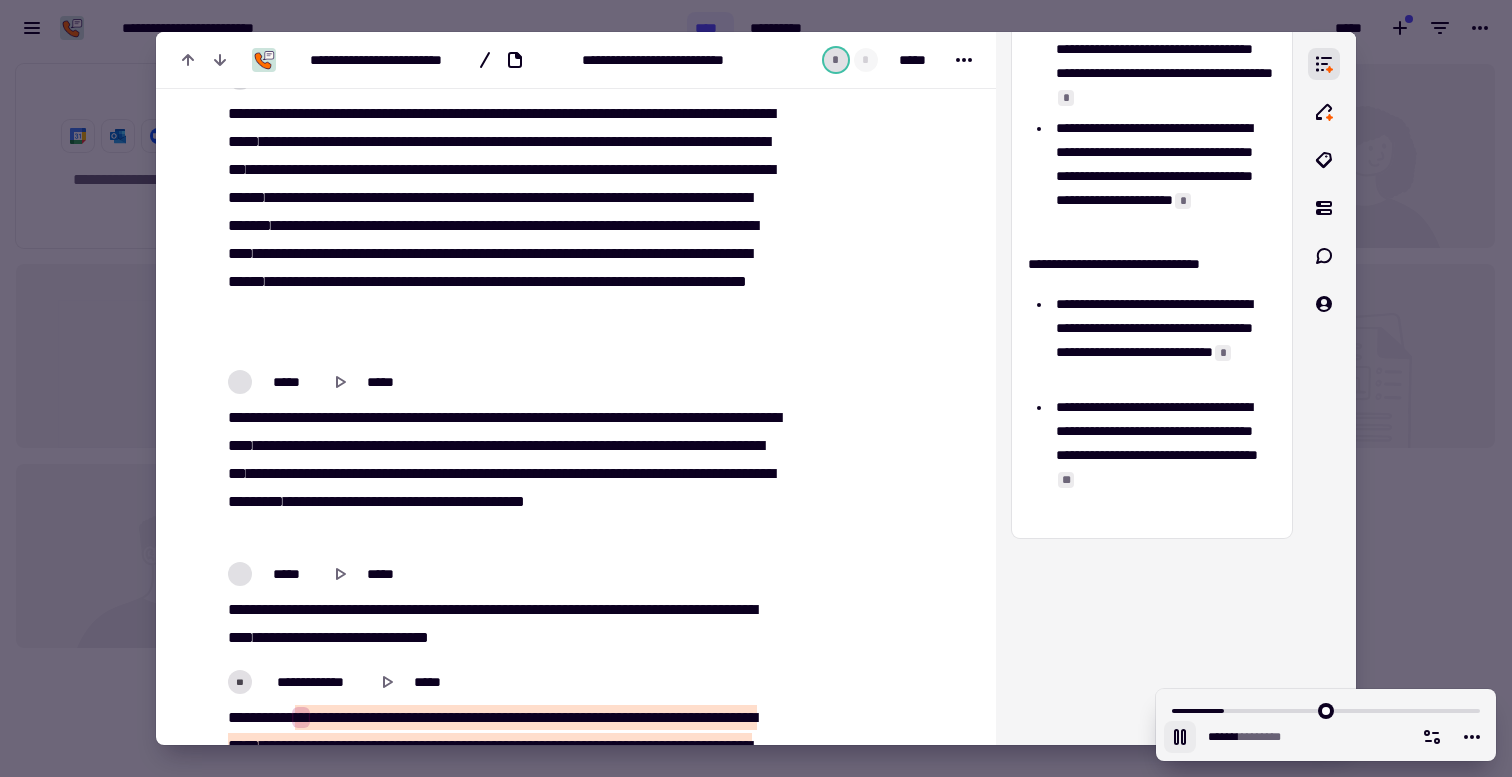 scroll, scrollTop: 9826, scrollLeft: 0, axis: vertical 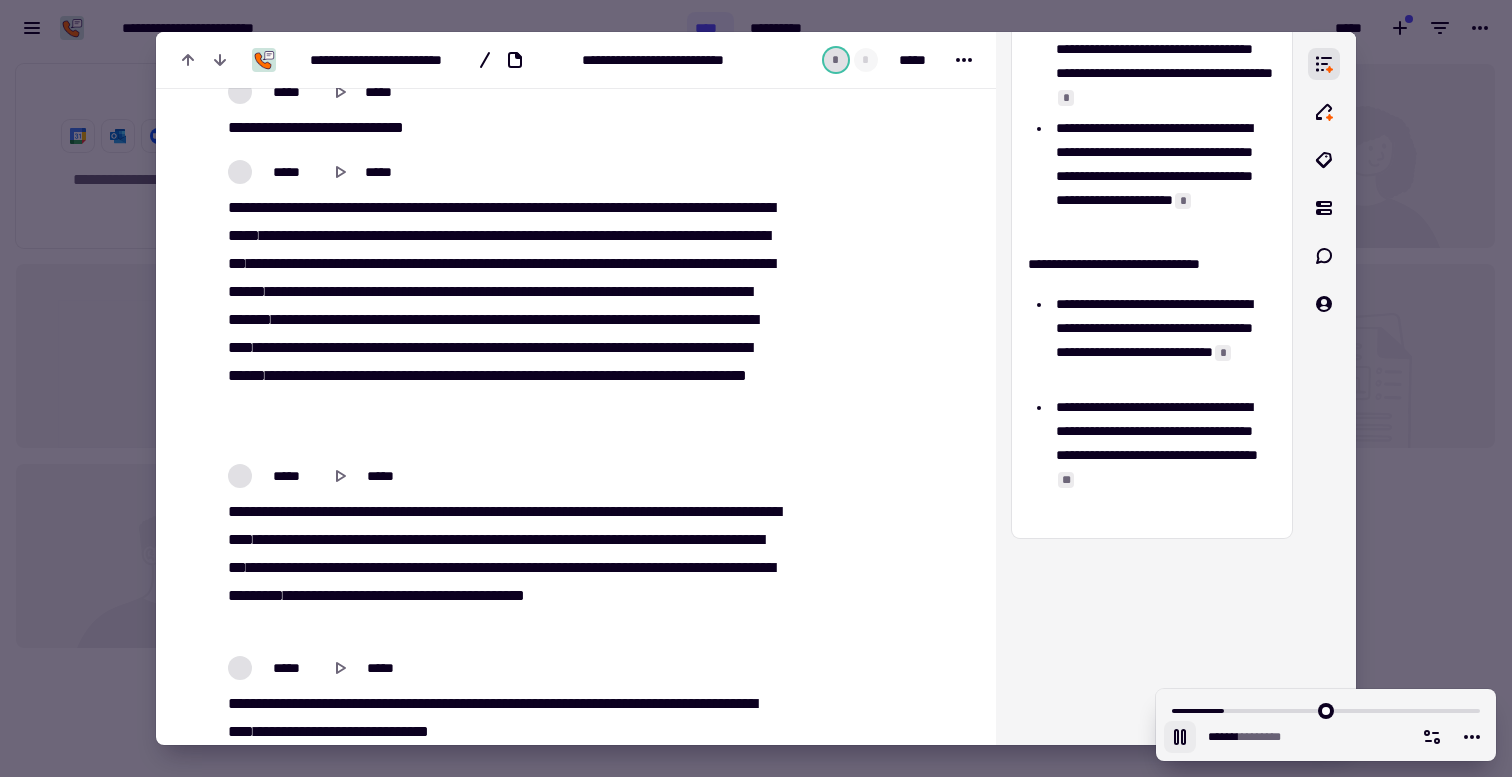 click on "*****" at bounding box center (310, 207) 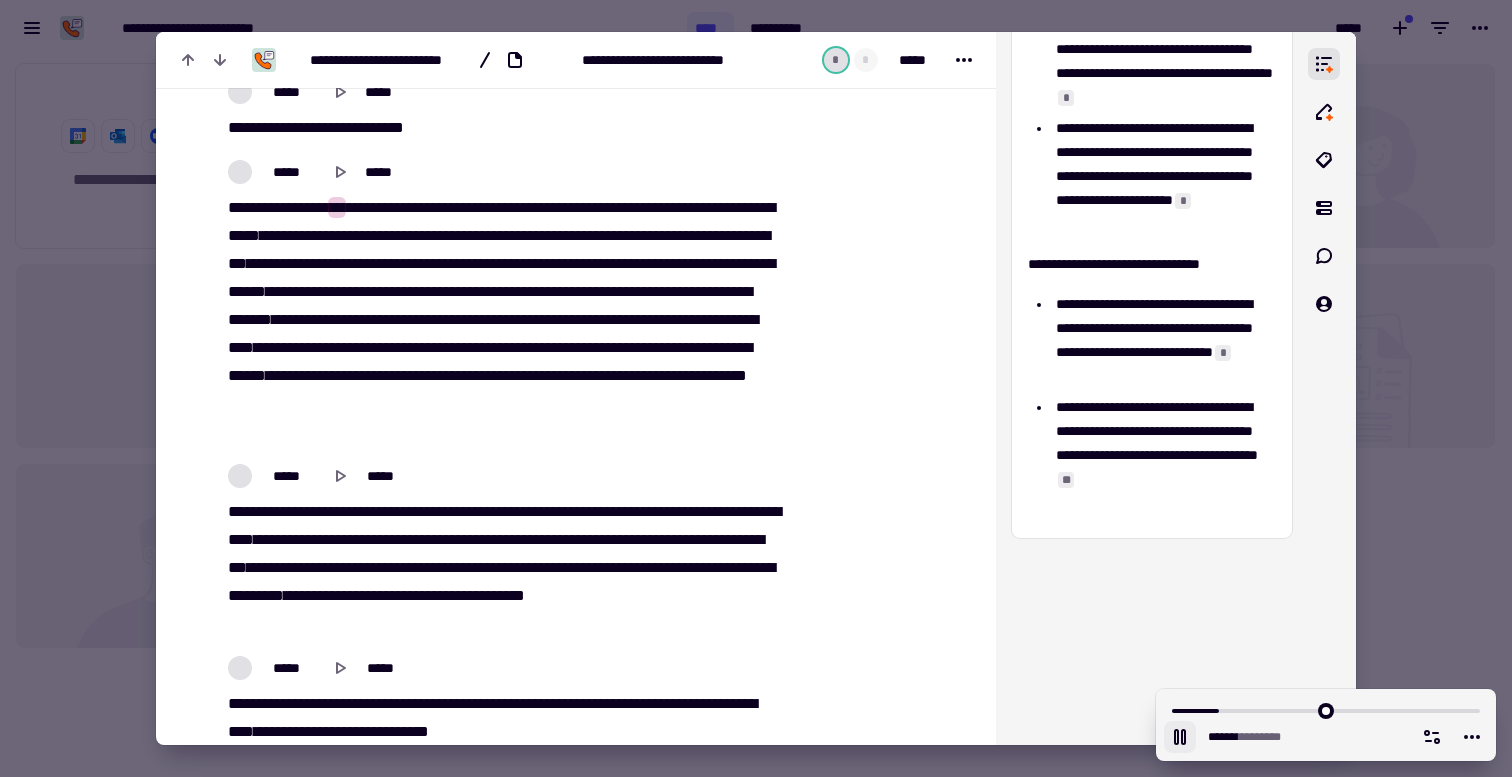 click on "***" at bounding box center [413, 319] 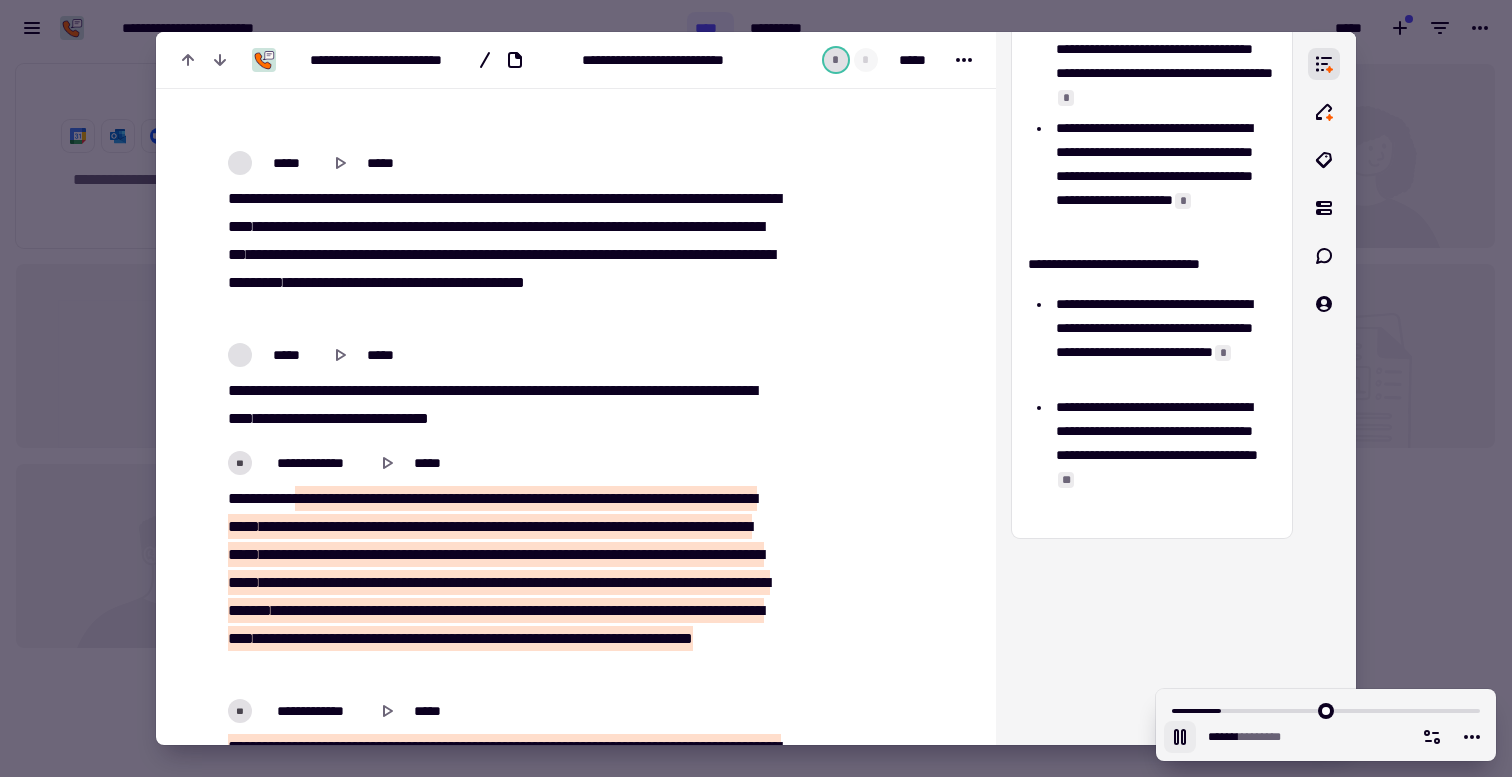 scroll, scrollTop: 10141, scrollLeft: 0, axis: vertical 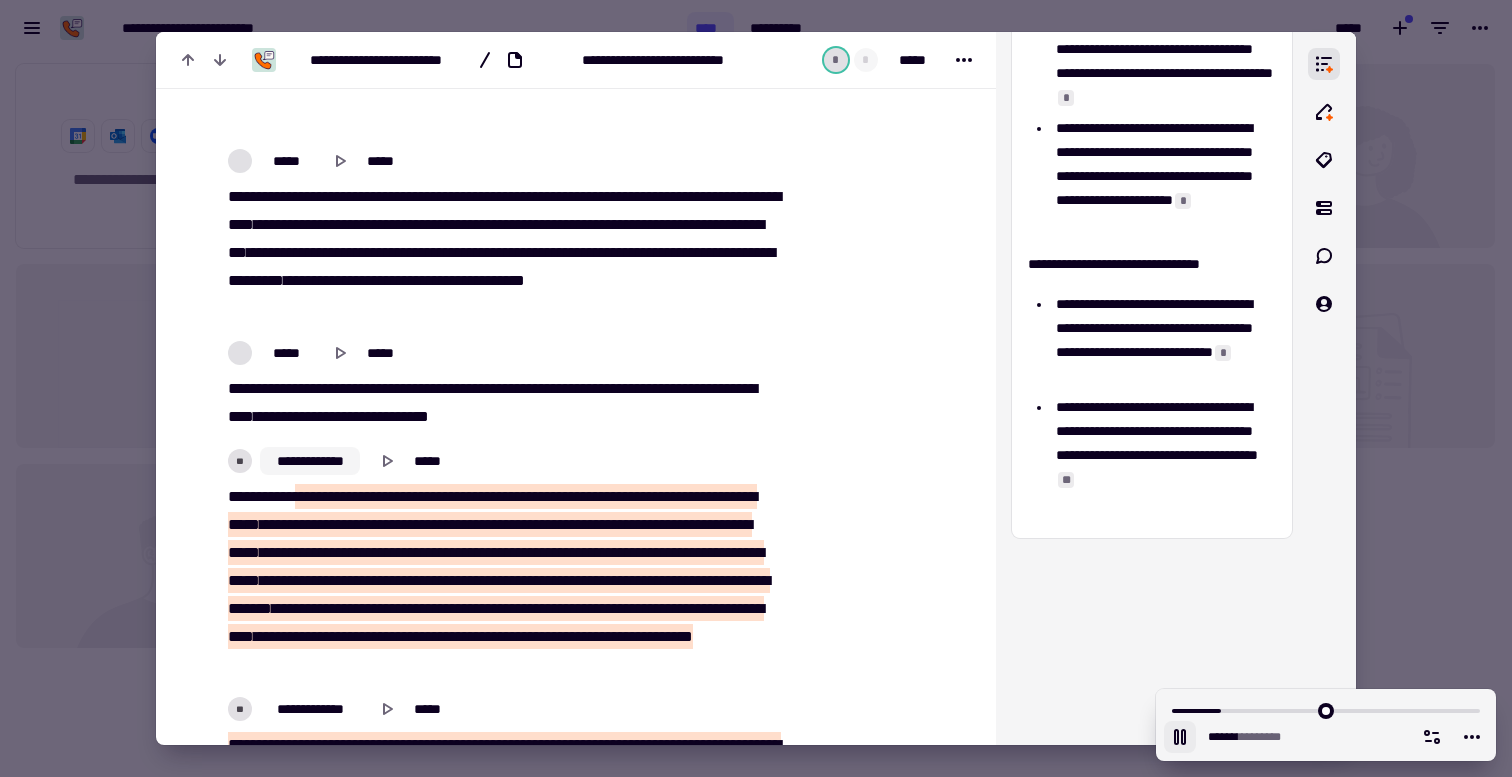 click on "**********" 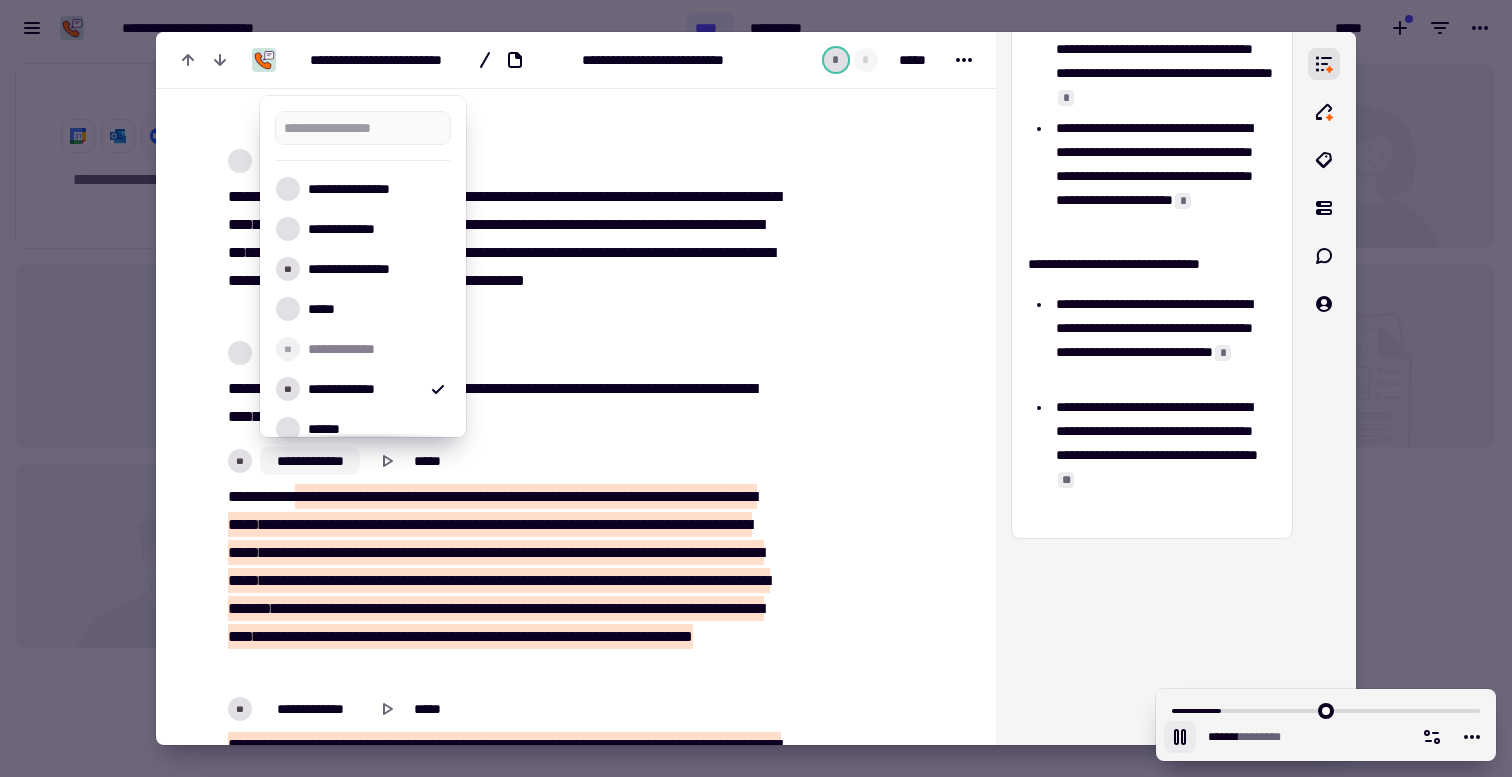 type on "******" 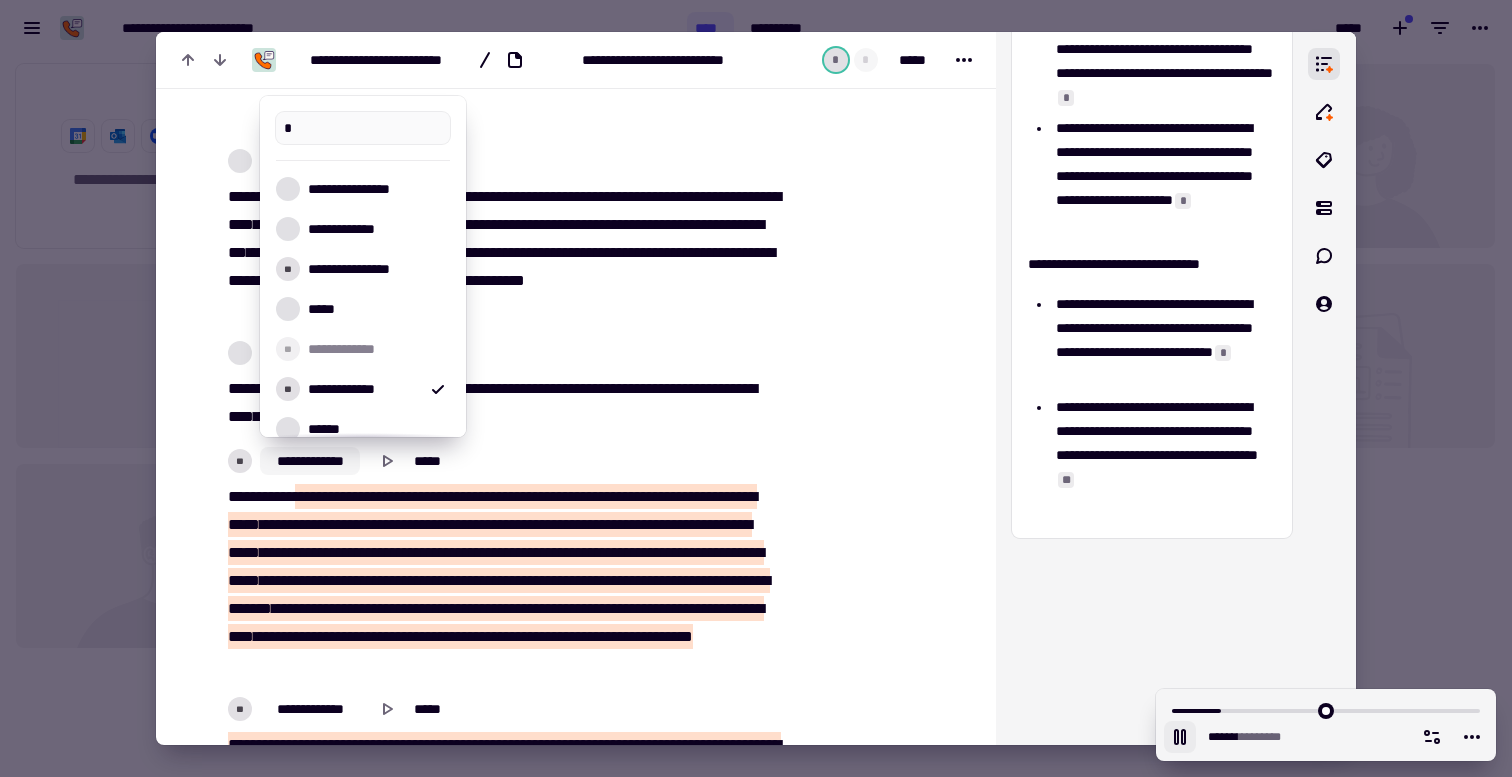type on "******" 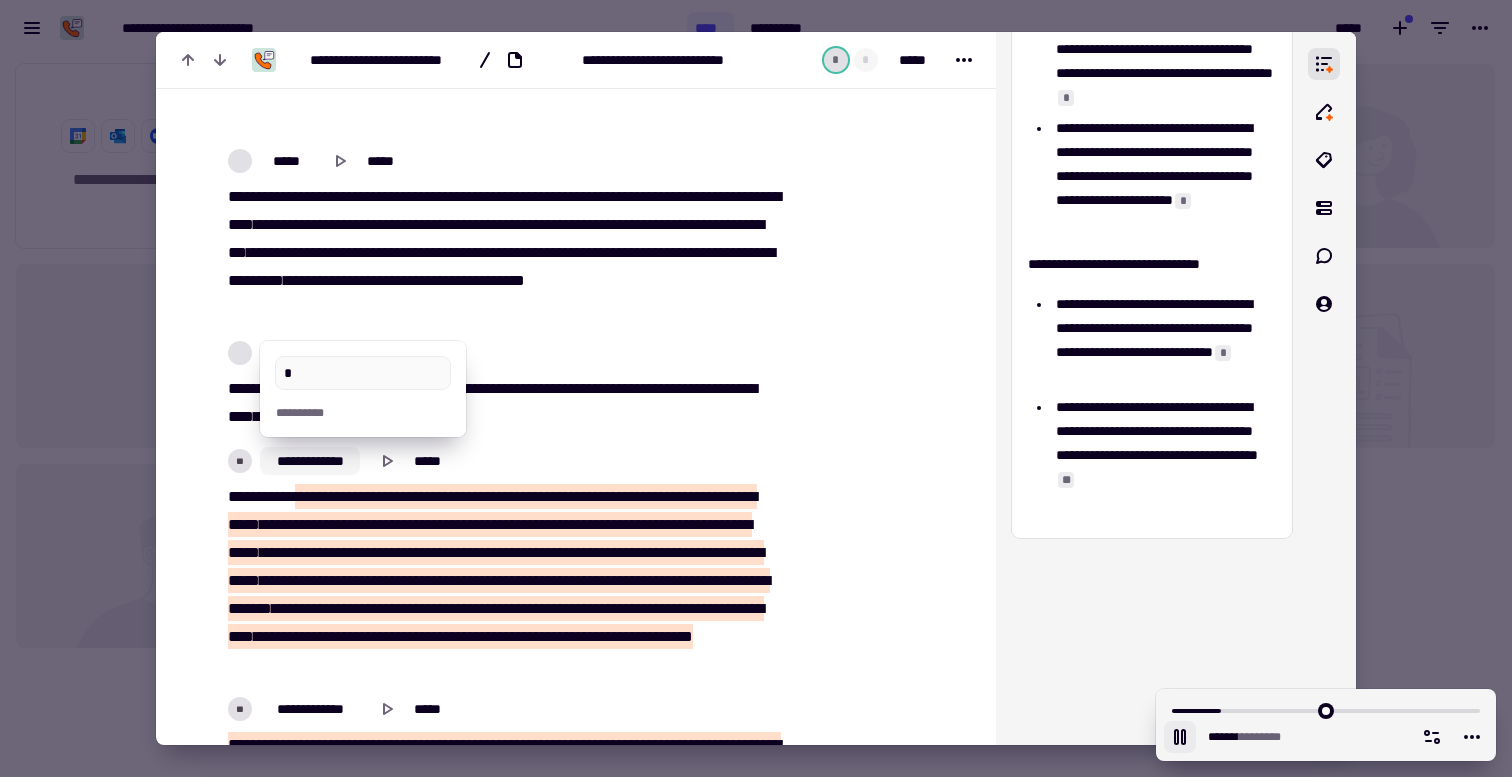 type on "**" 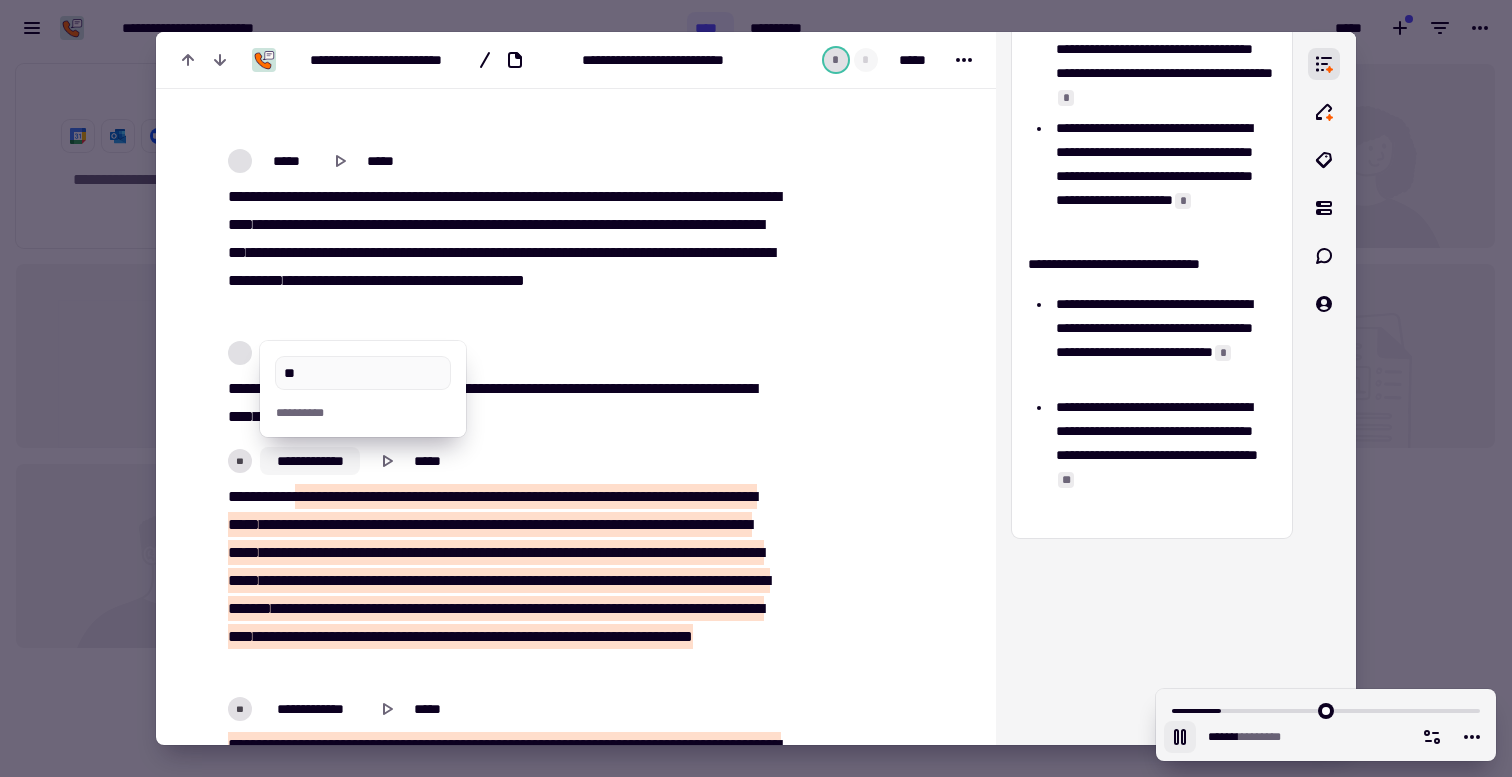 type on "******" 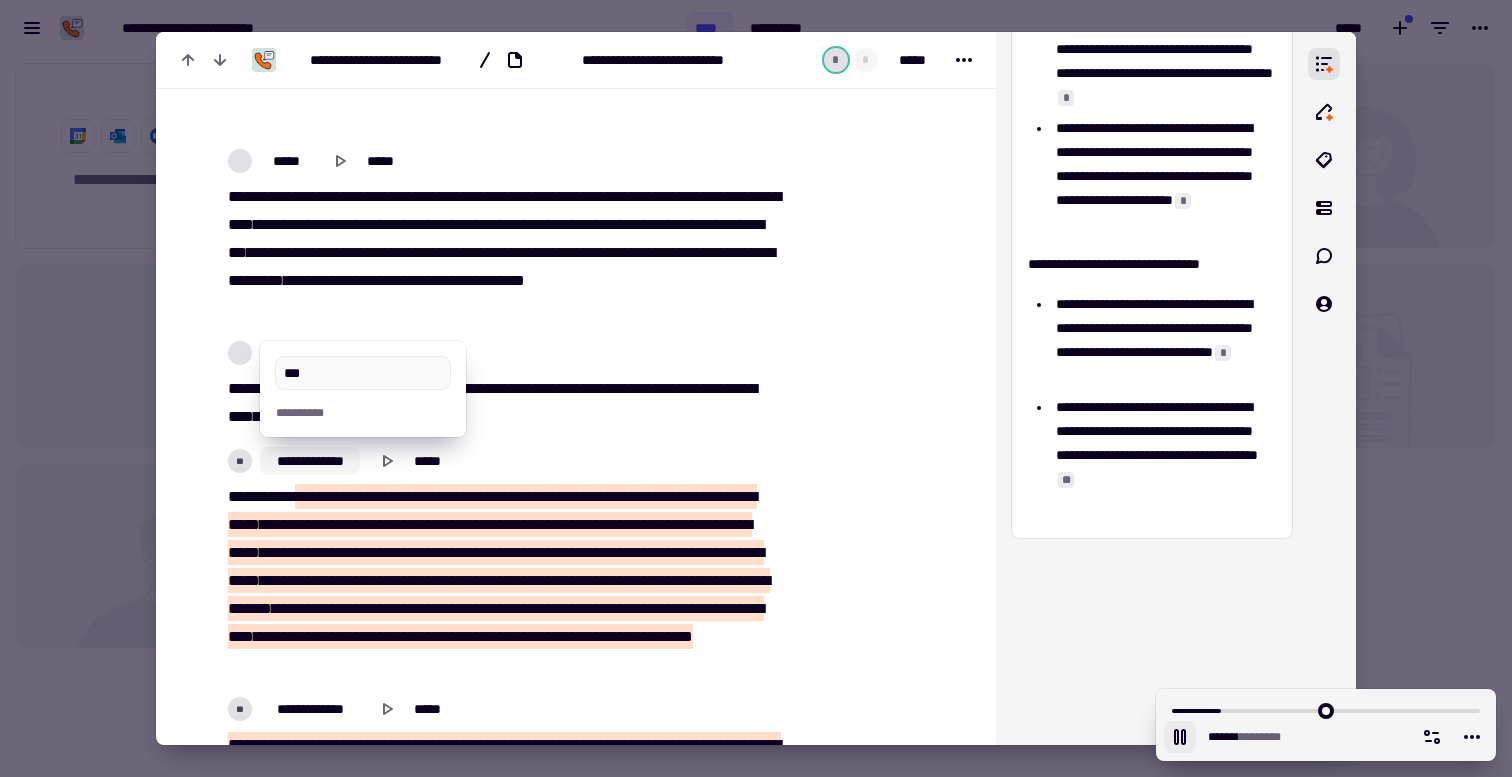 type on "****" 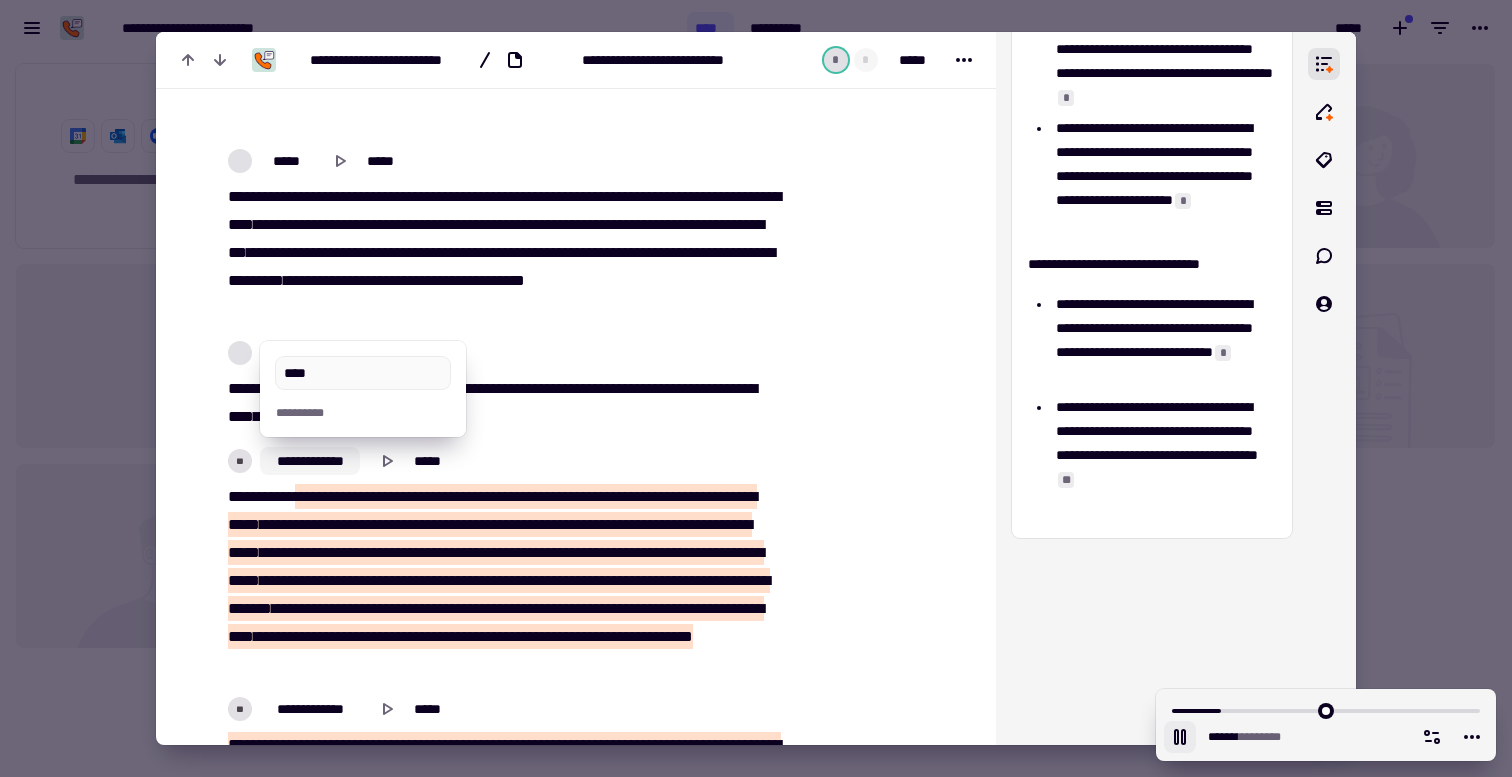 type on "***" 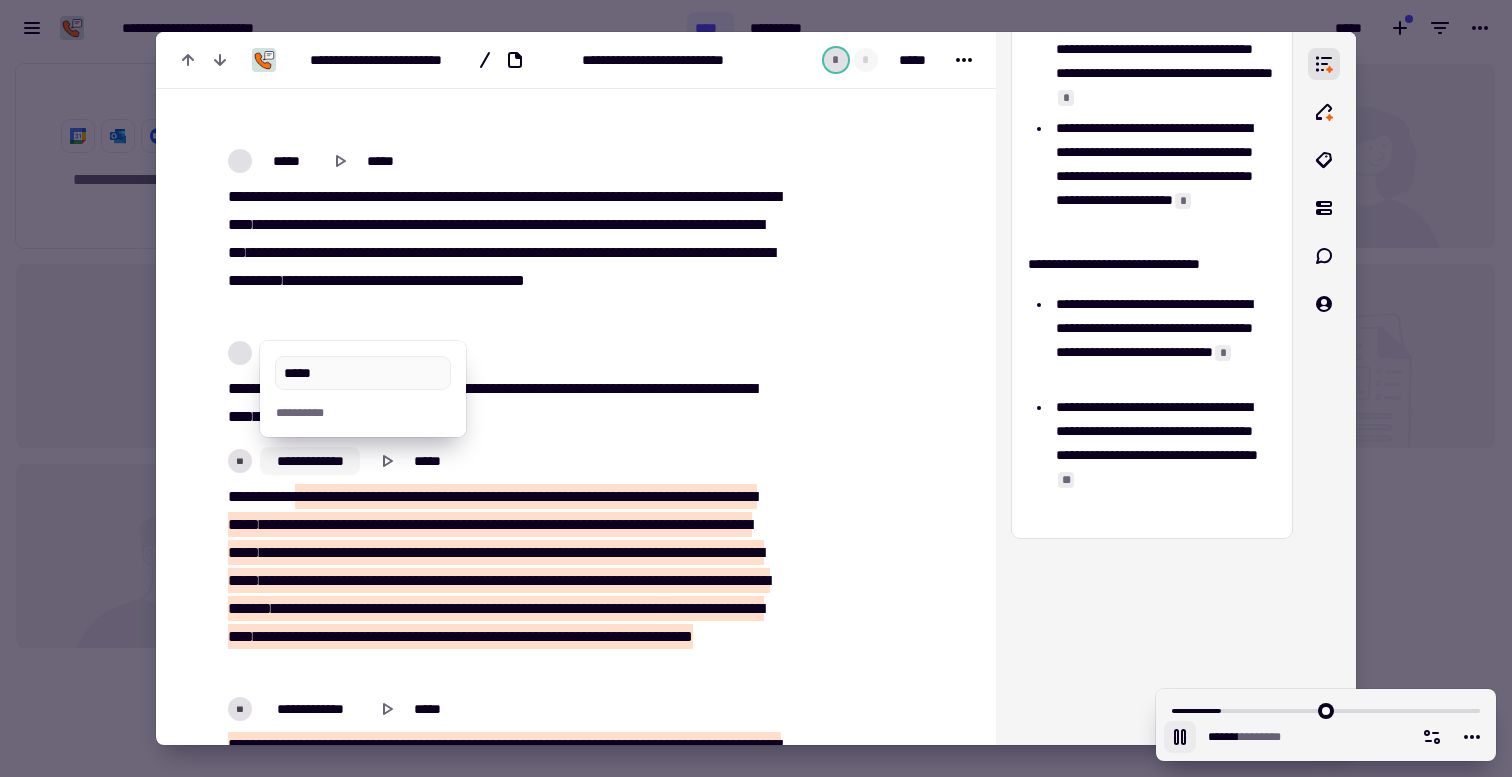 type on "******" 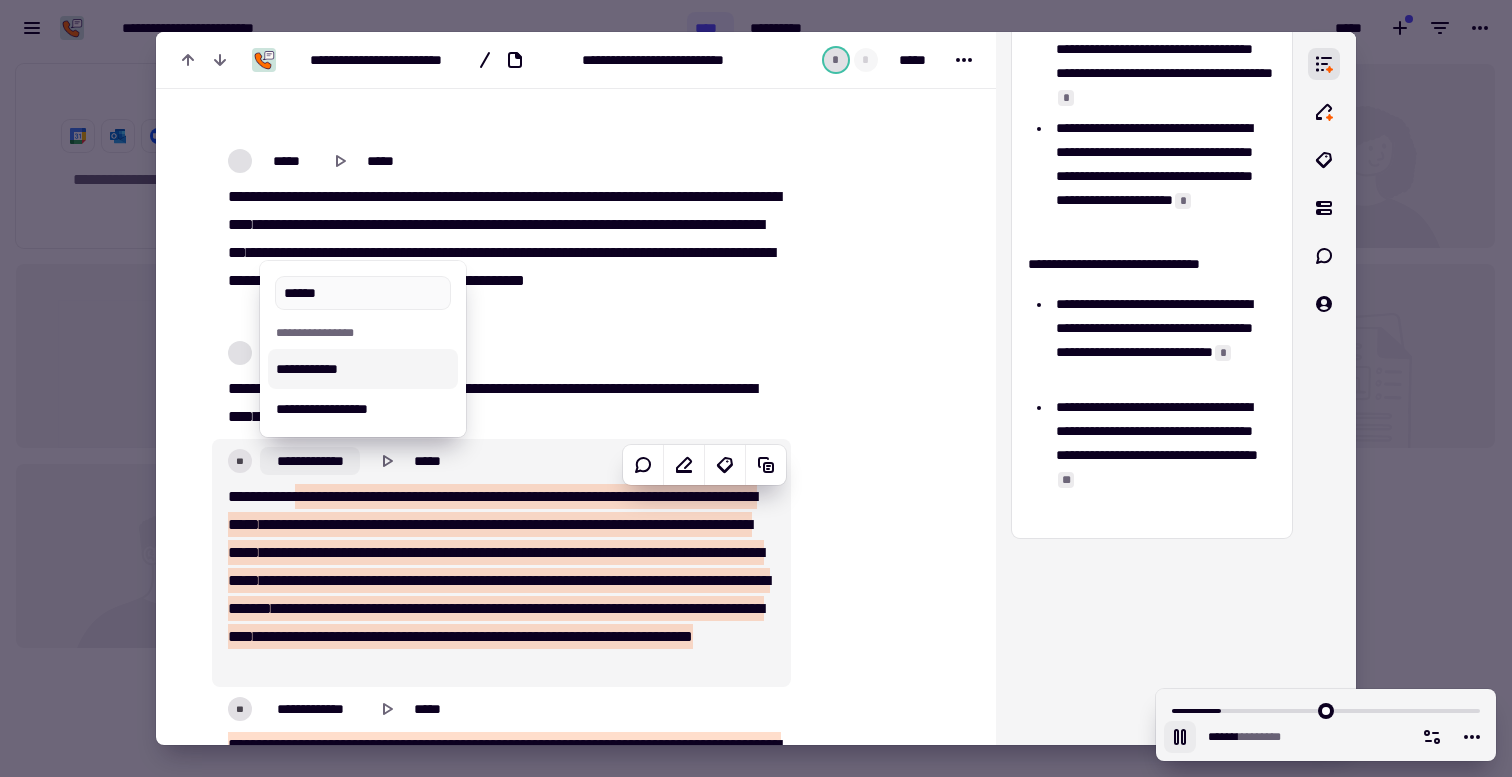 type on "******" 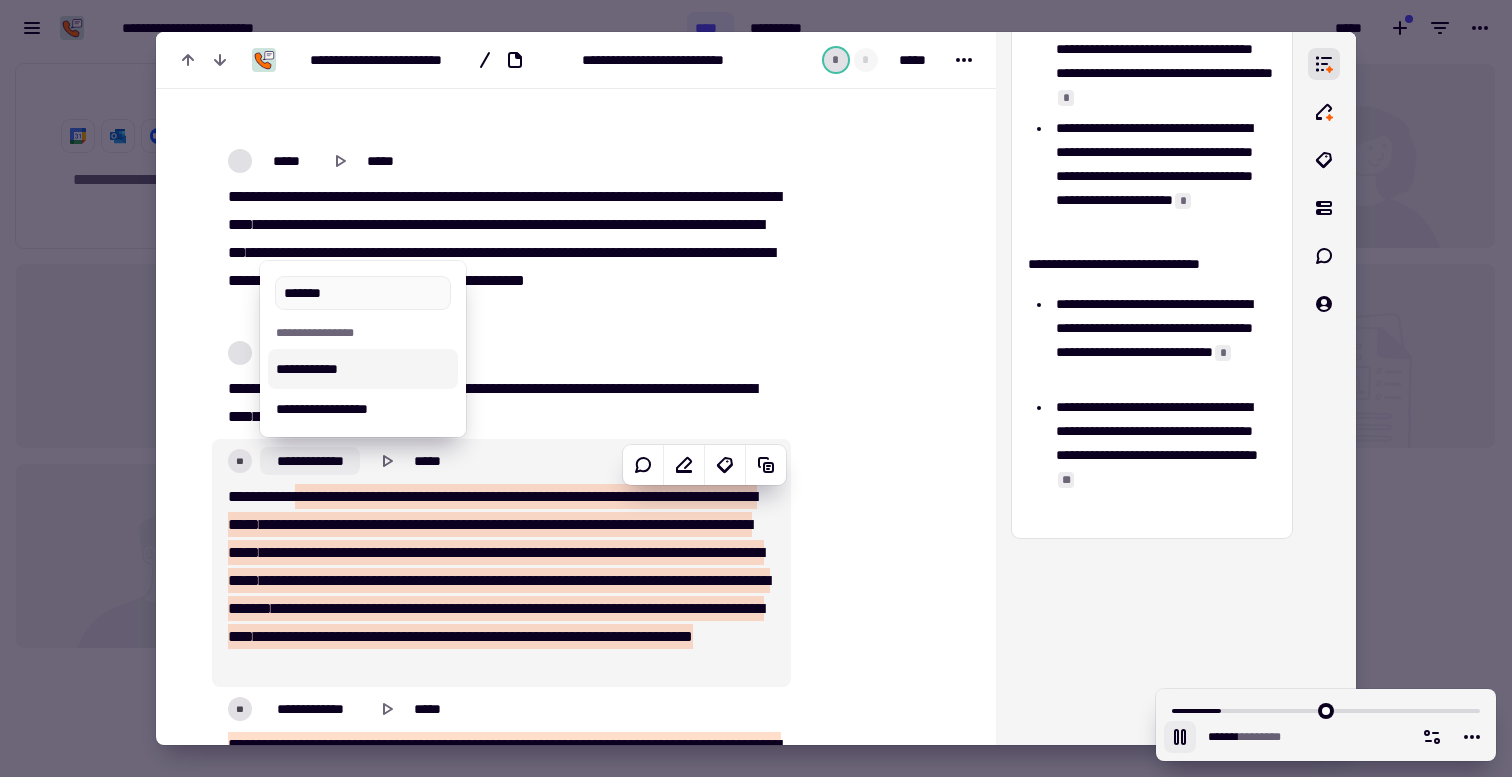 type on "********" 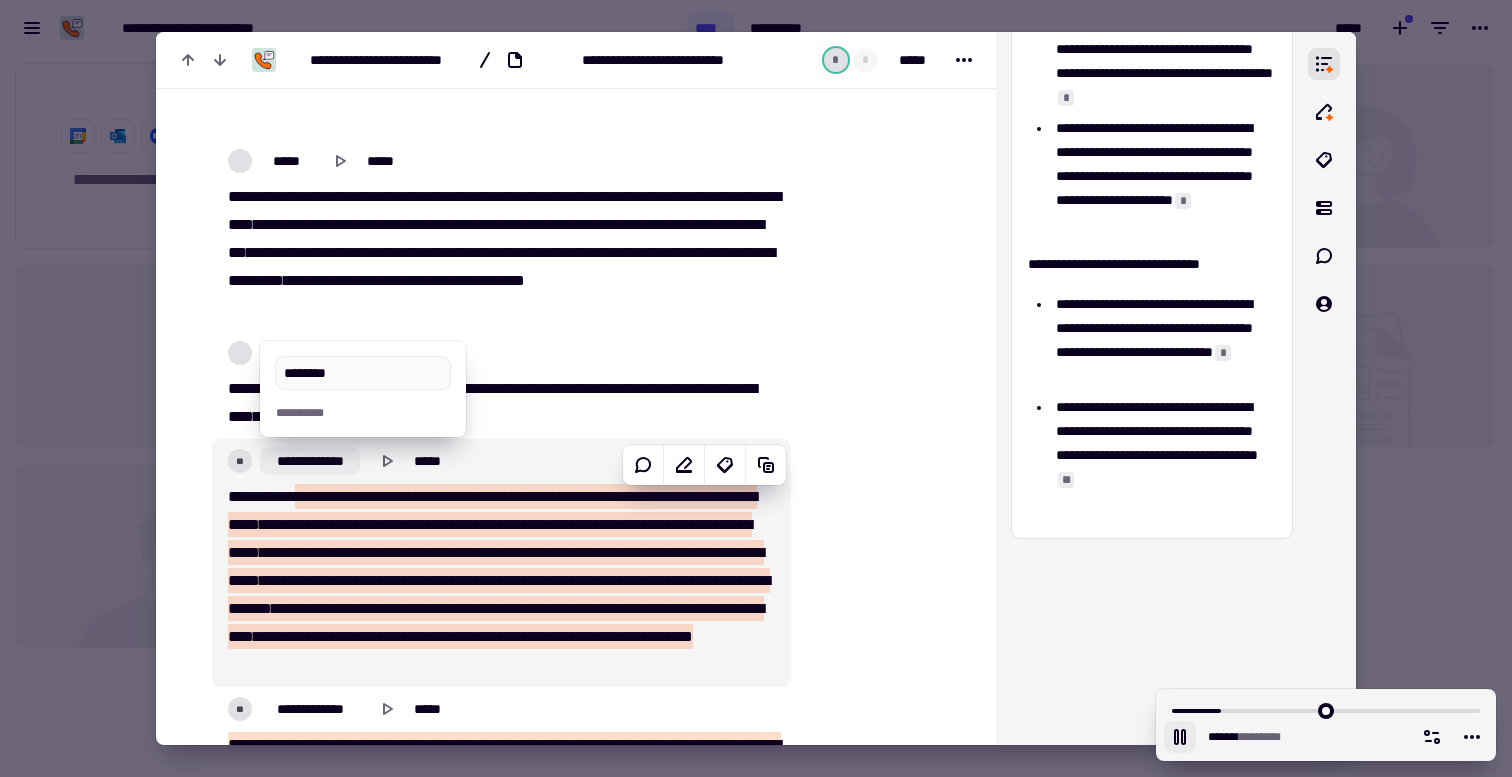type on "******" 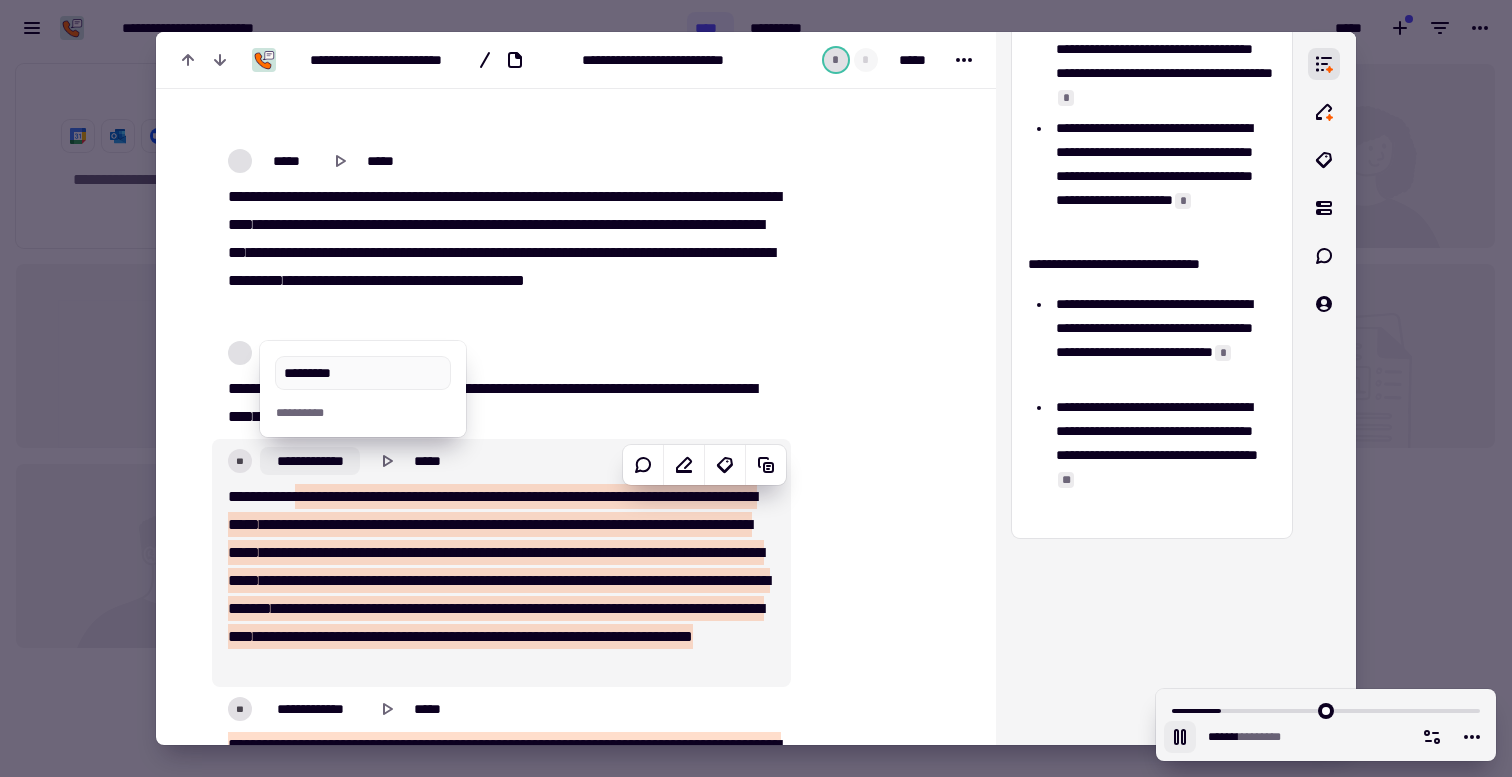 type on "**********" 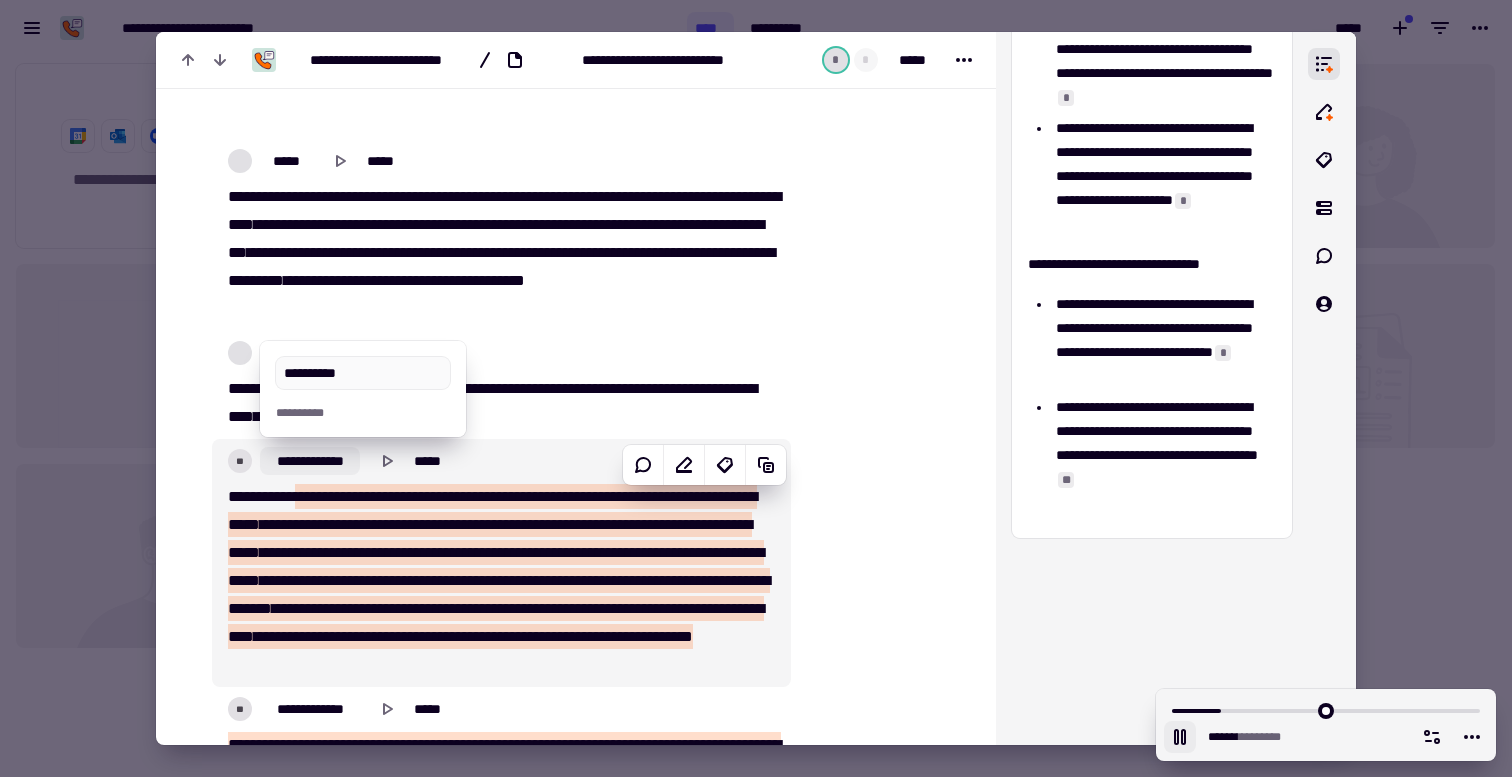 type on "******" 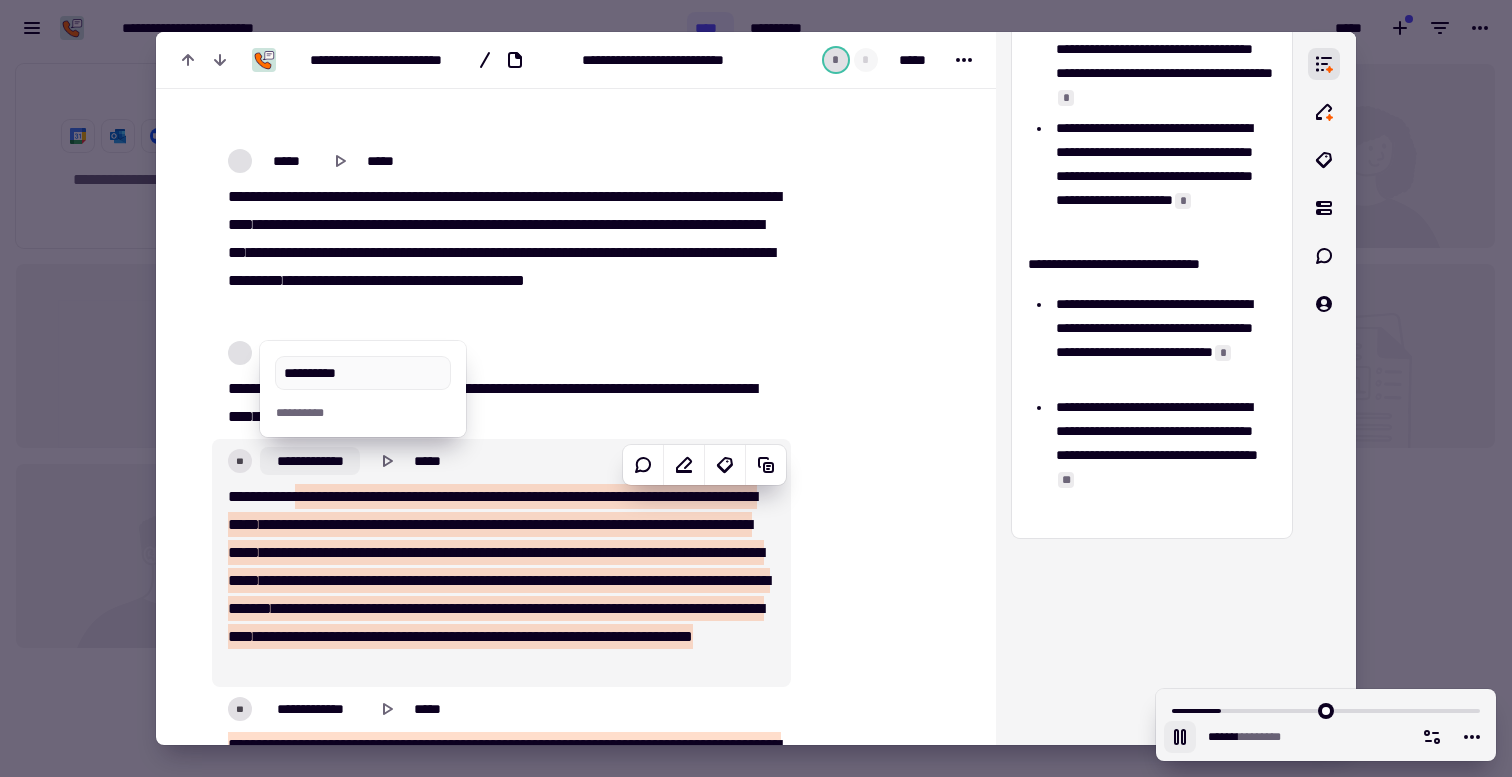 type on "**********" 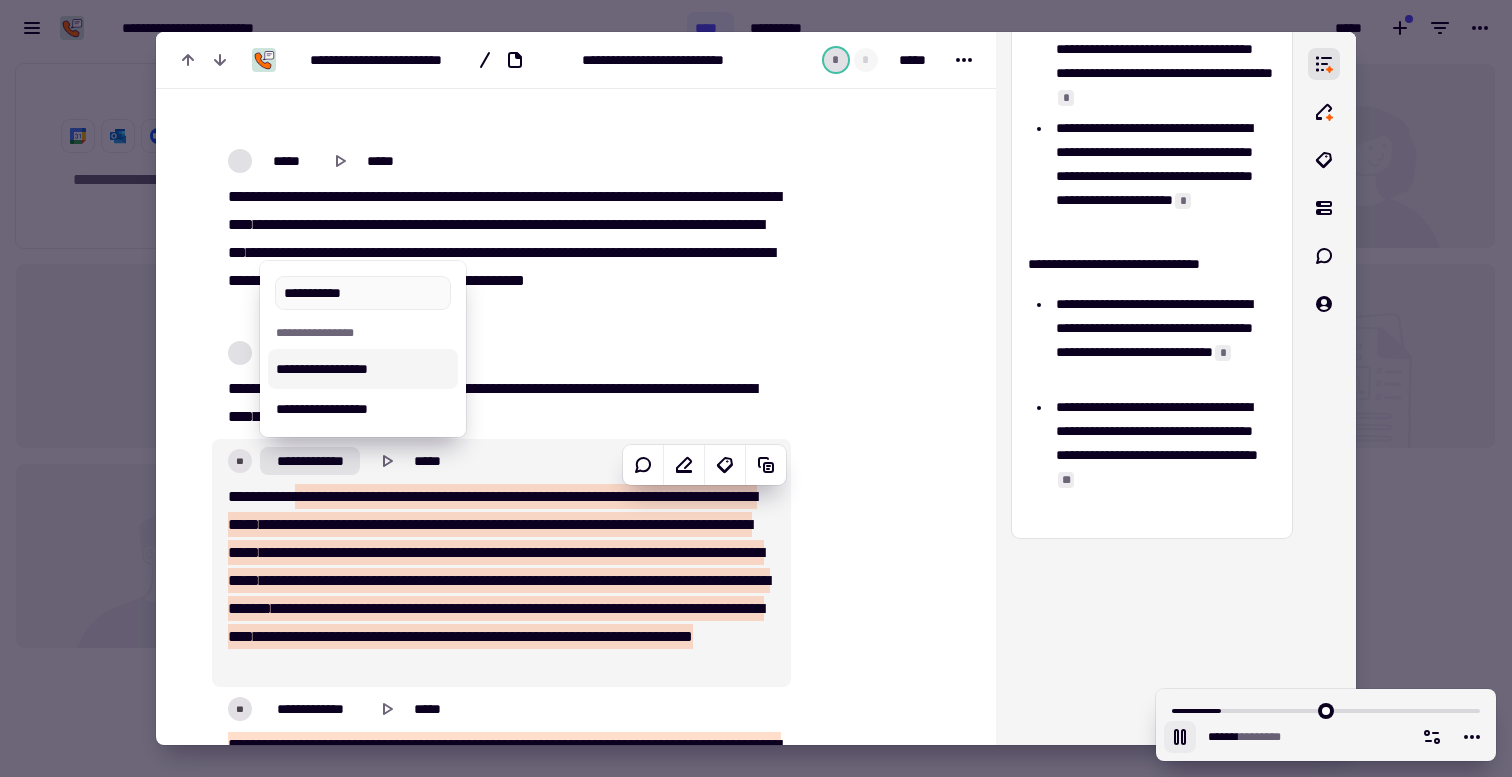 type on "******" 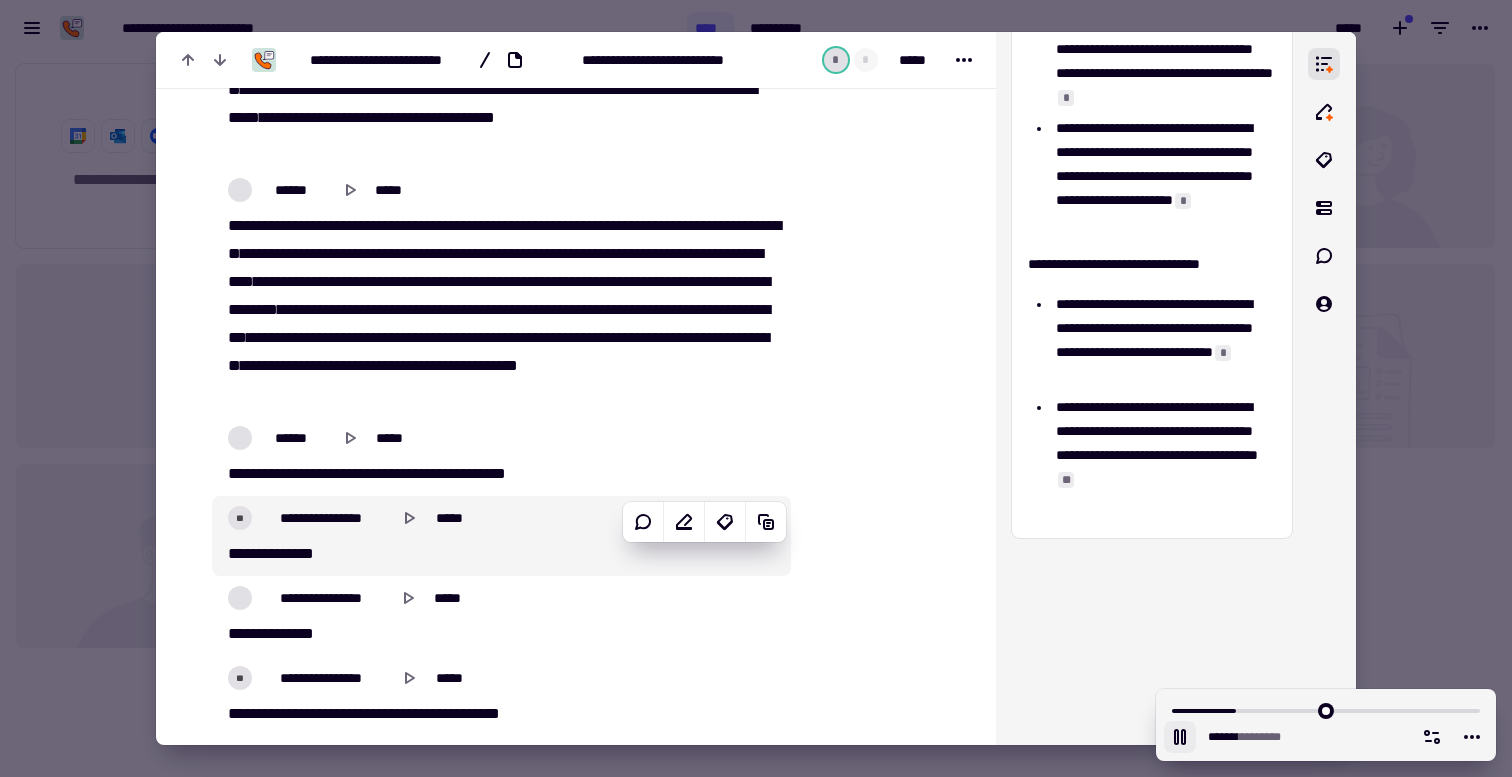 scroll, scrollTop: 8970, scrollLeft: 0, axis: vertical 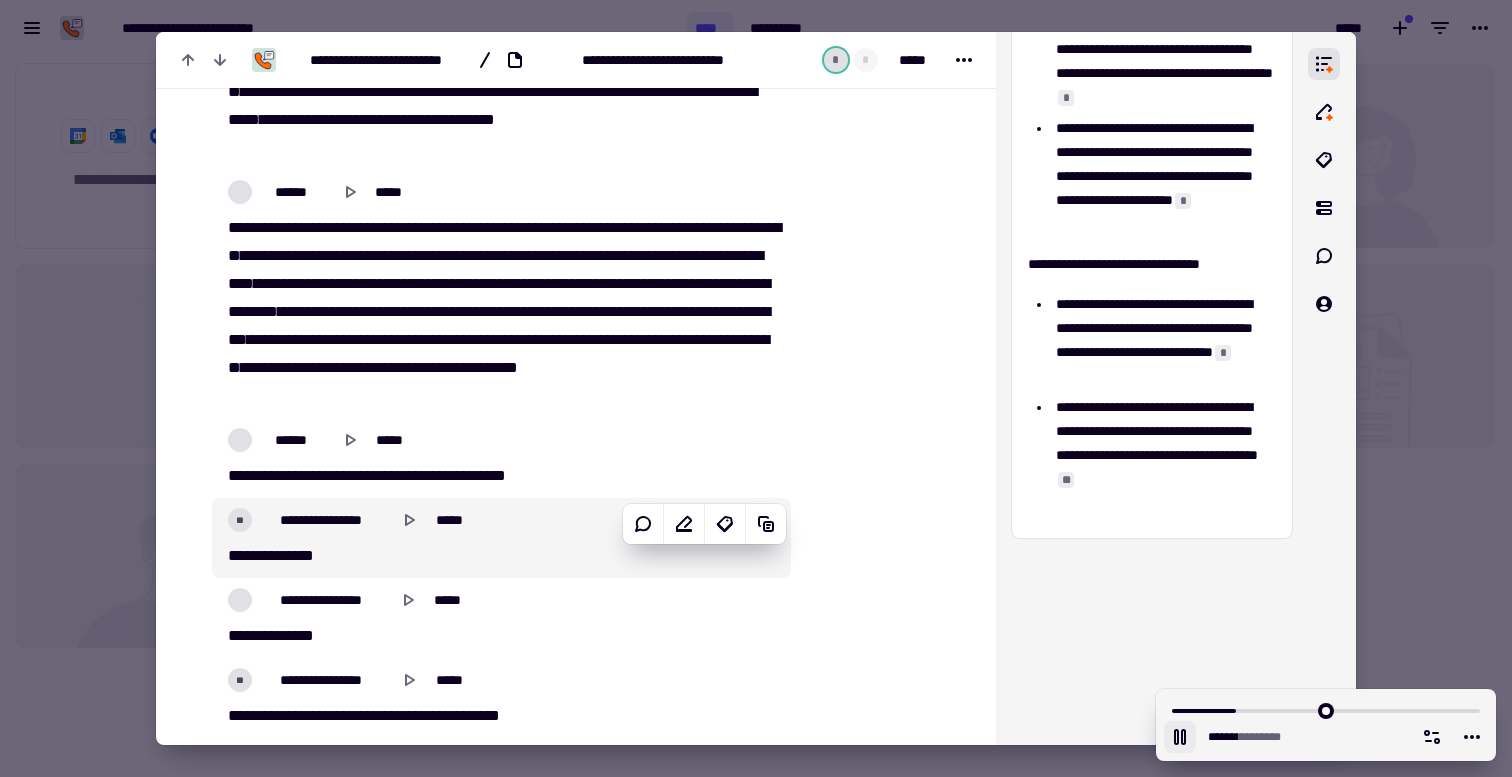 click on "**" at bounding box center (240, 520) 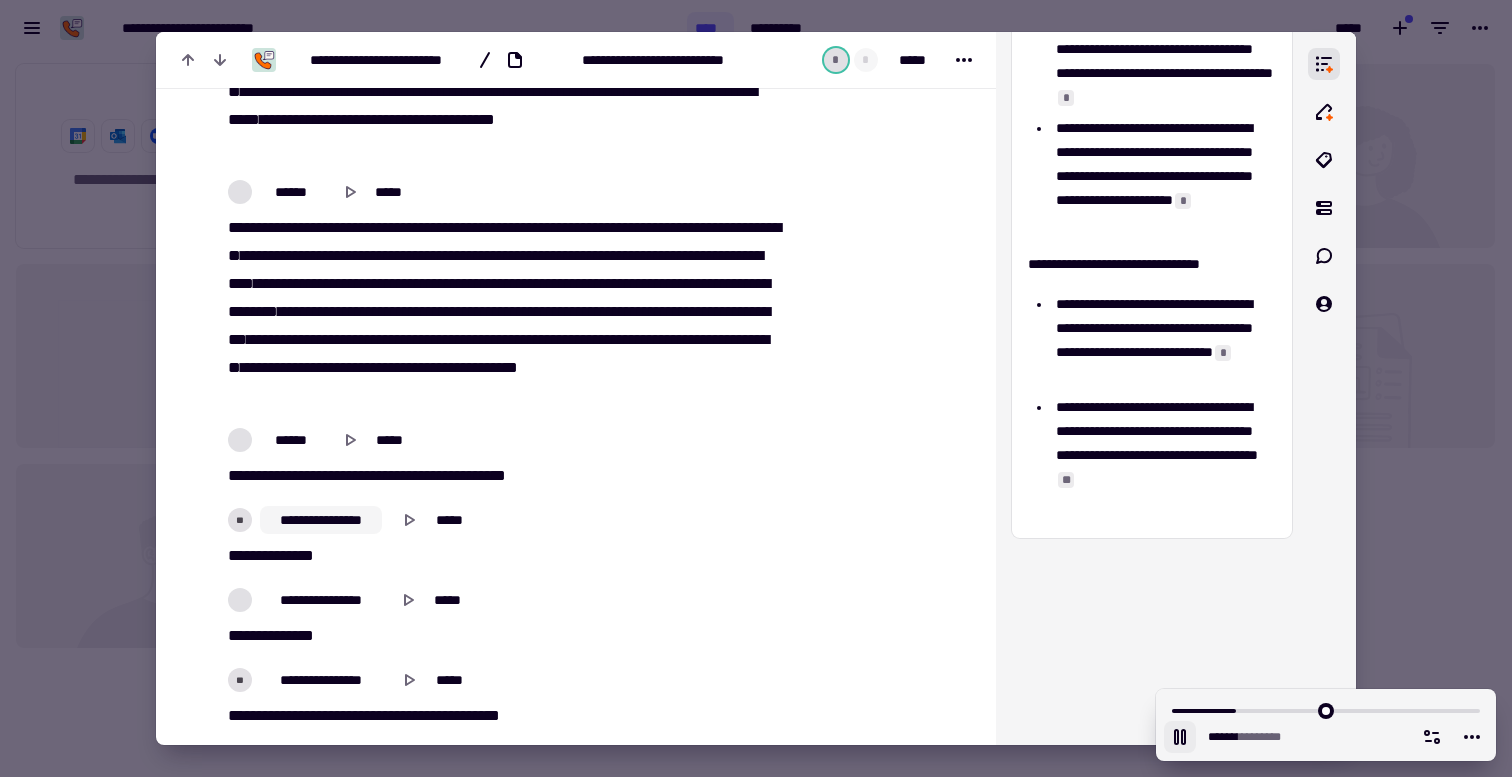 click on "**********" 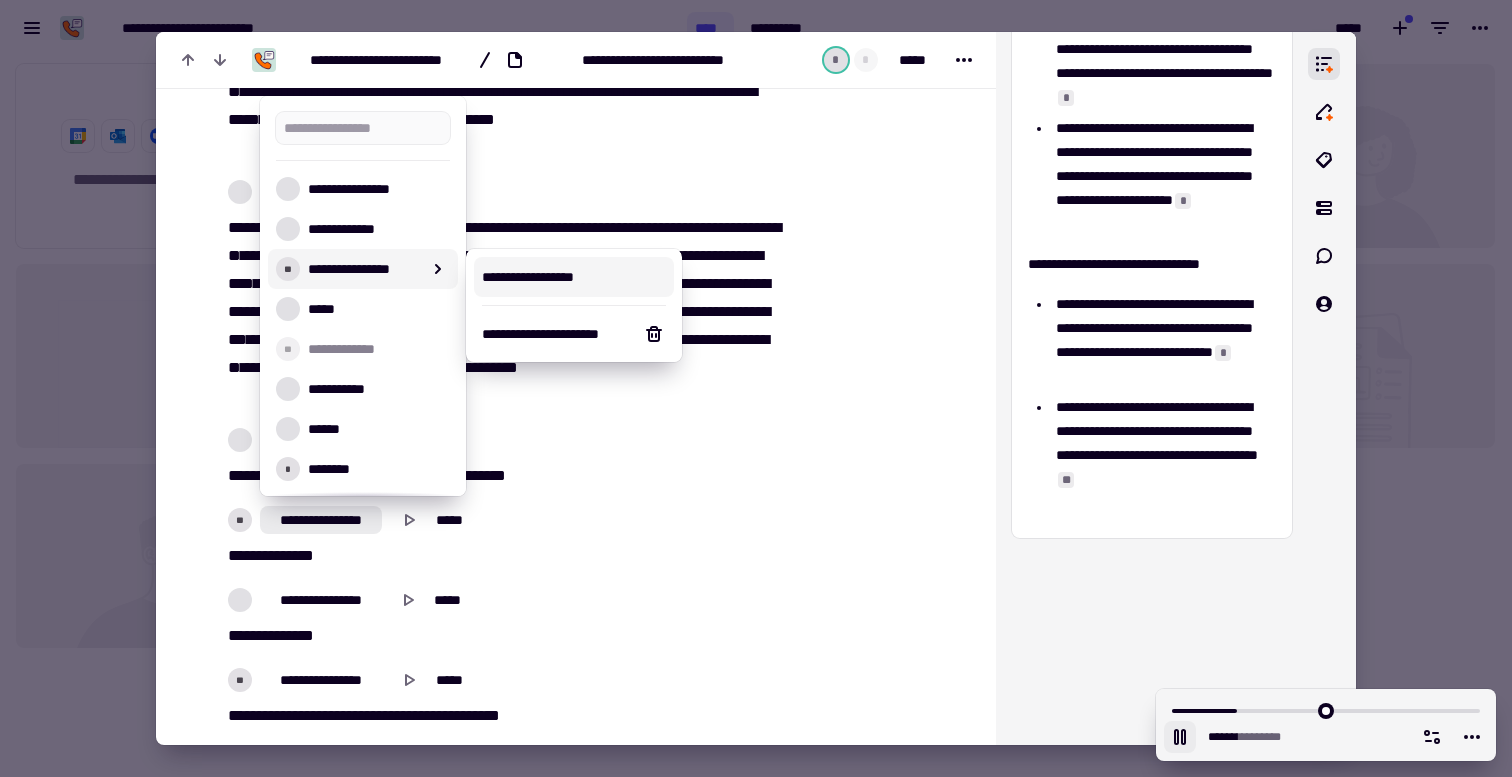 click on "**********" at bounding box center (574, 277) 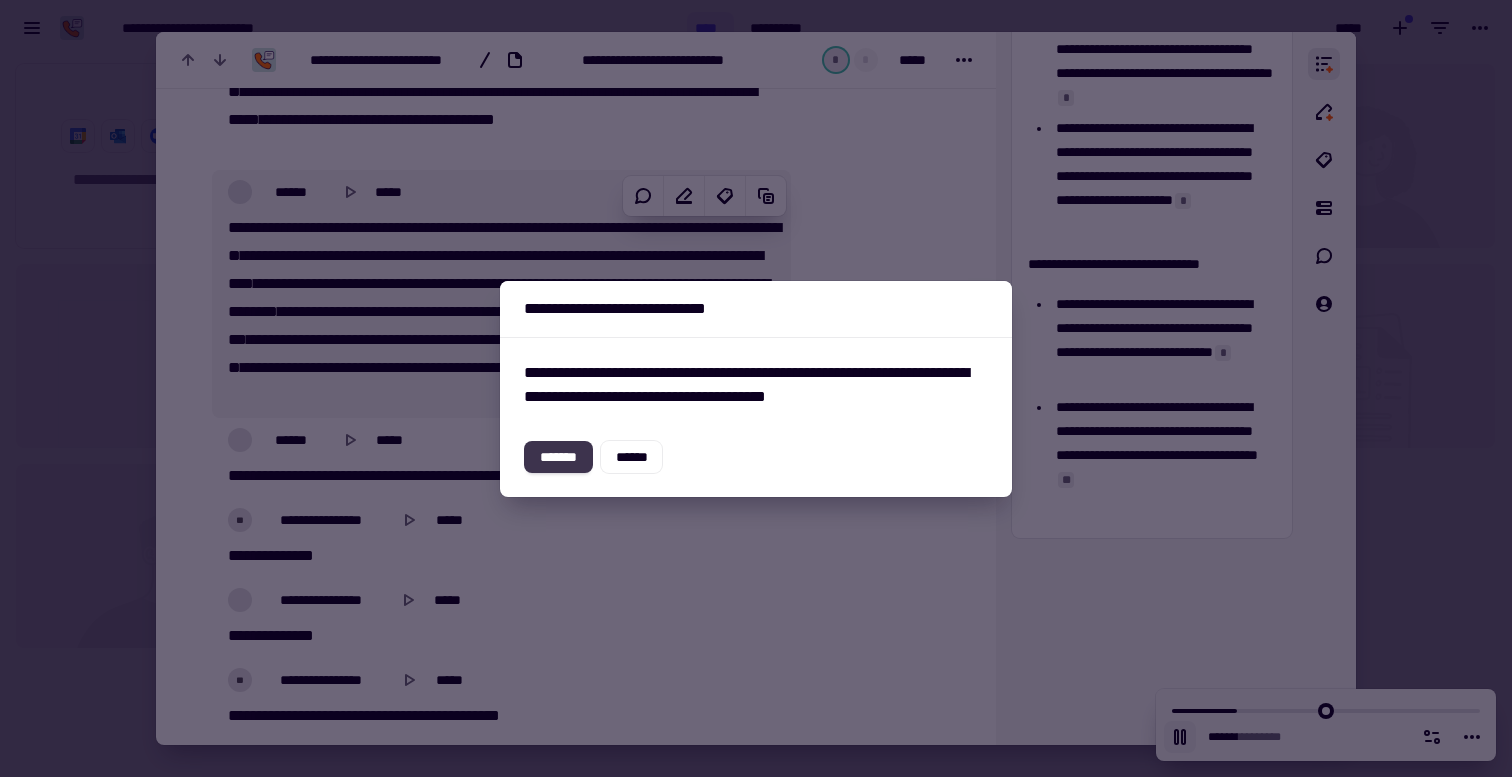 click on "*******" 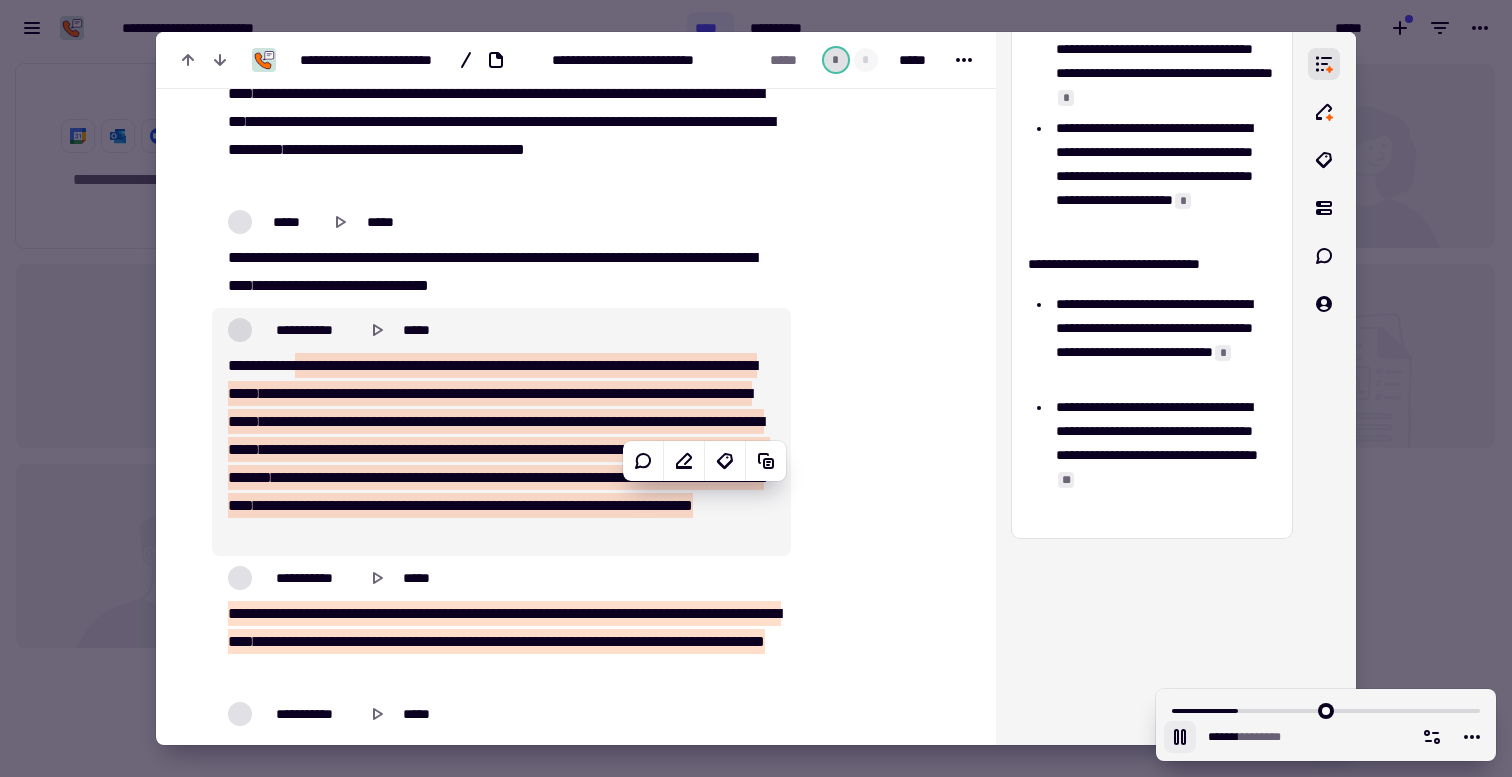 scroll, scrollTop: 10275, scrollLeft: 0, axis: vertical 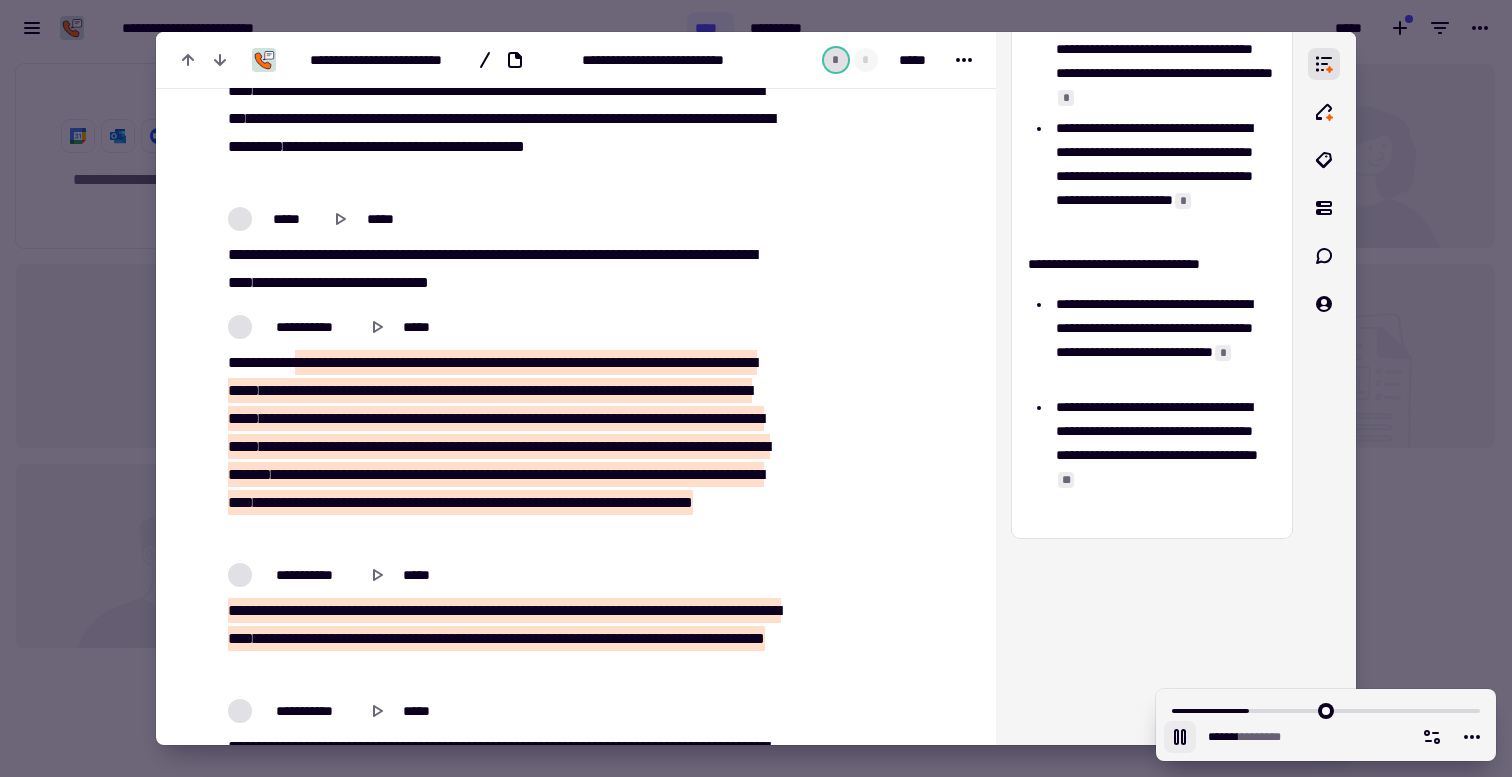 type on "*******" 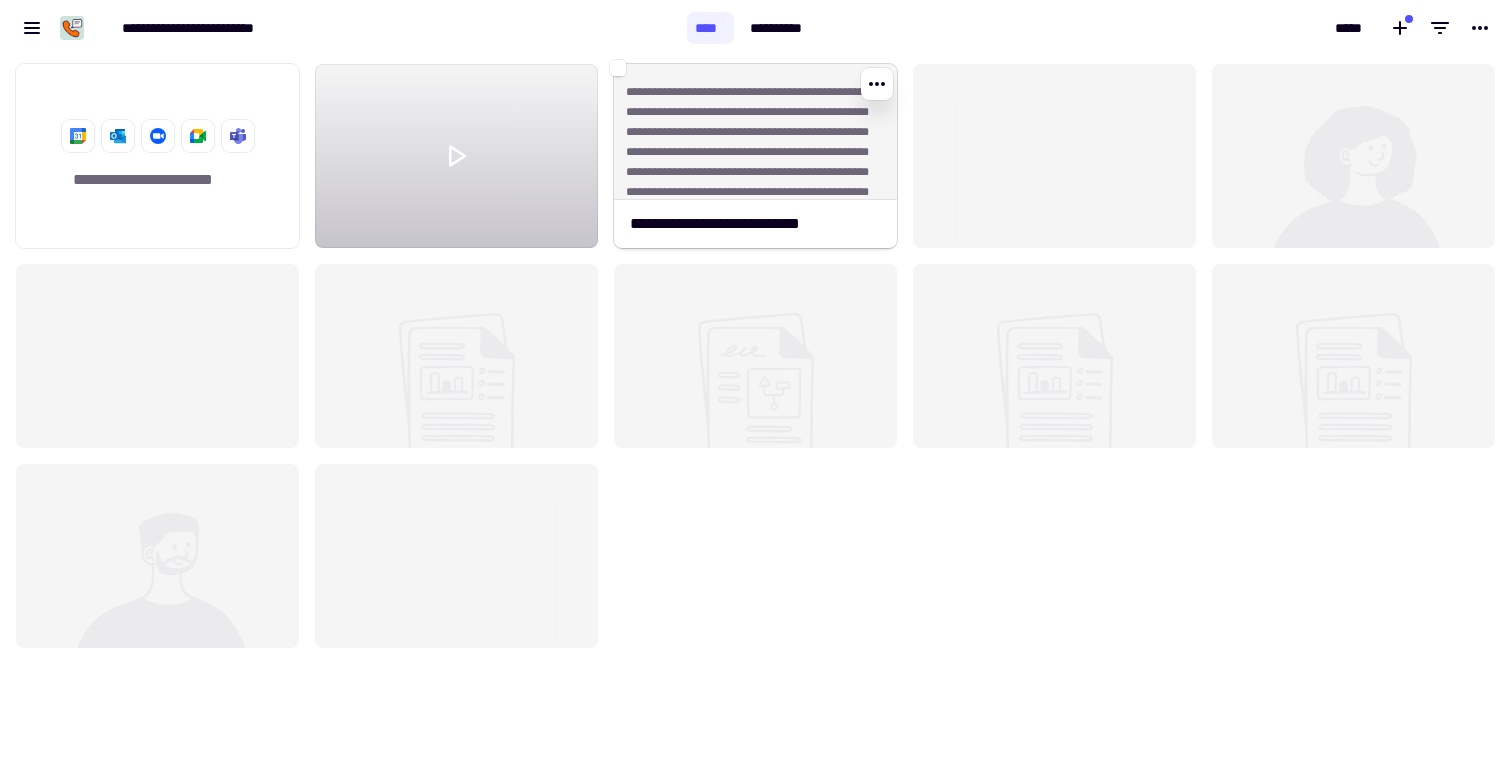 click on "**********" 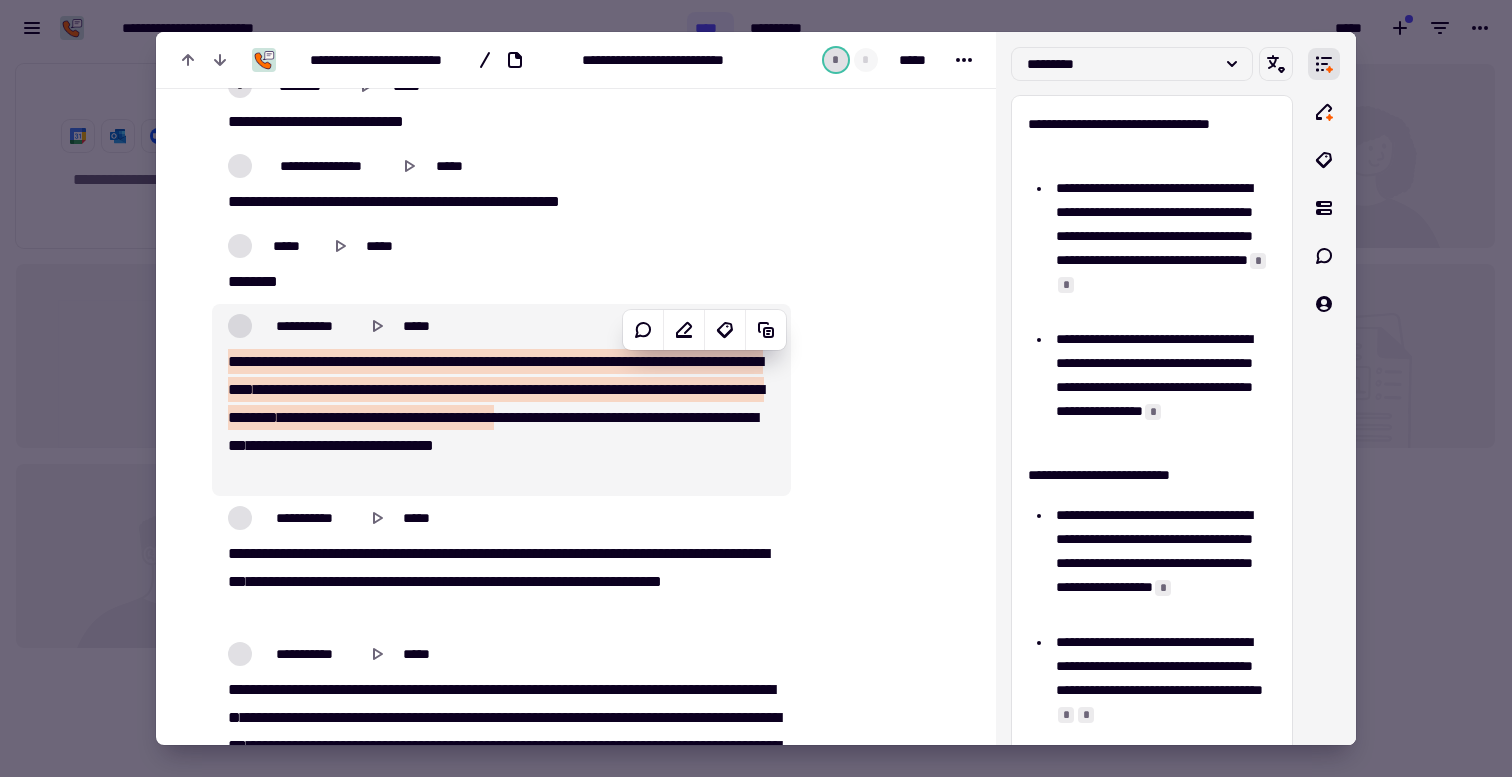 scroll, scrollTop: 13920, scrollLeft: 0, axis: vertical 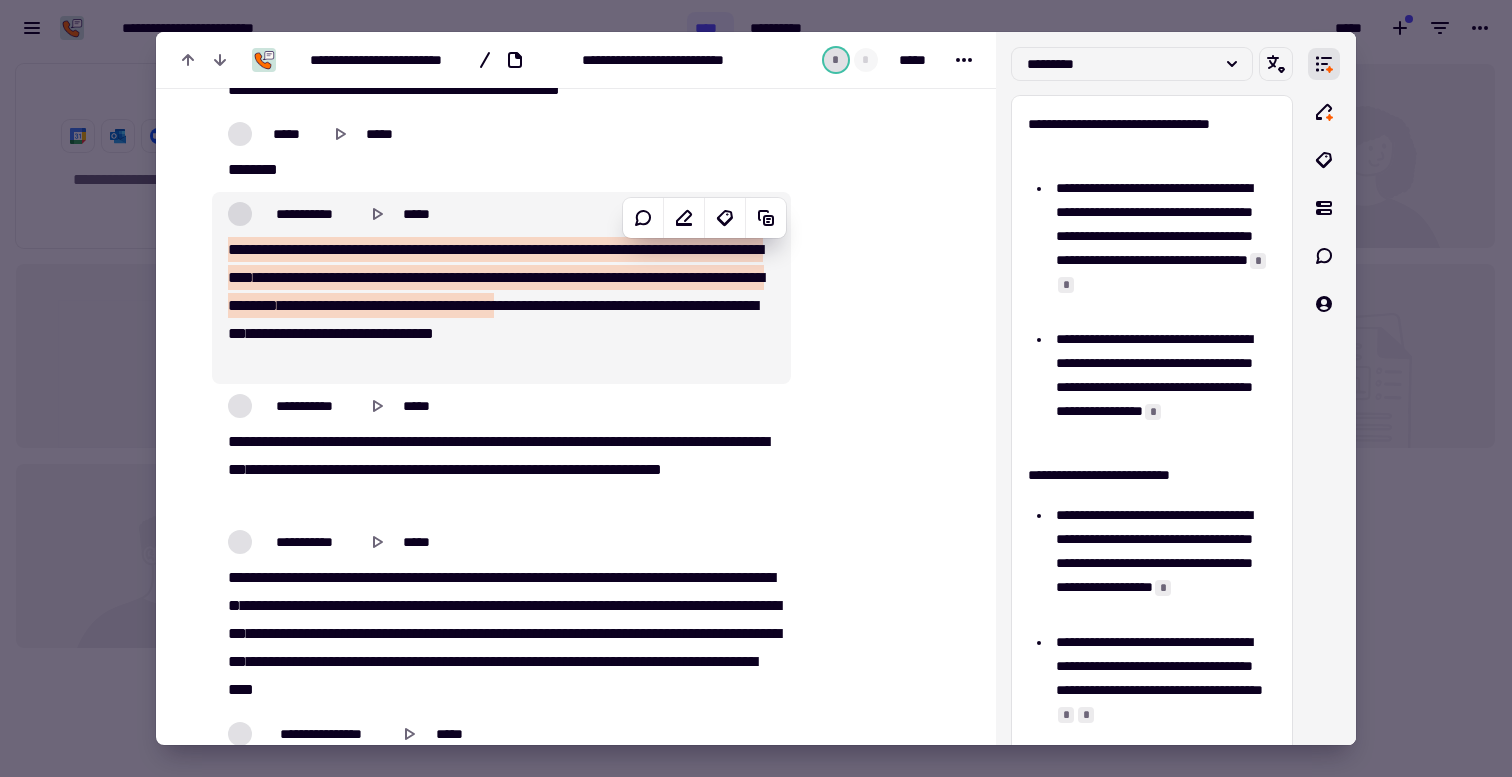 click on "********" at bounding box center (410, 277) 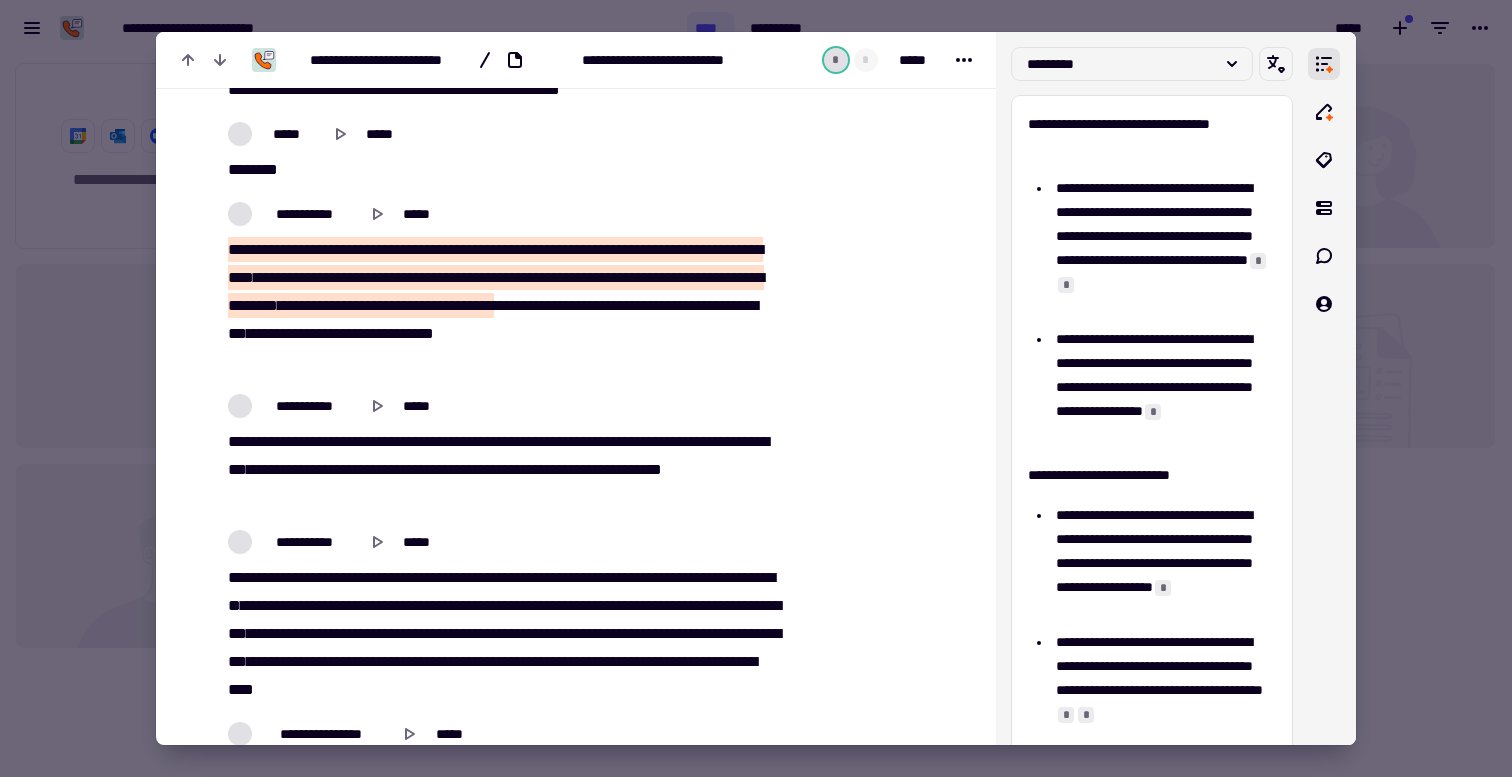 click on "******" at bounding box center [476, 305] 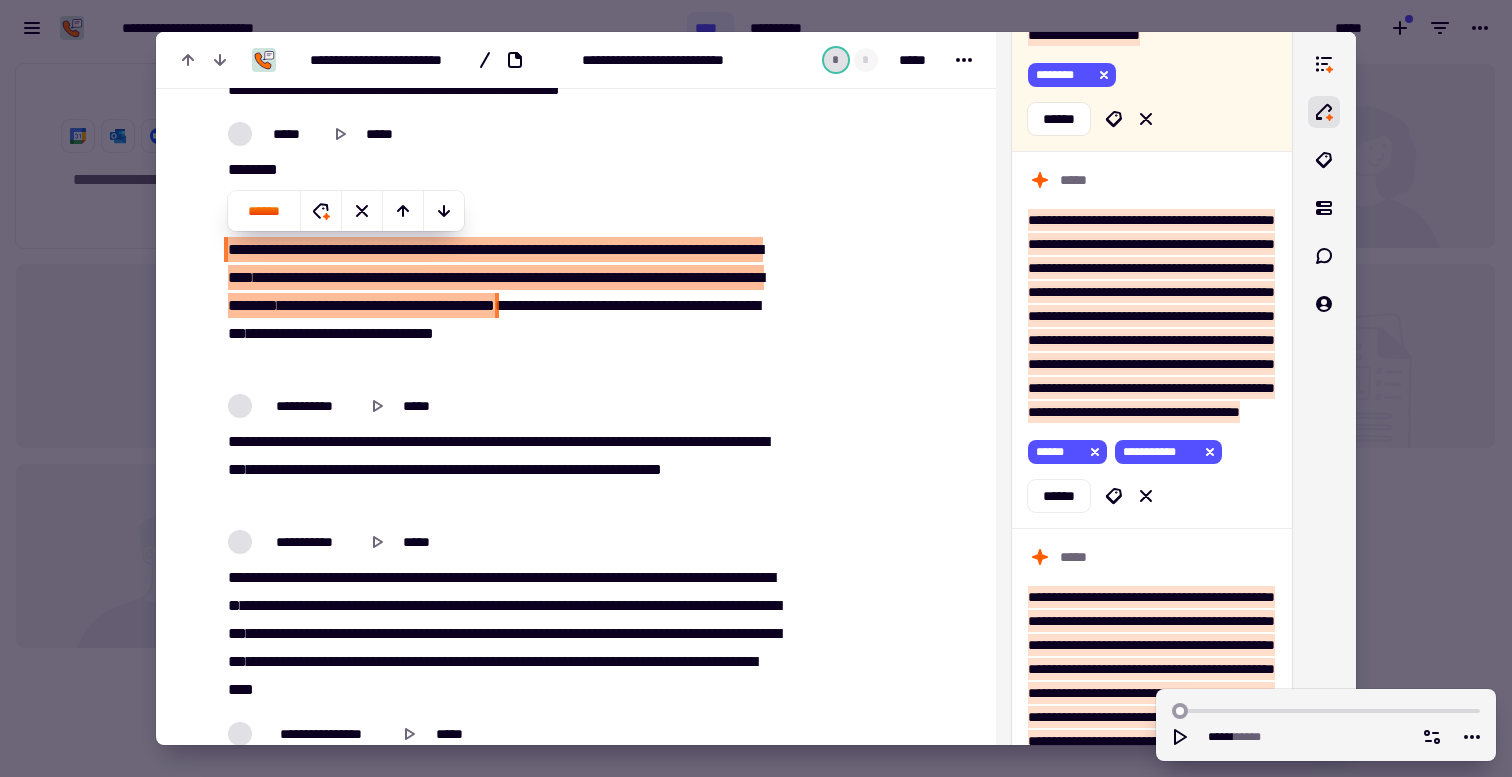 scroll, scrollTop: 4927, scrollLeft: 0, axis: vertical 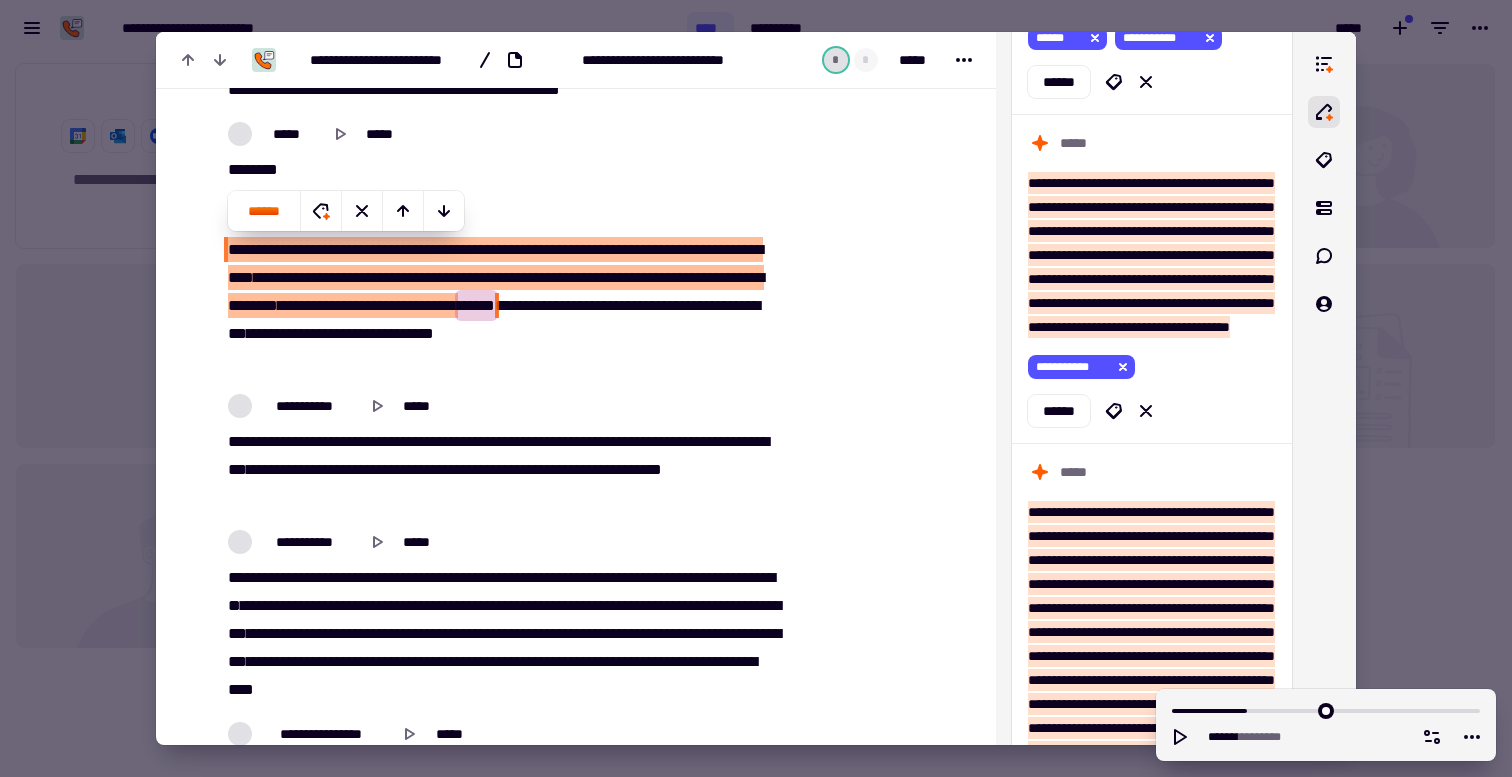 click on "**********" at bounding box center [501, 406] 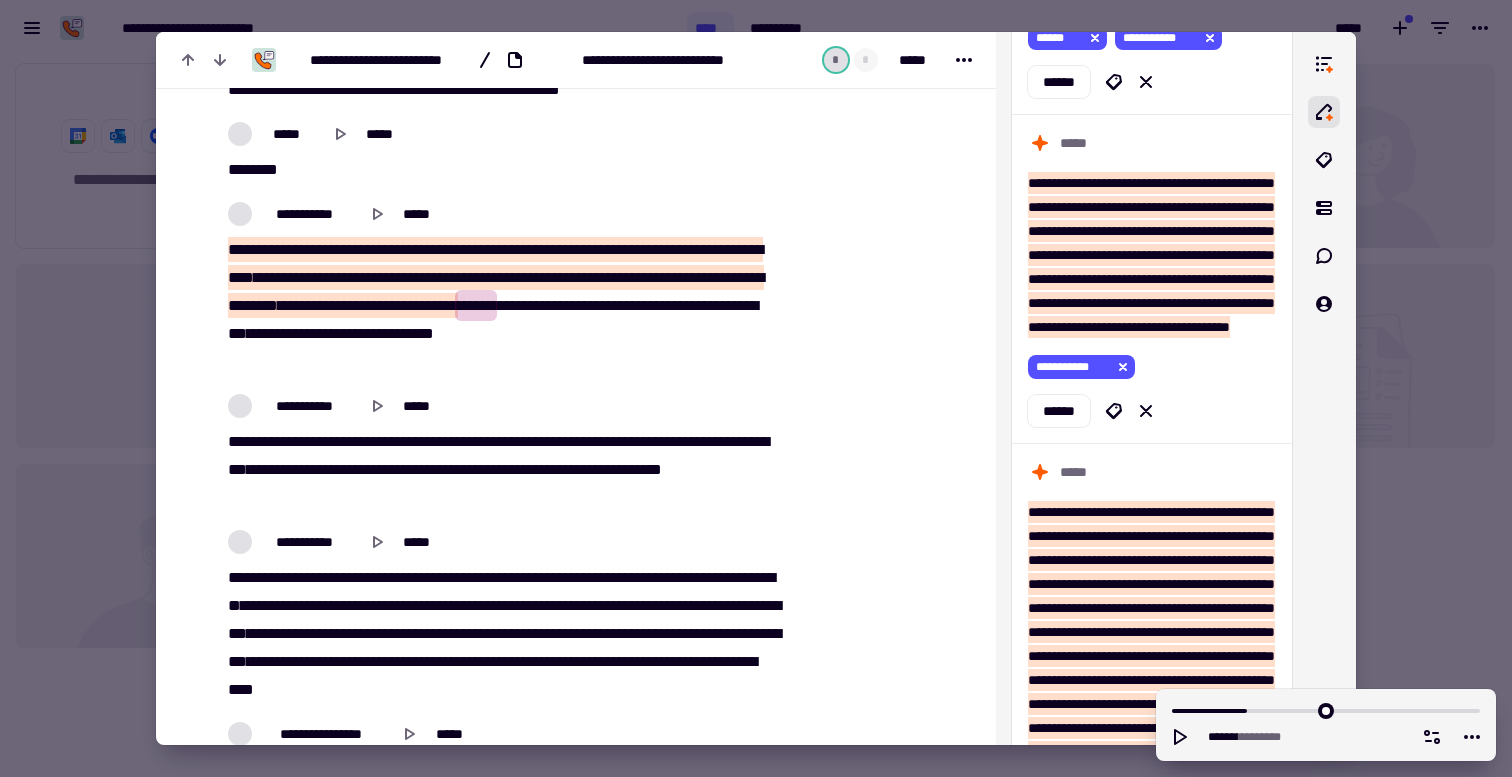 click on "**********" at bounding box center [501, 306] 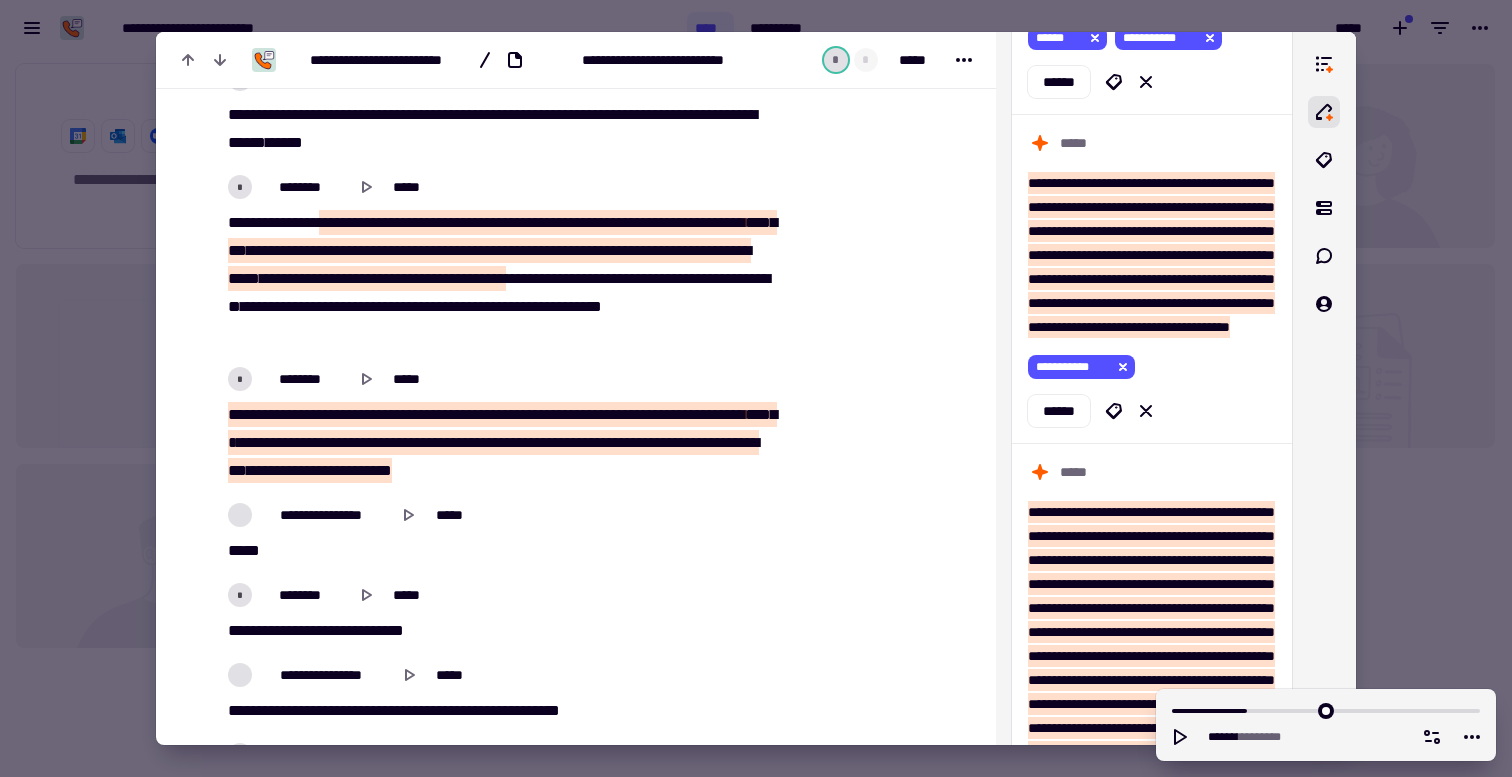 scroll, scrollTop: 13261, scrollLeft: 0, axis: vertical 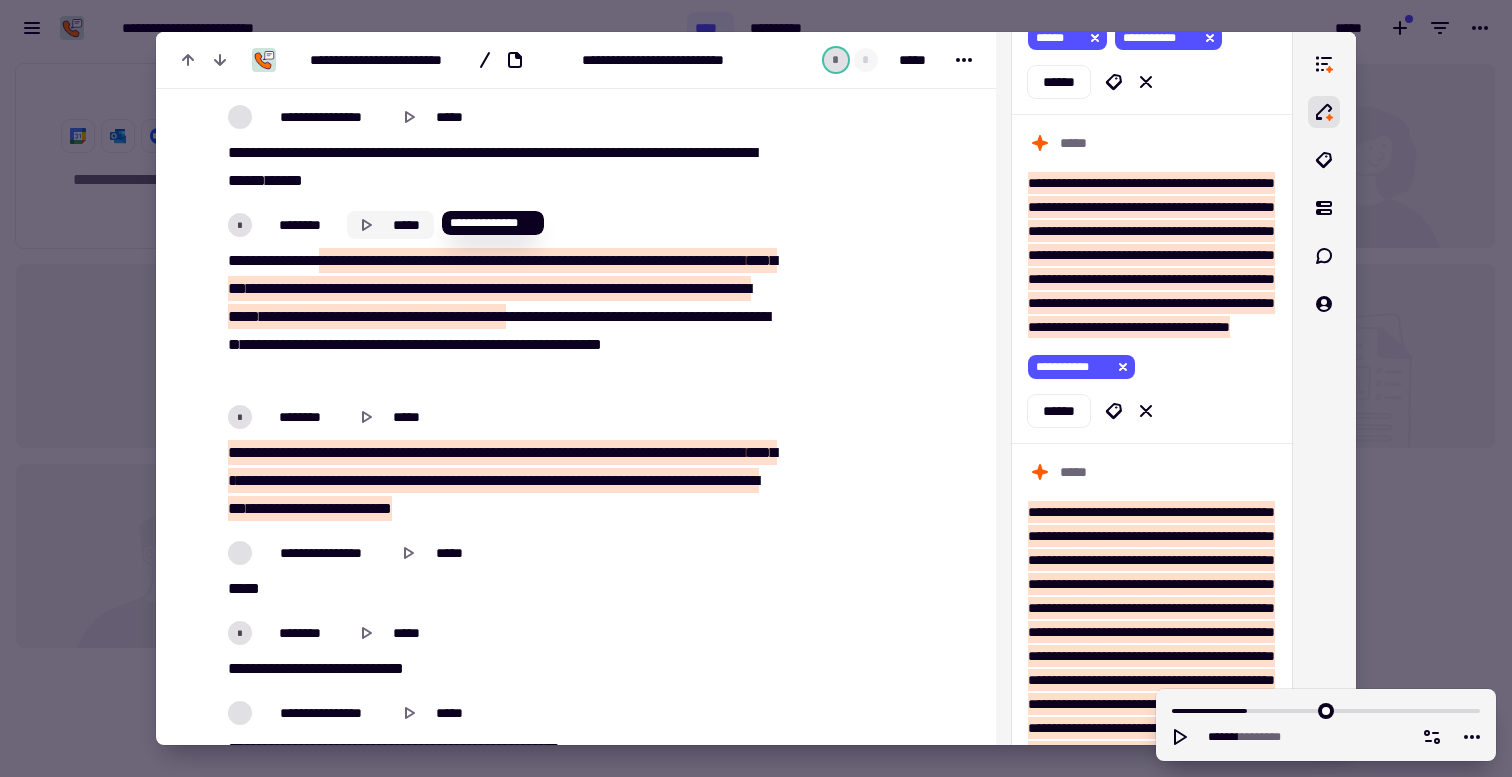 click 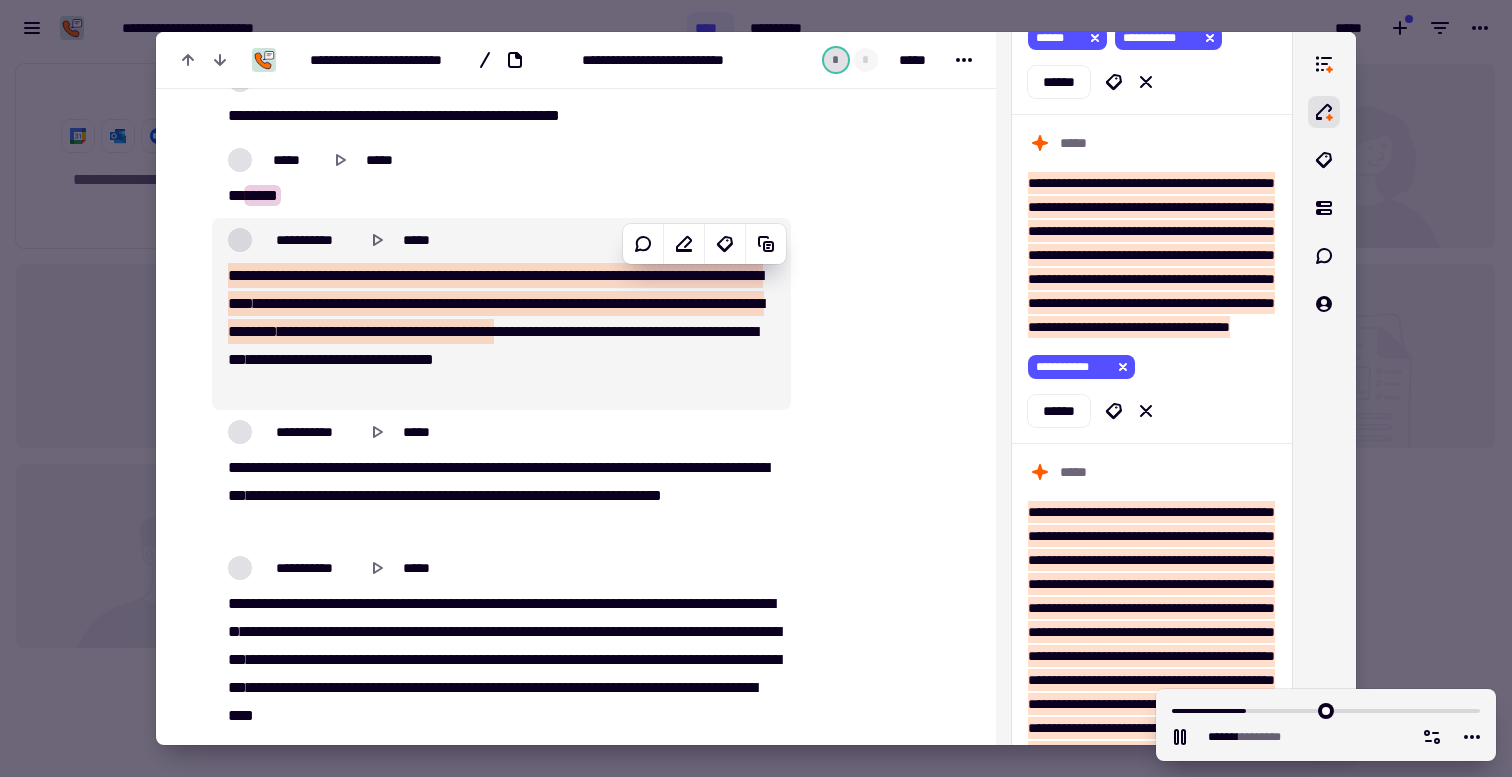 scroll, scrollTop: 13897, scrollLeft: 0, axis: vertical 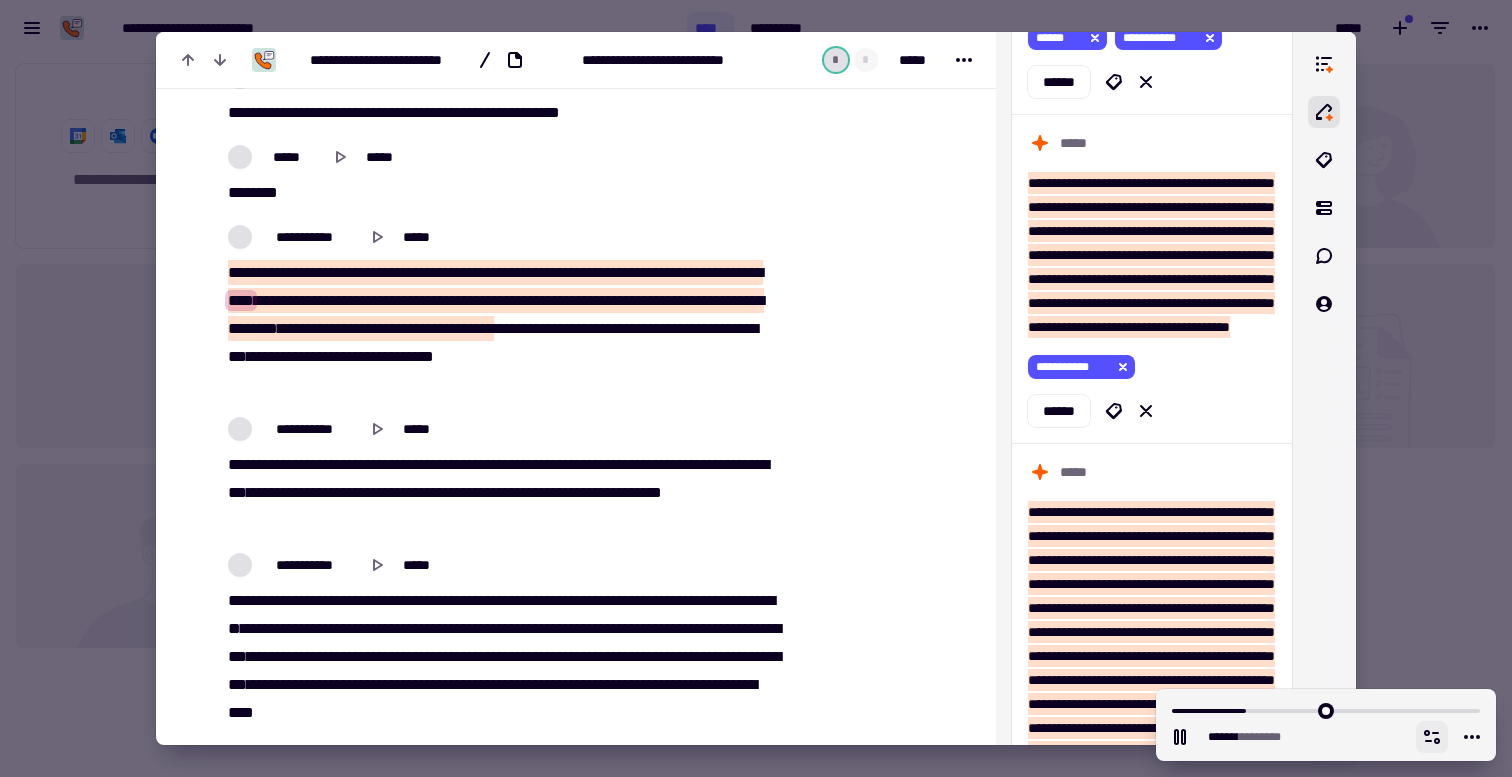 click 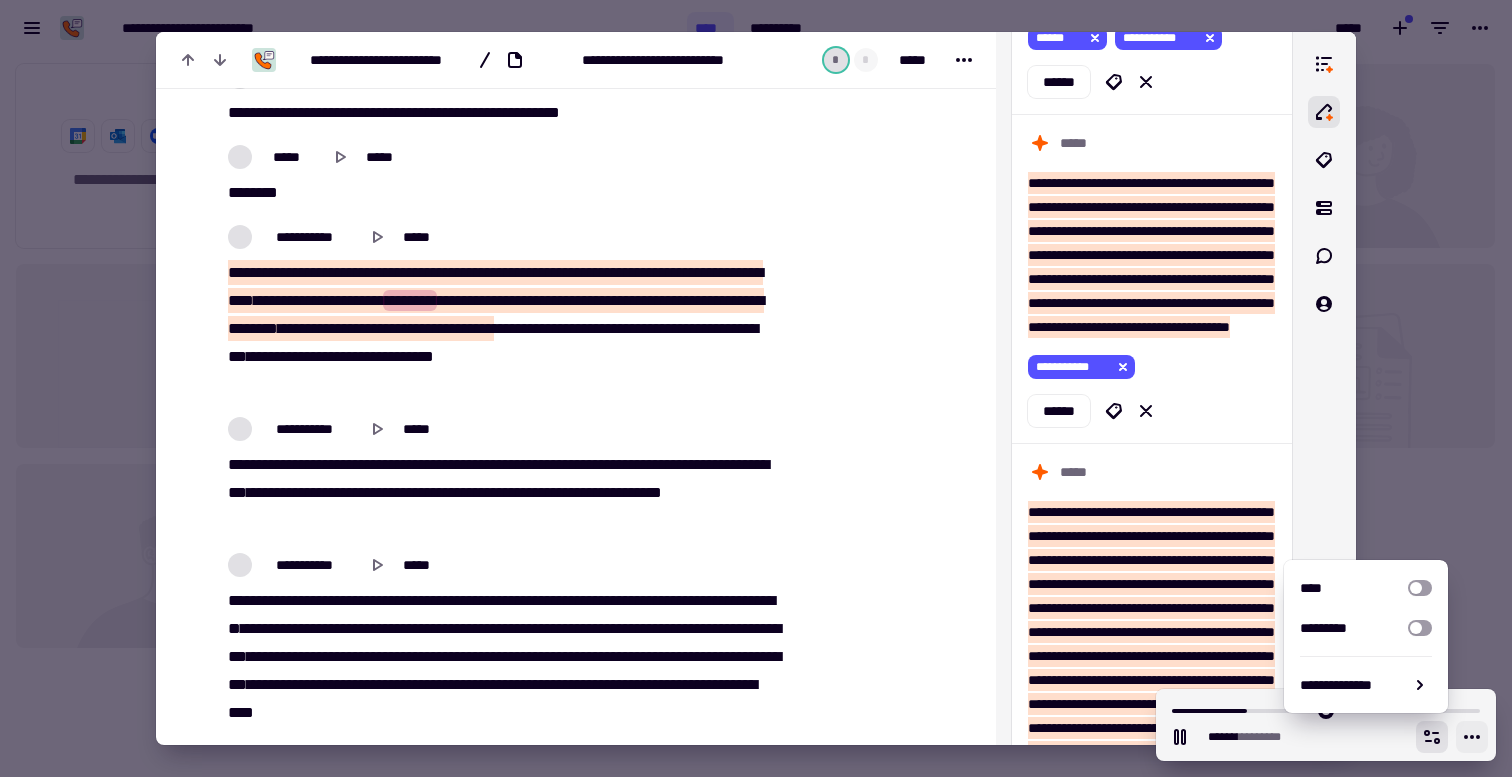 click 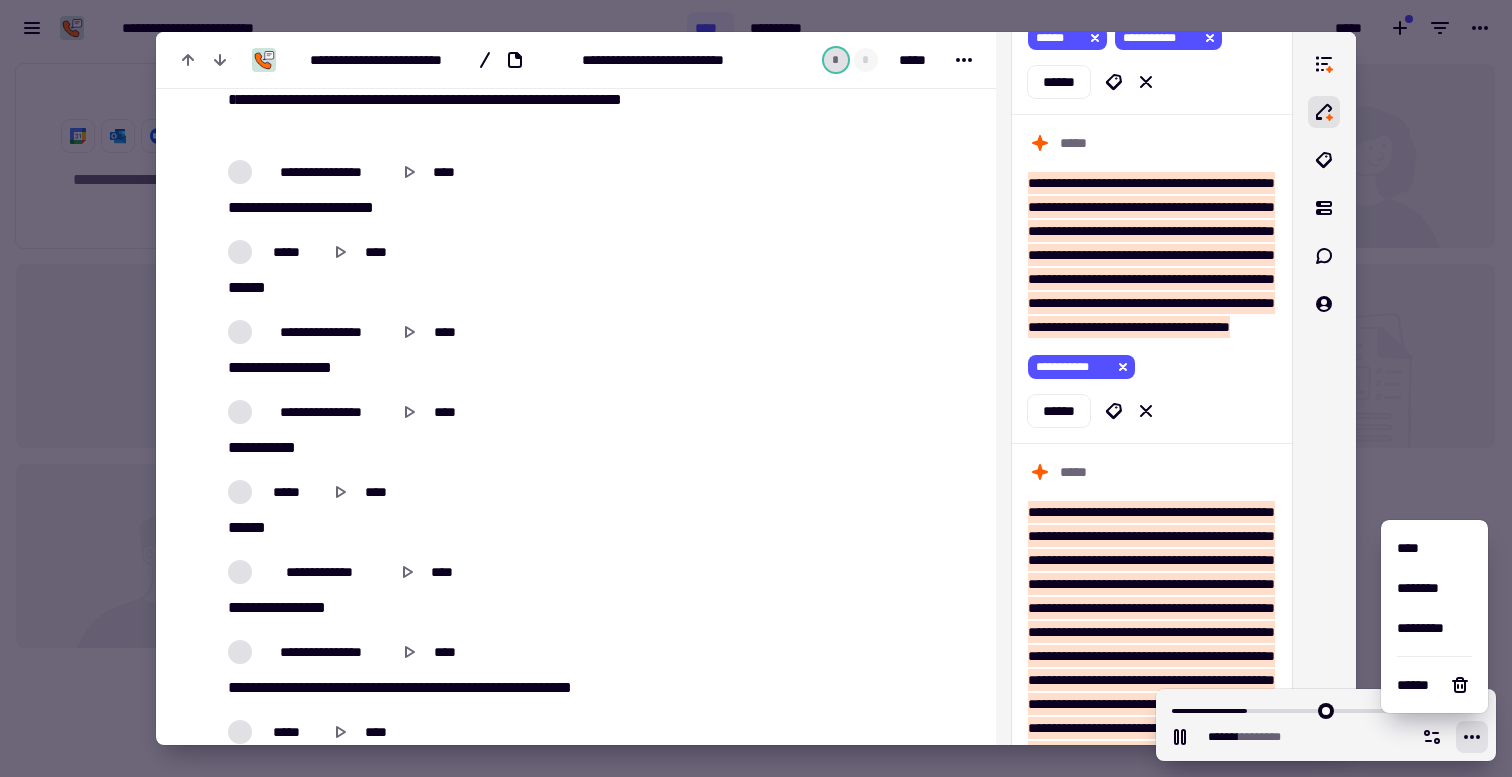 type on "*******" 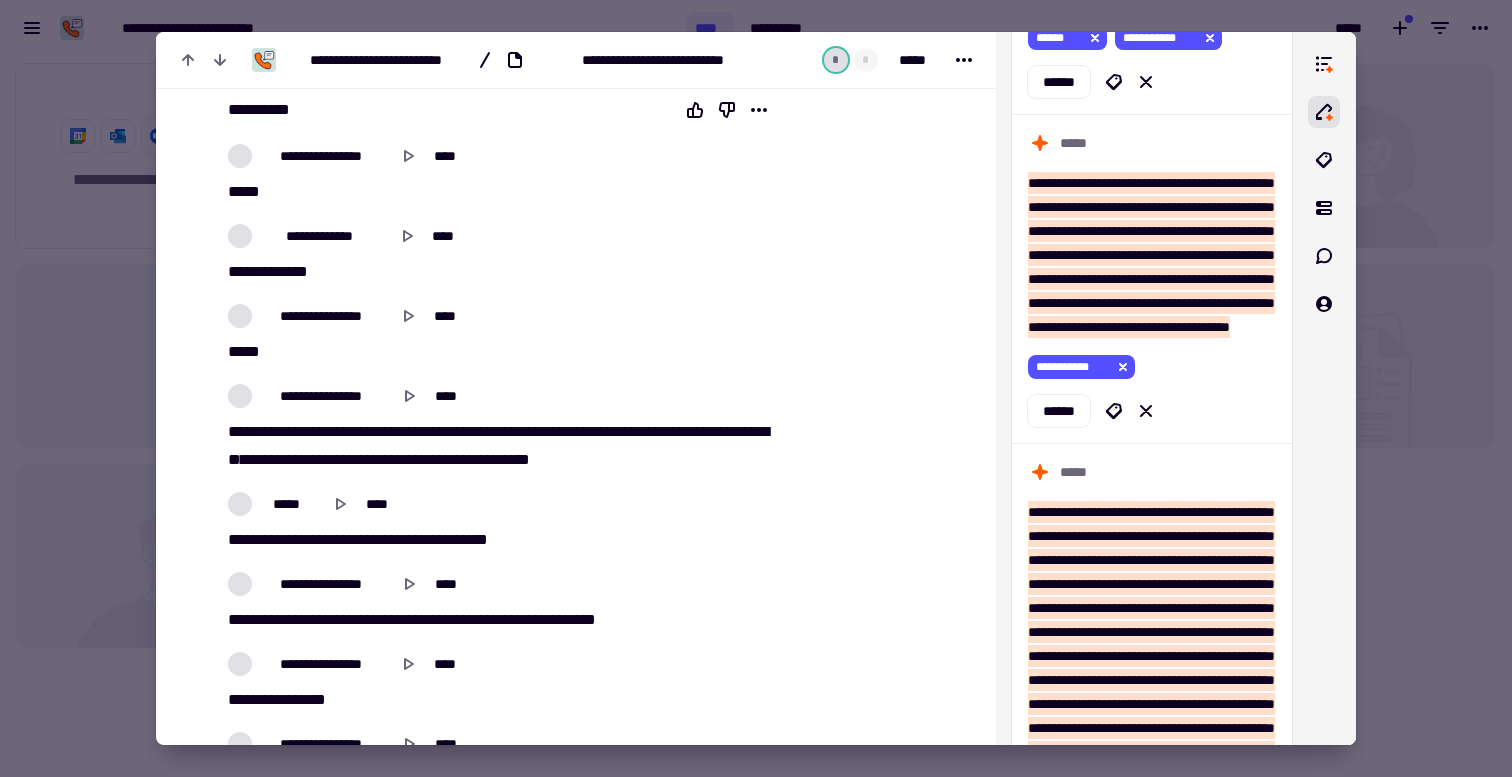 scroll, scrollTop: 0, scrollLeft: 0, axis: both 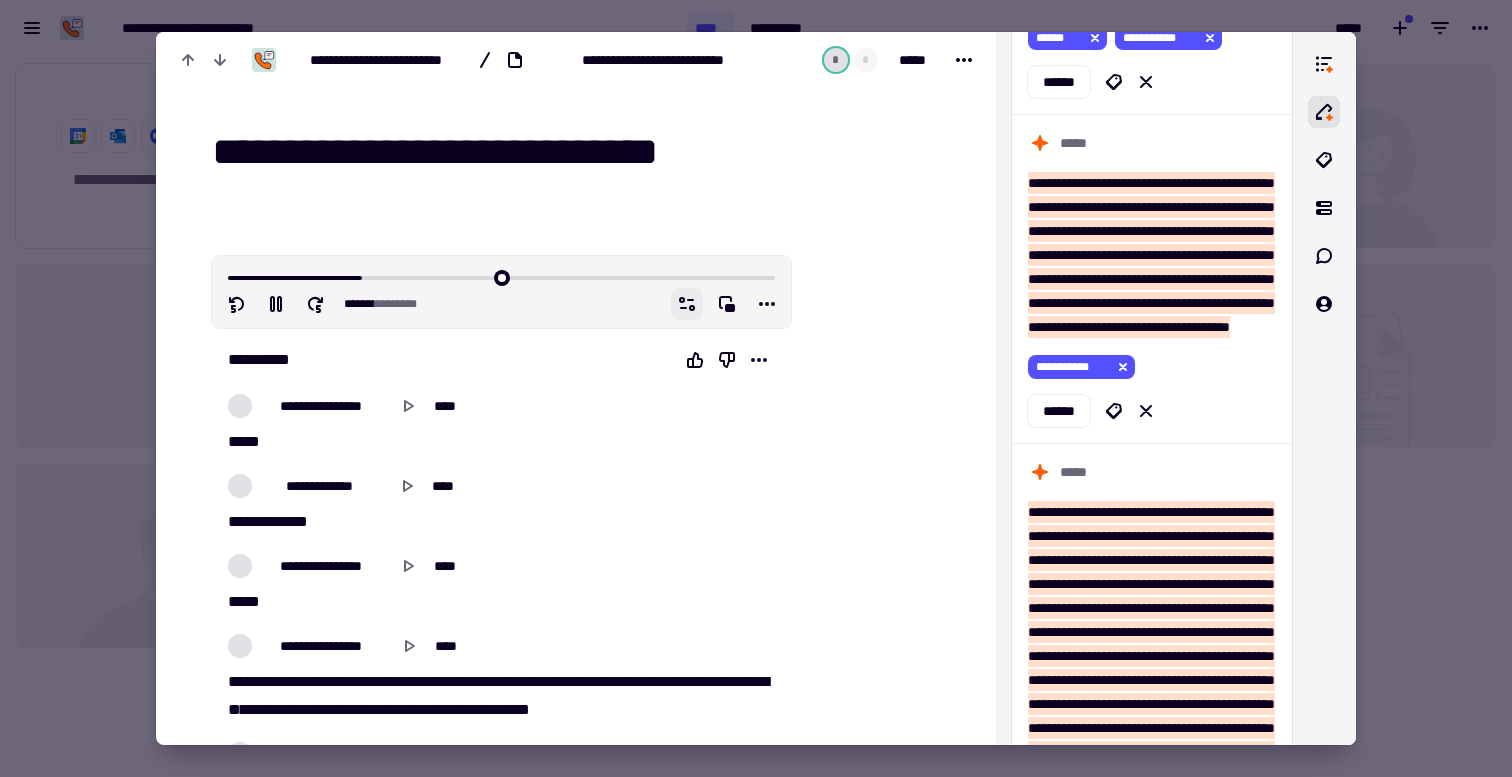 click 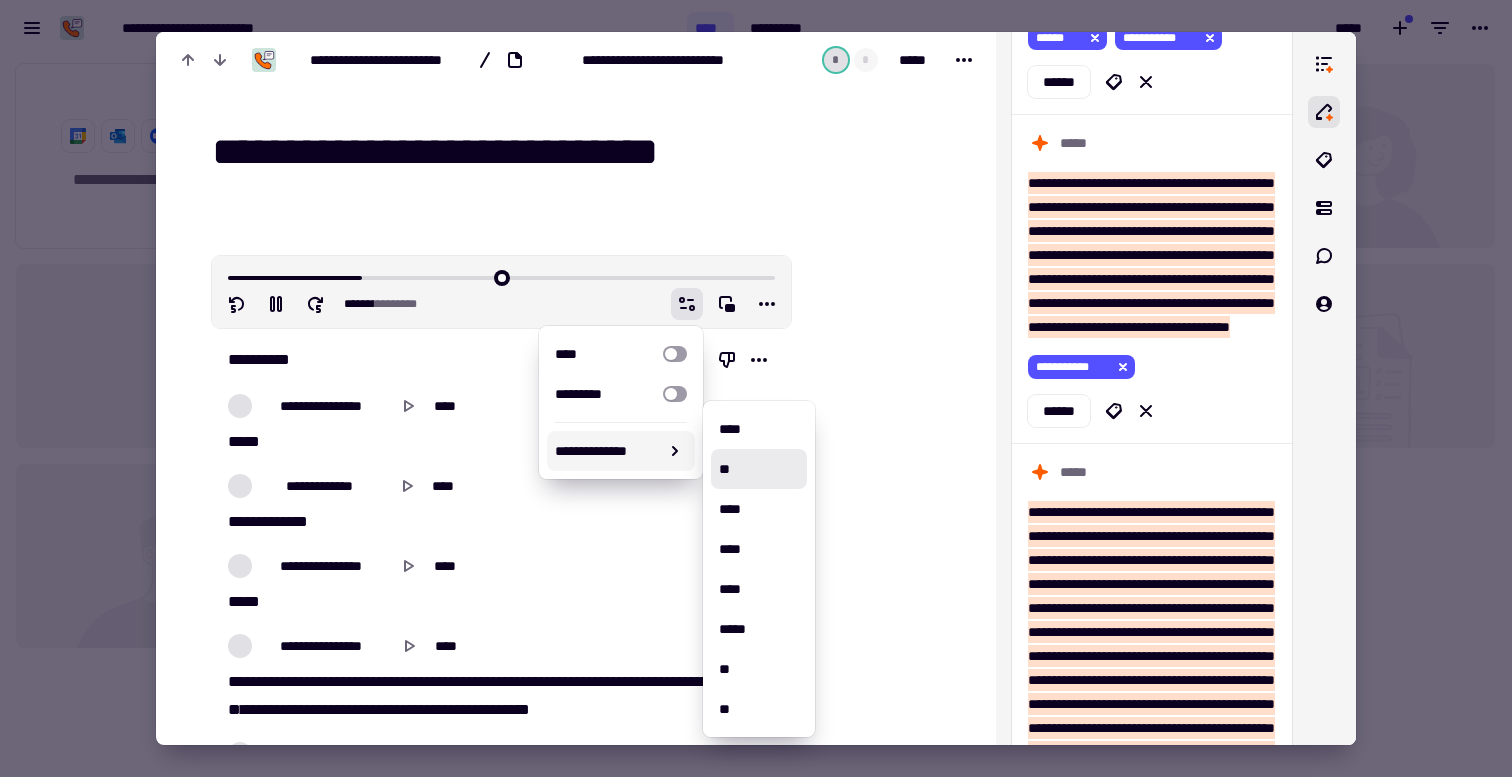 click on "**********" at bounding box center (607, 451) 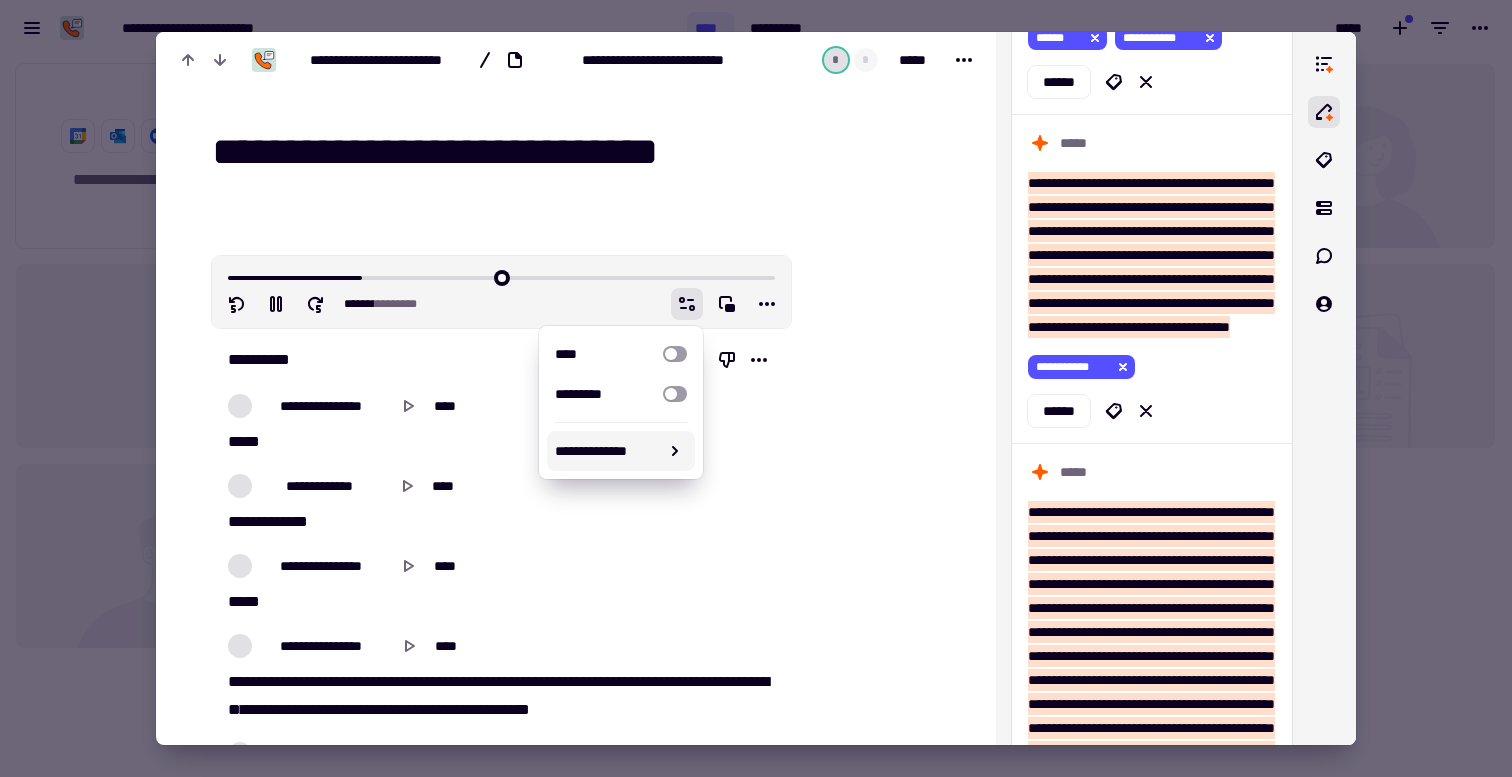 click on "**********" at bounding box center [607, 451] 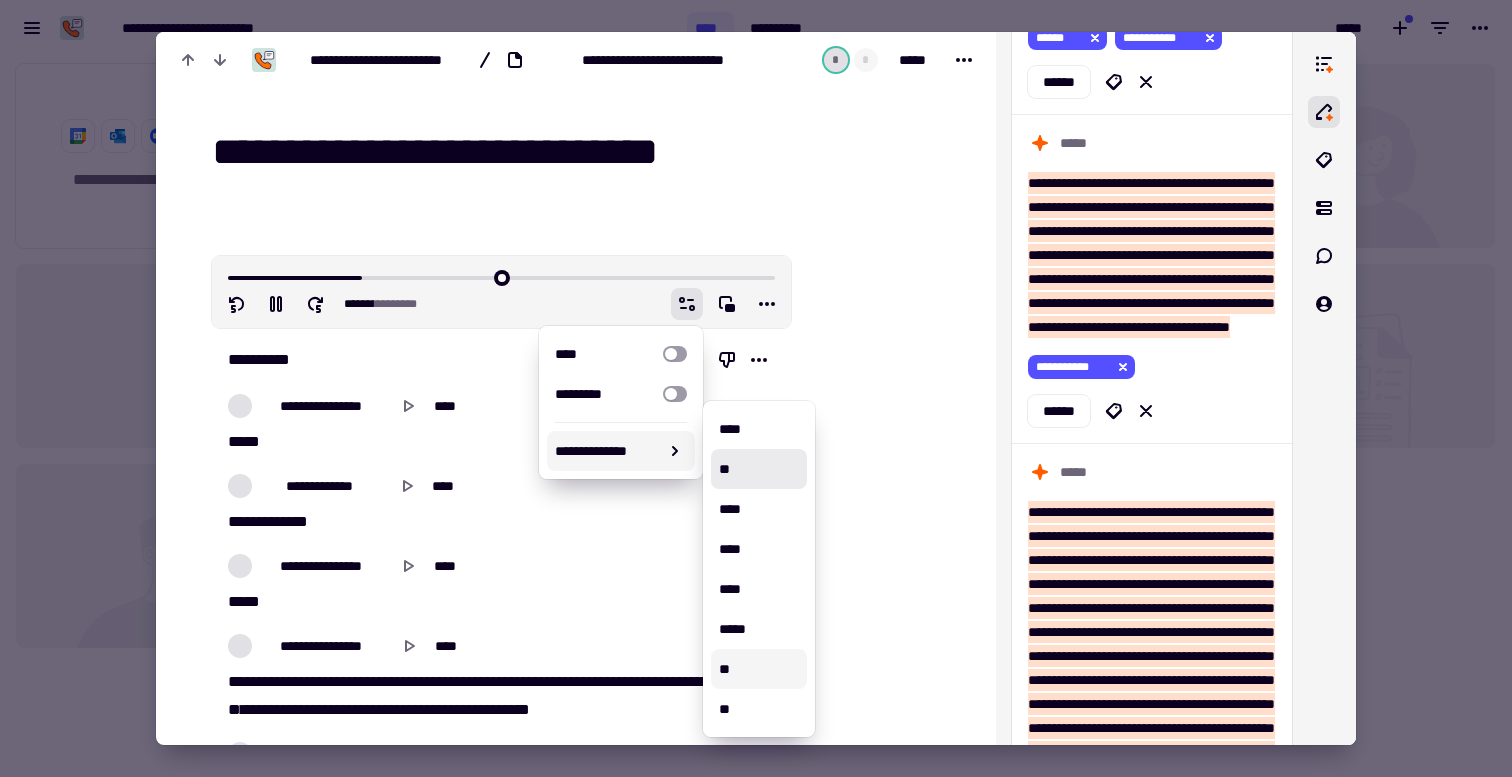 click on "**" at bounding box center (759, 669) 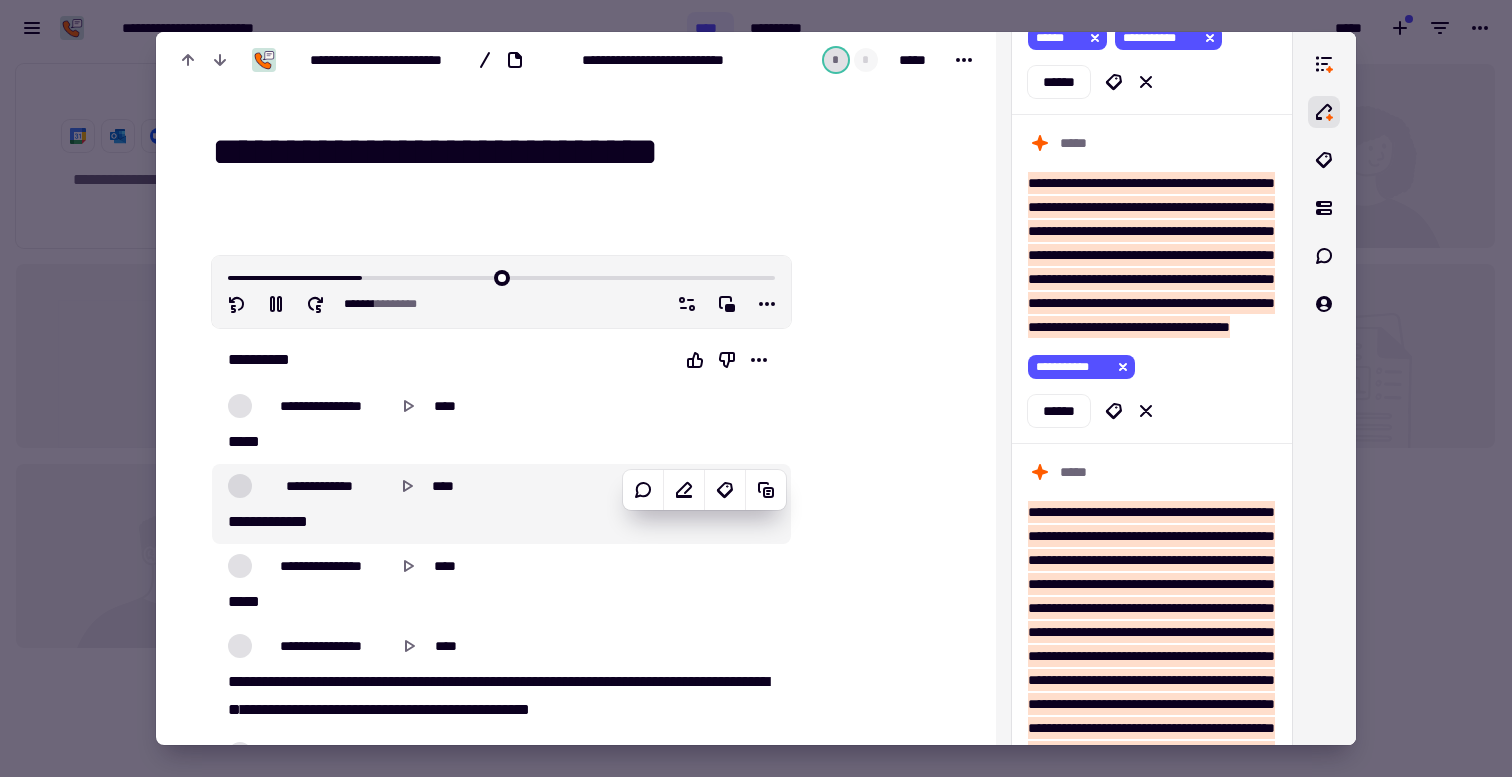 type on "*******" 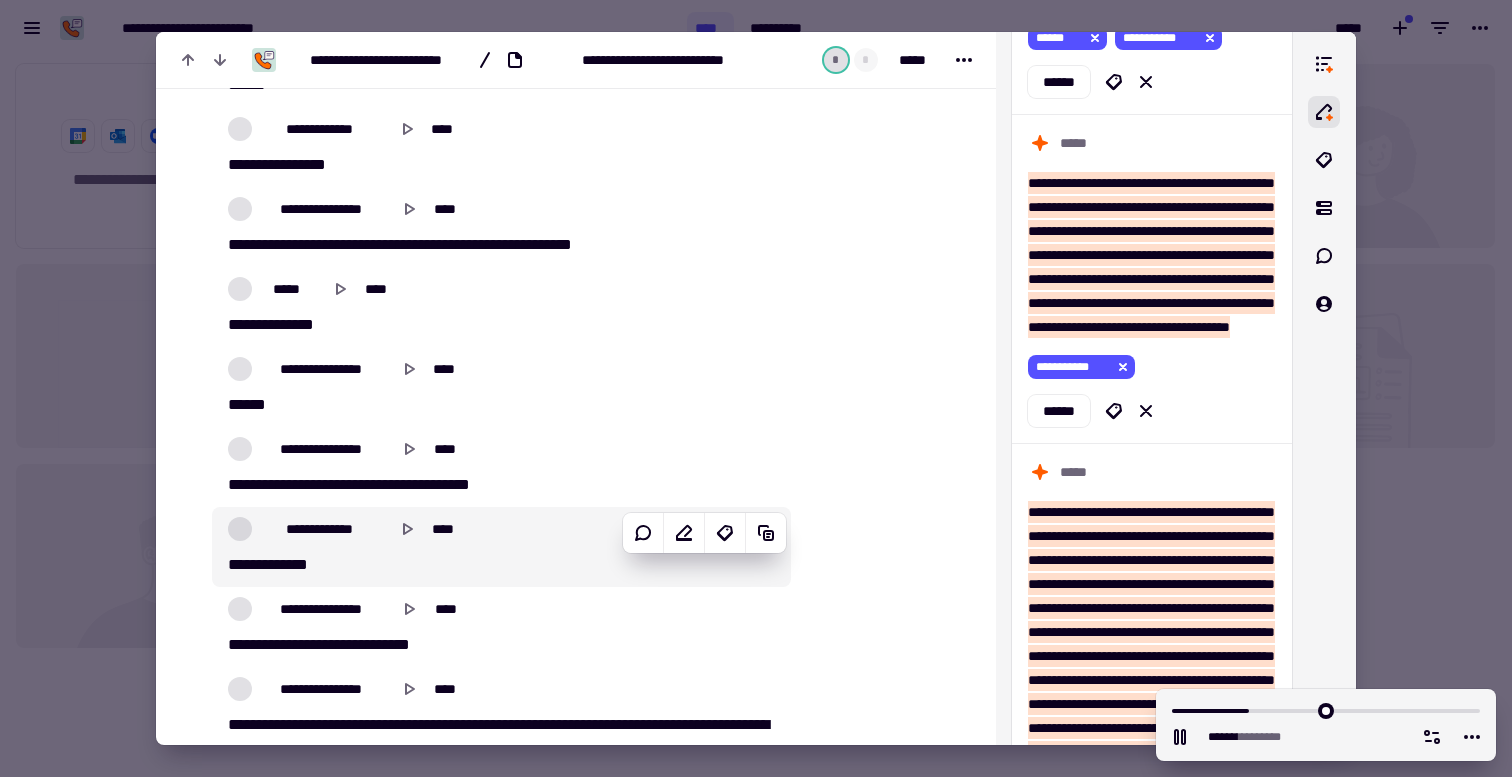 scroll, scrollTop: 1652, scrollLeft: 0, axis: vertical 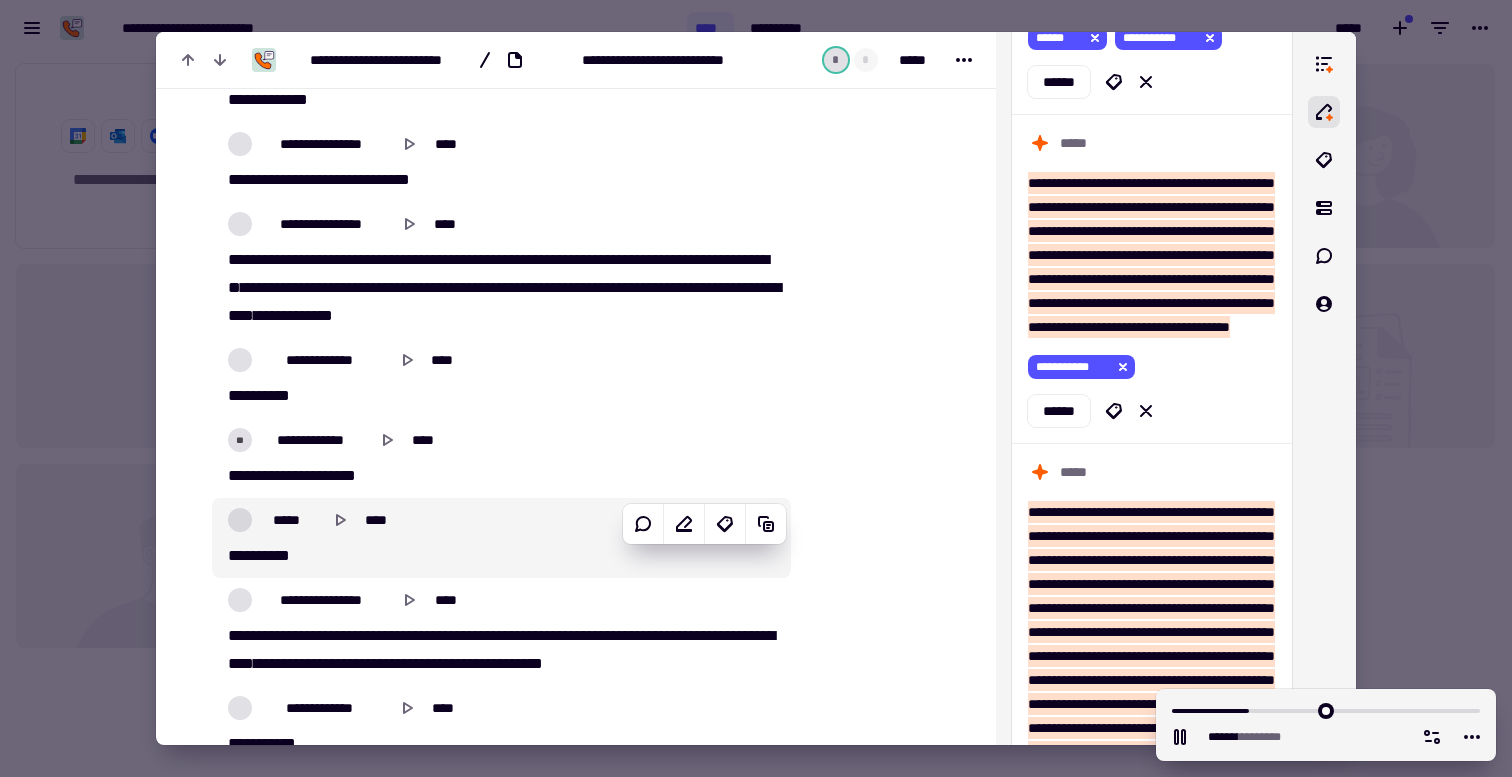 type on "*******" 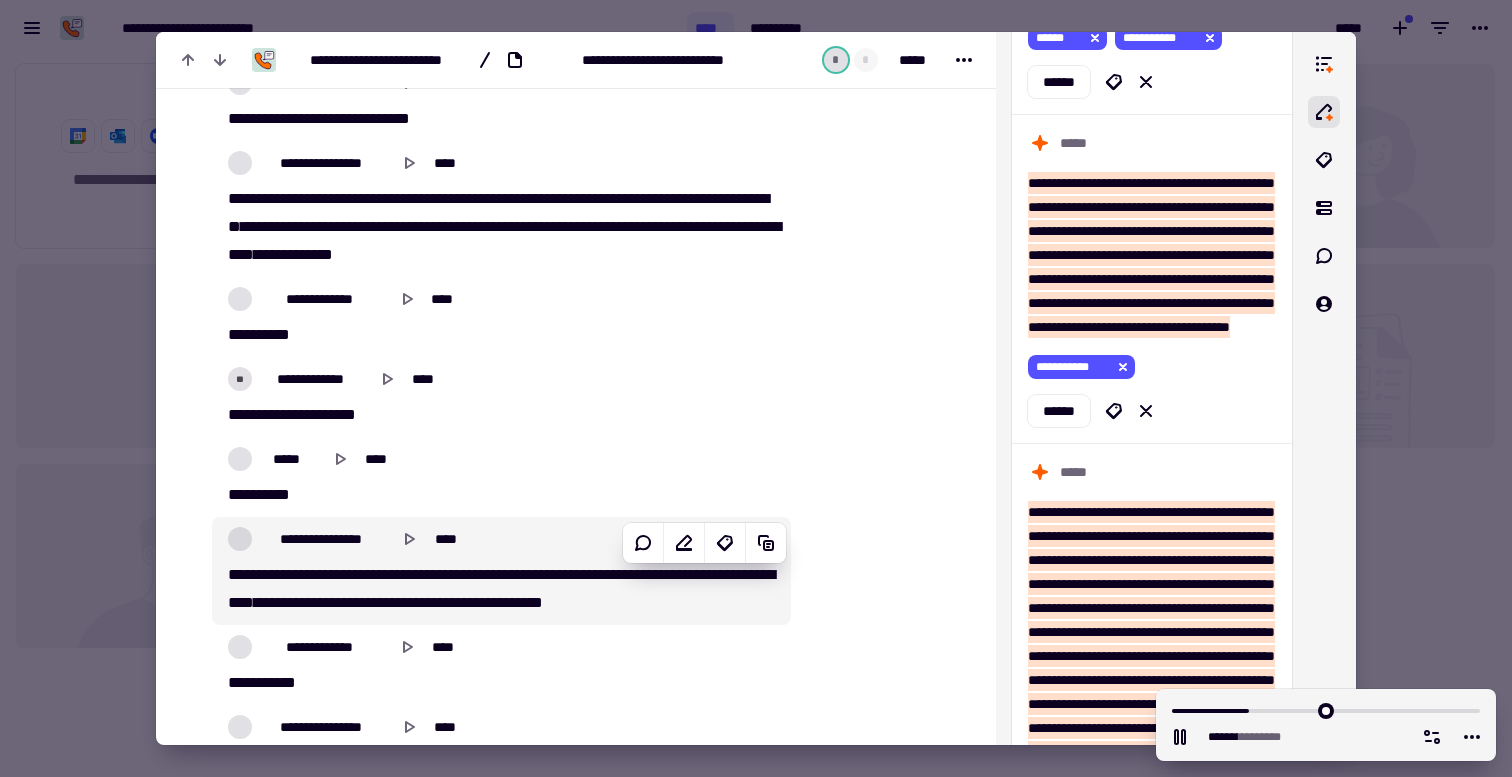 scroll, scrollTop: 2287, scrollLeft: 0, axis: vertical 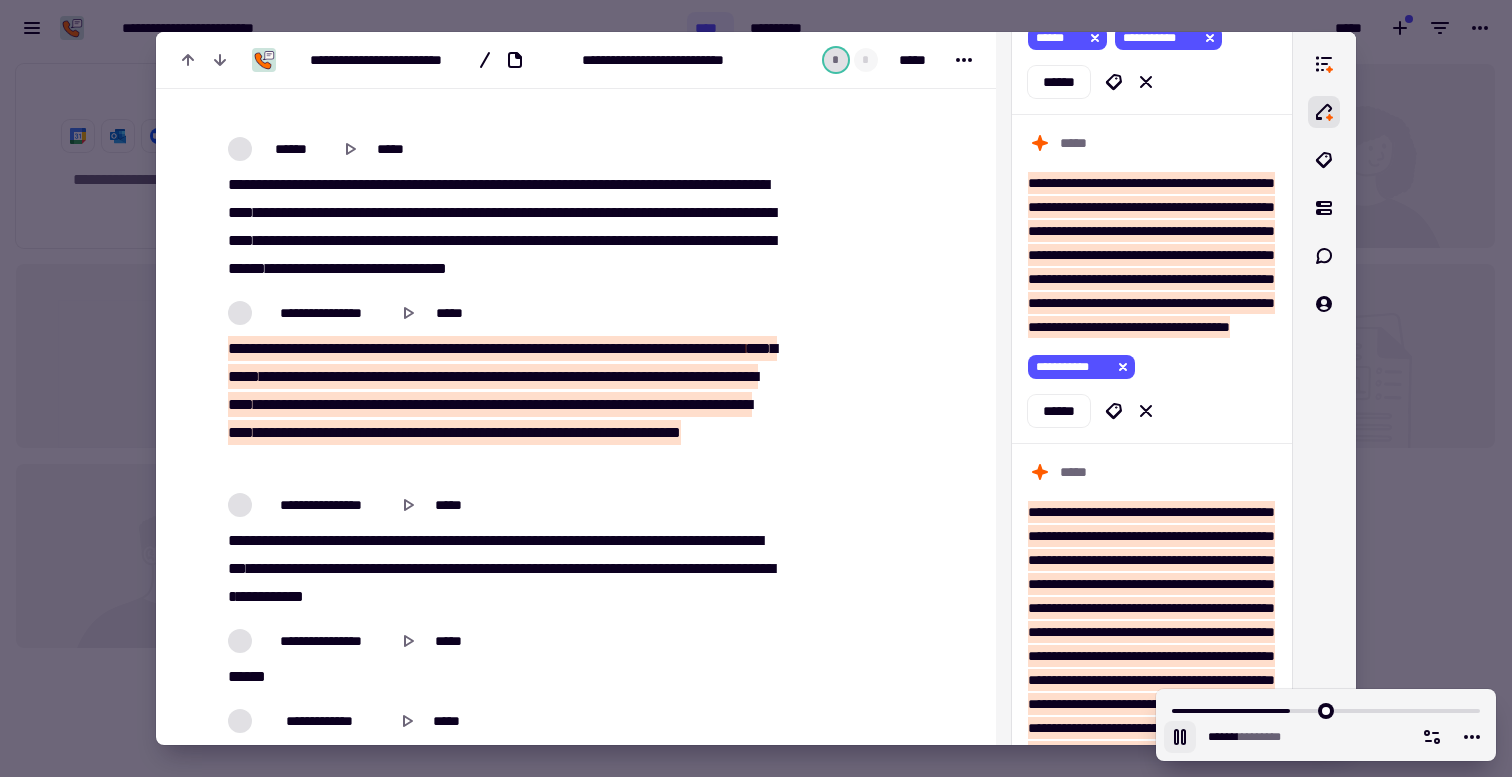 click 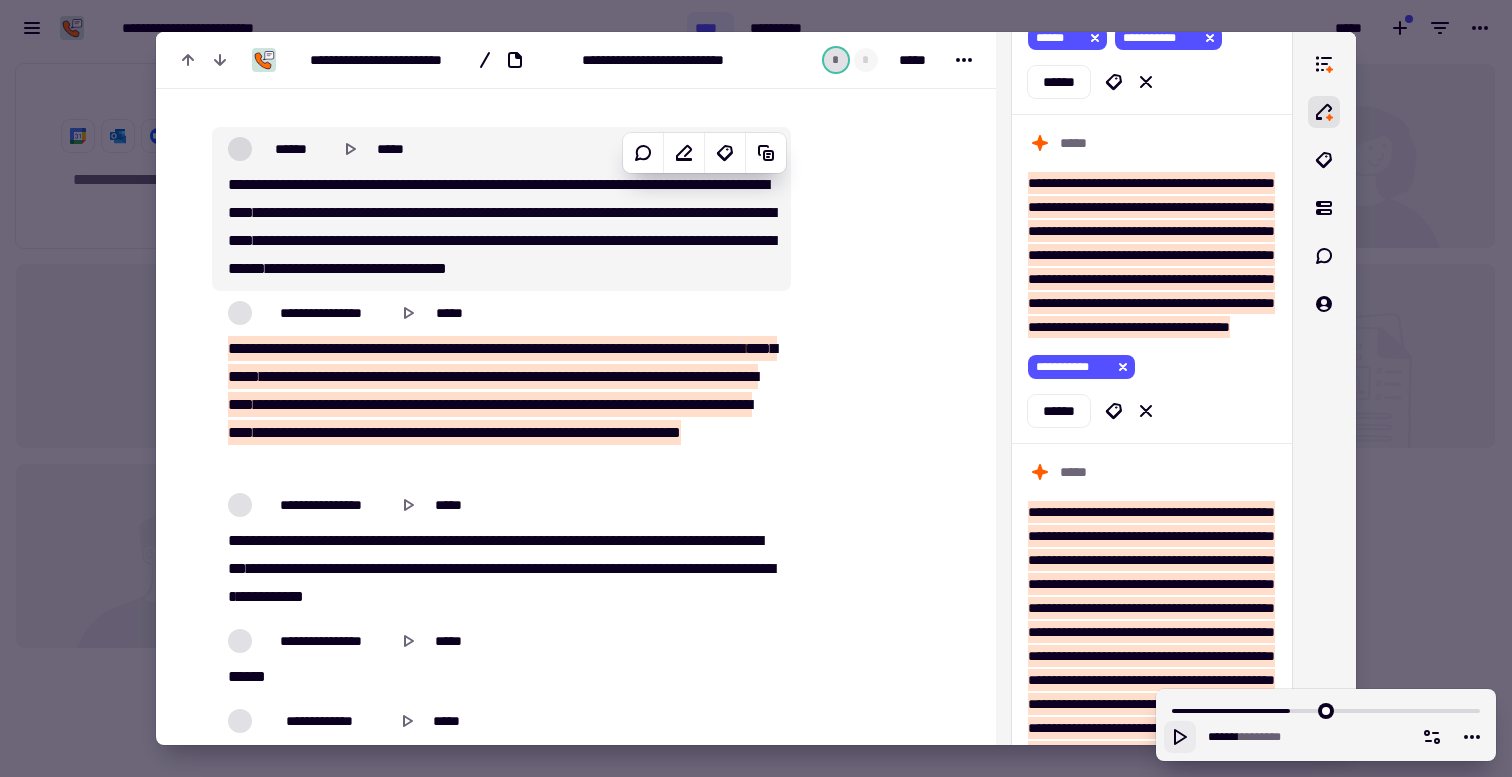 click 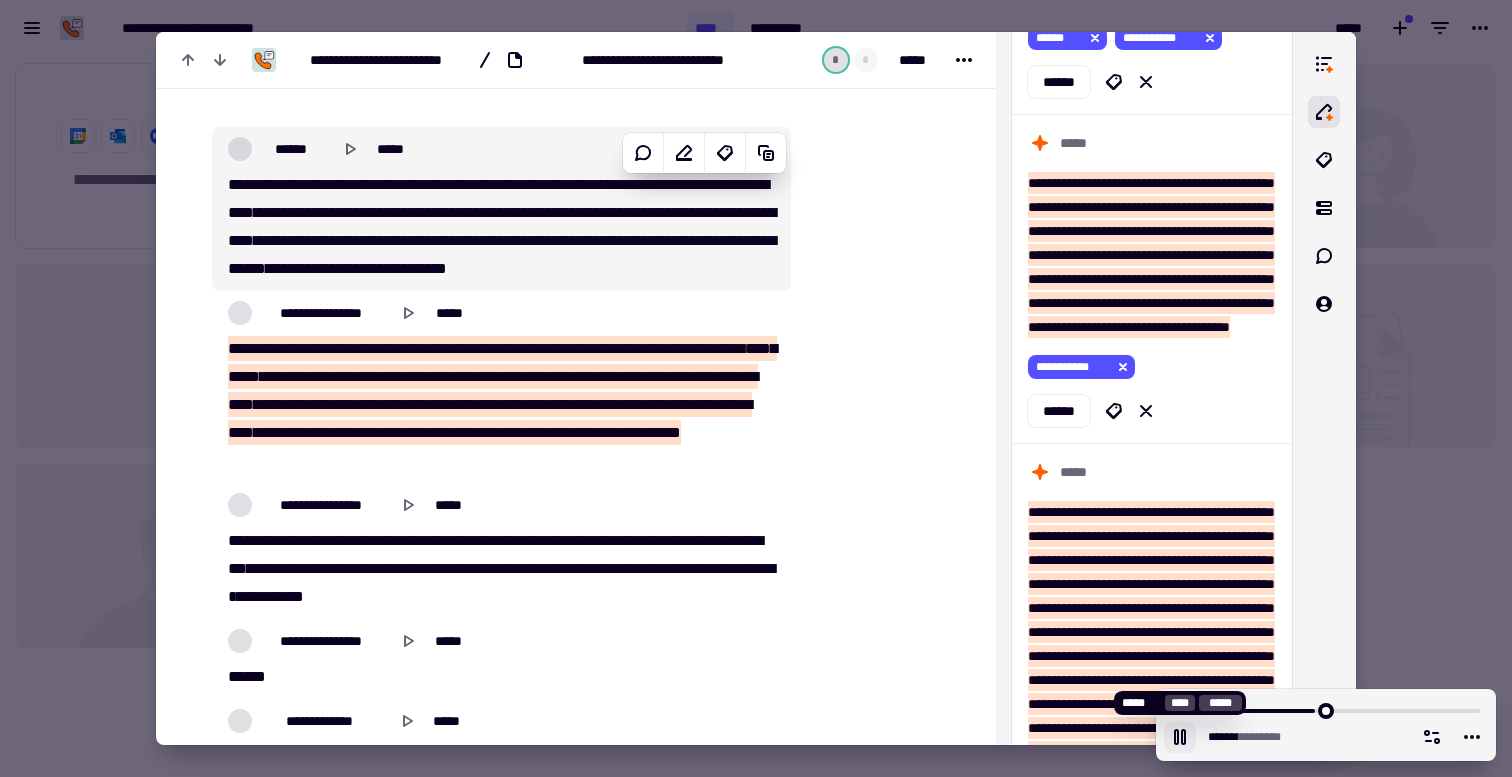 click 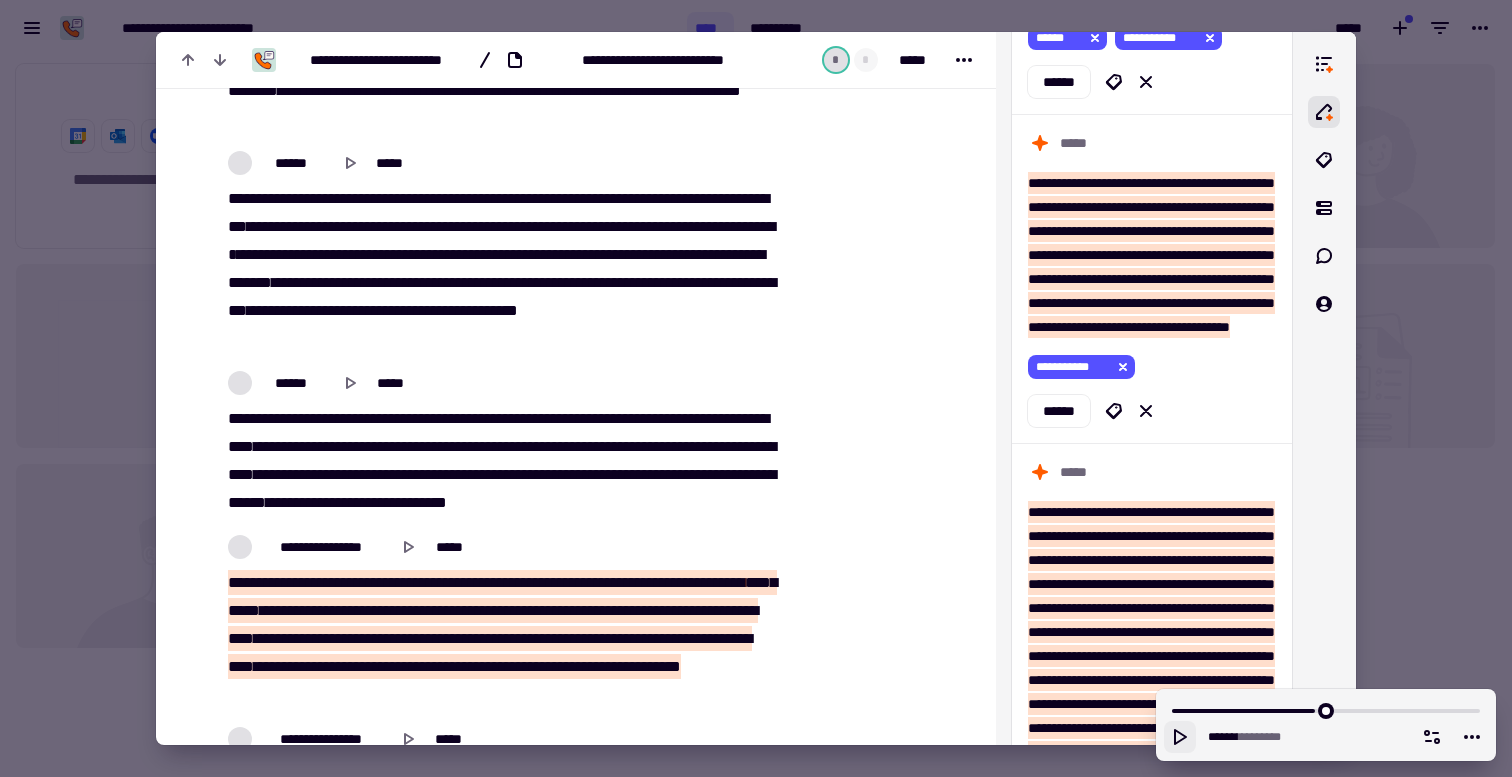 scroll, scrollTop: 15935, scrollLeft: 0, axis: vertical 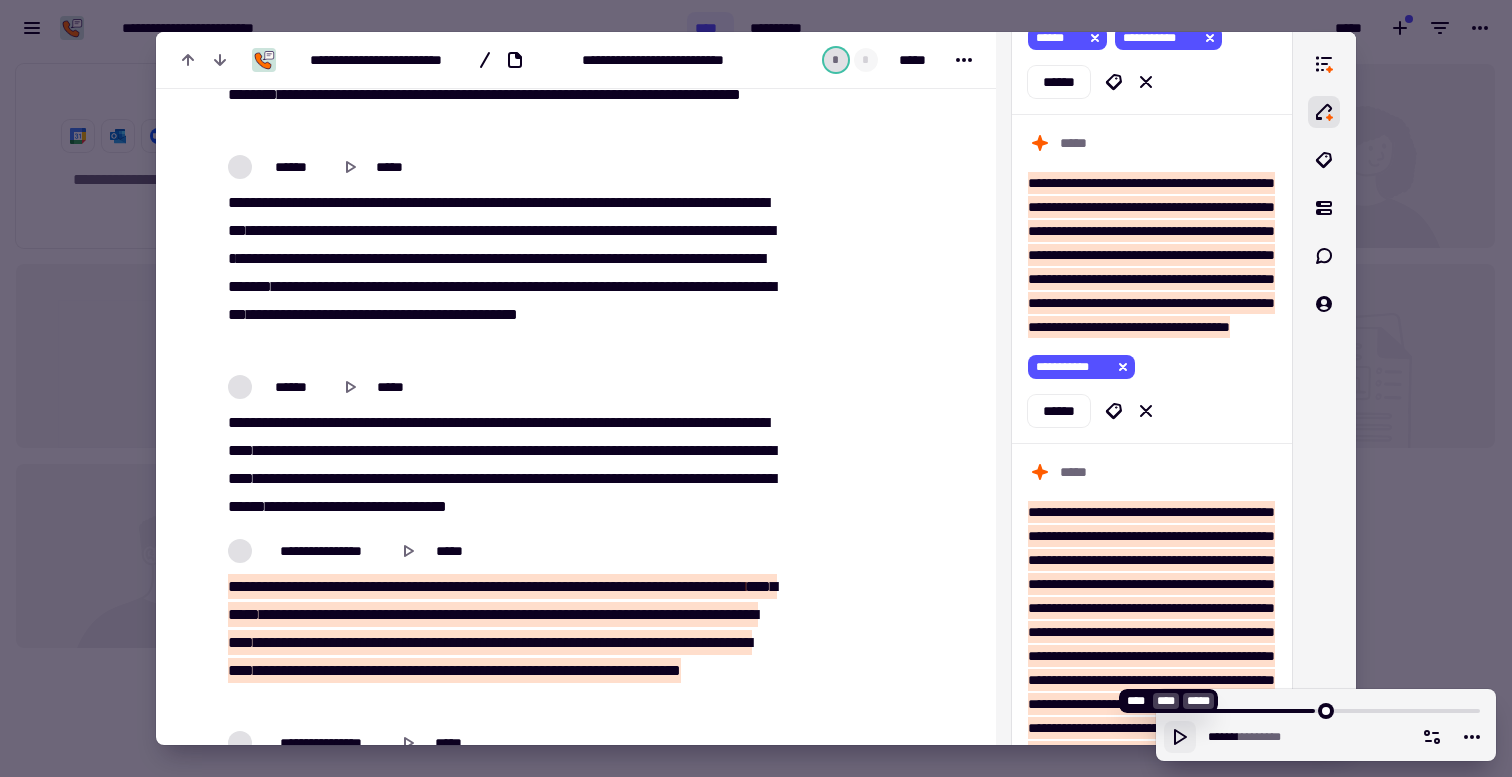 click 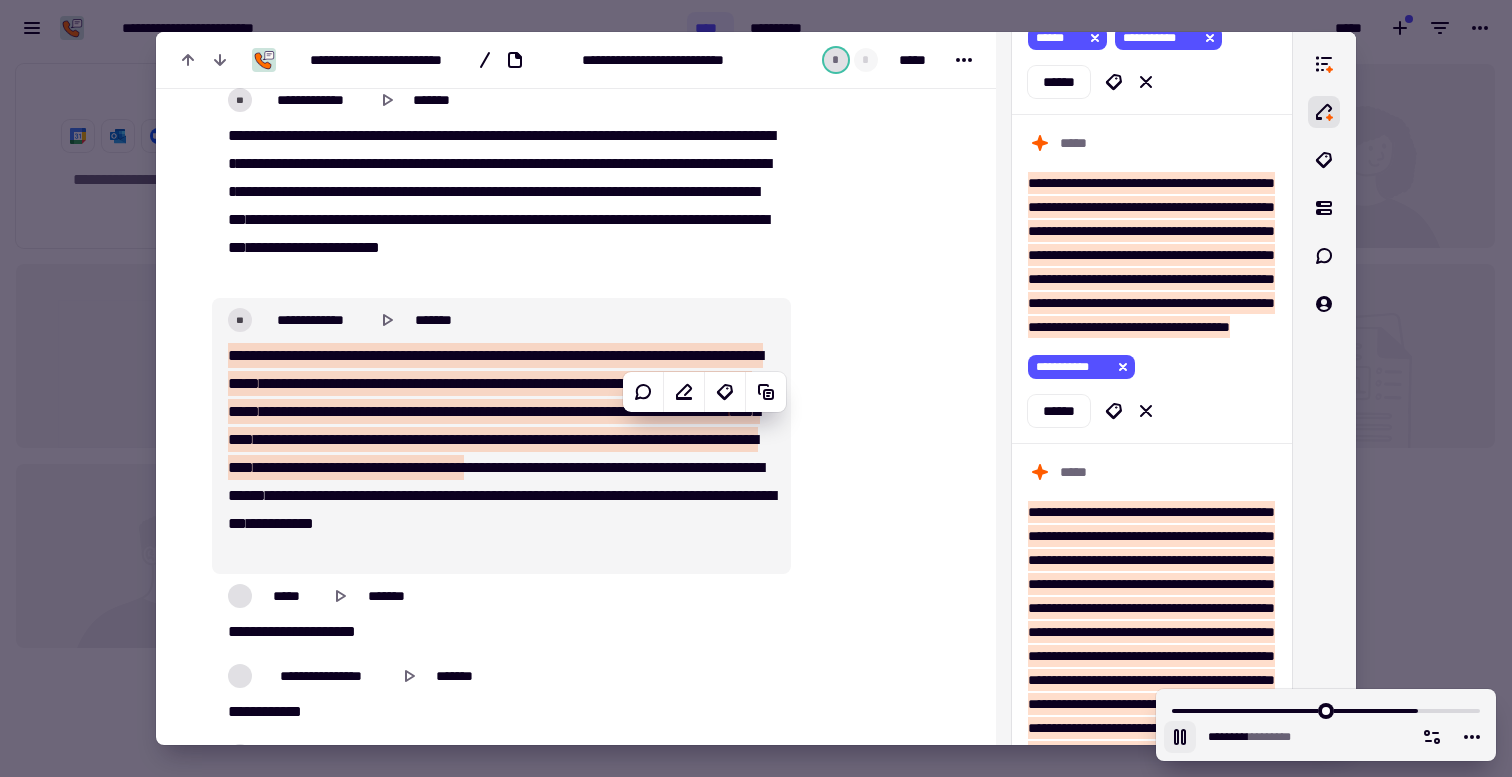 scroll, scrollTop: 37460, scrollLeft: 0, axis: vertical 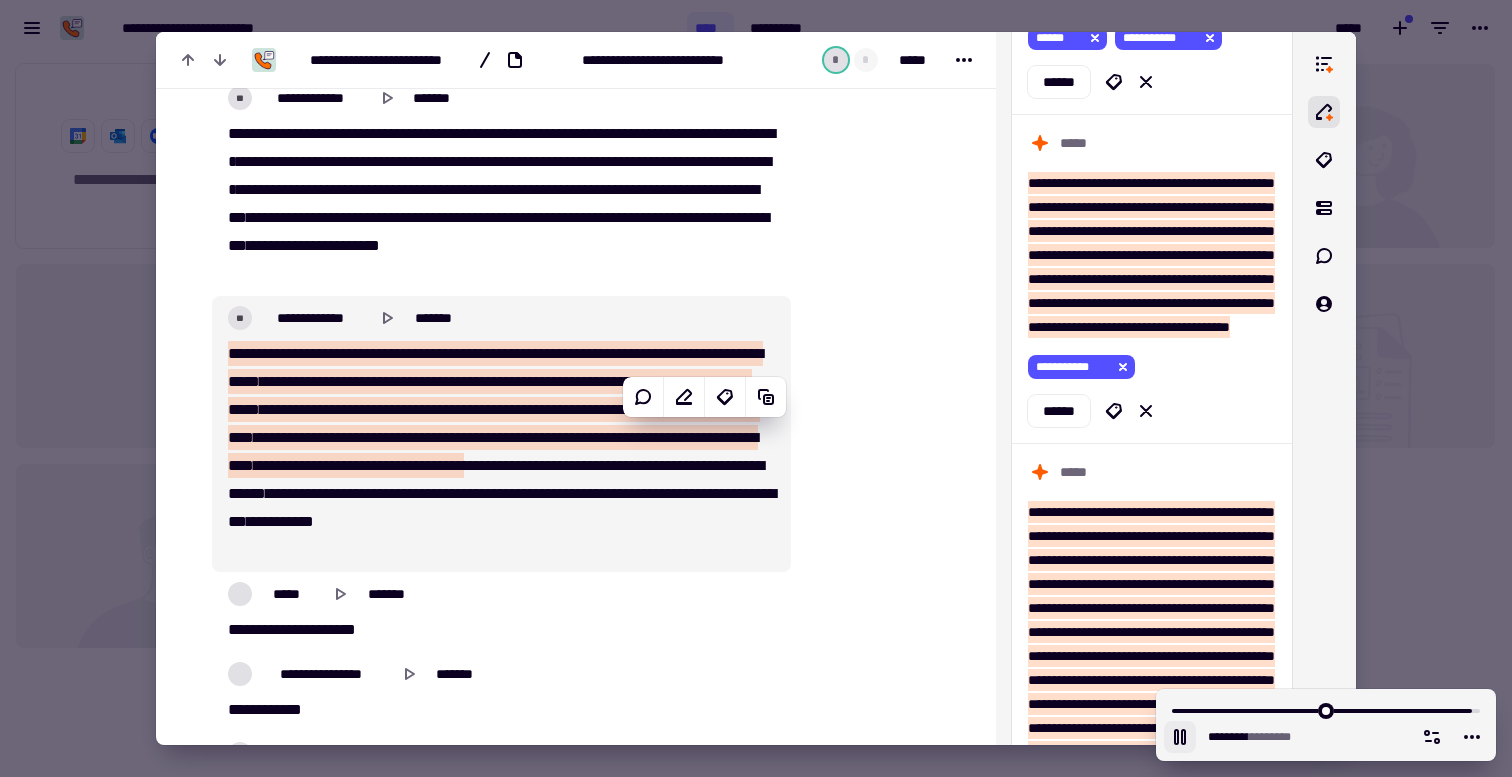 click 